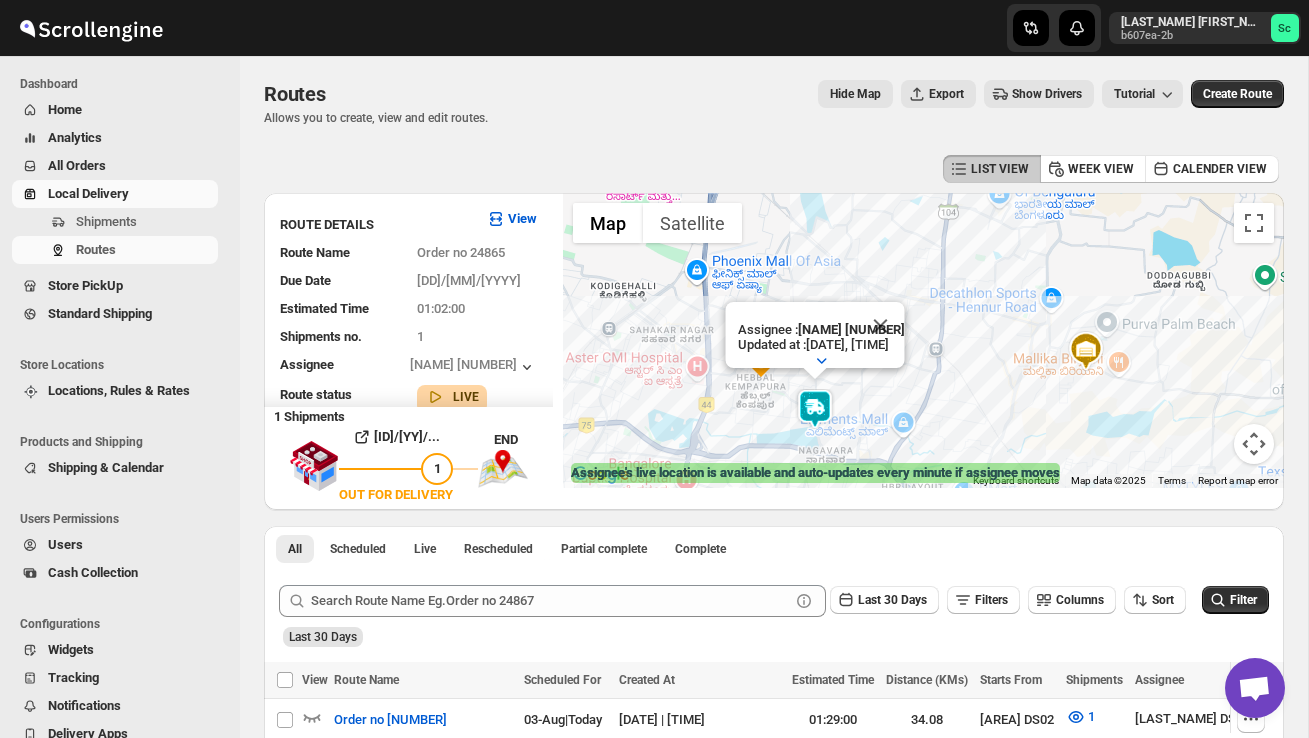 scroll, scrollTop: 0, scrollLeft: 0, axis: both 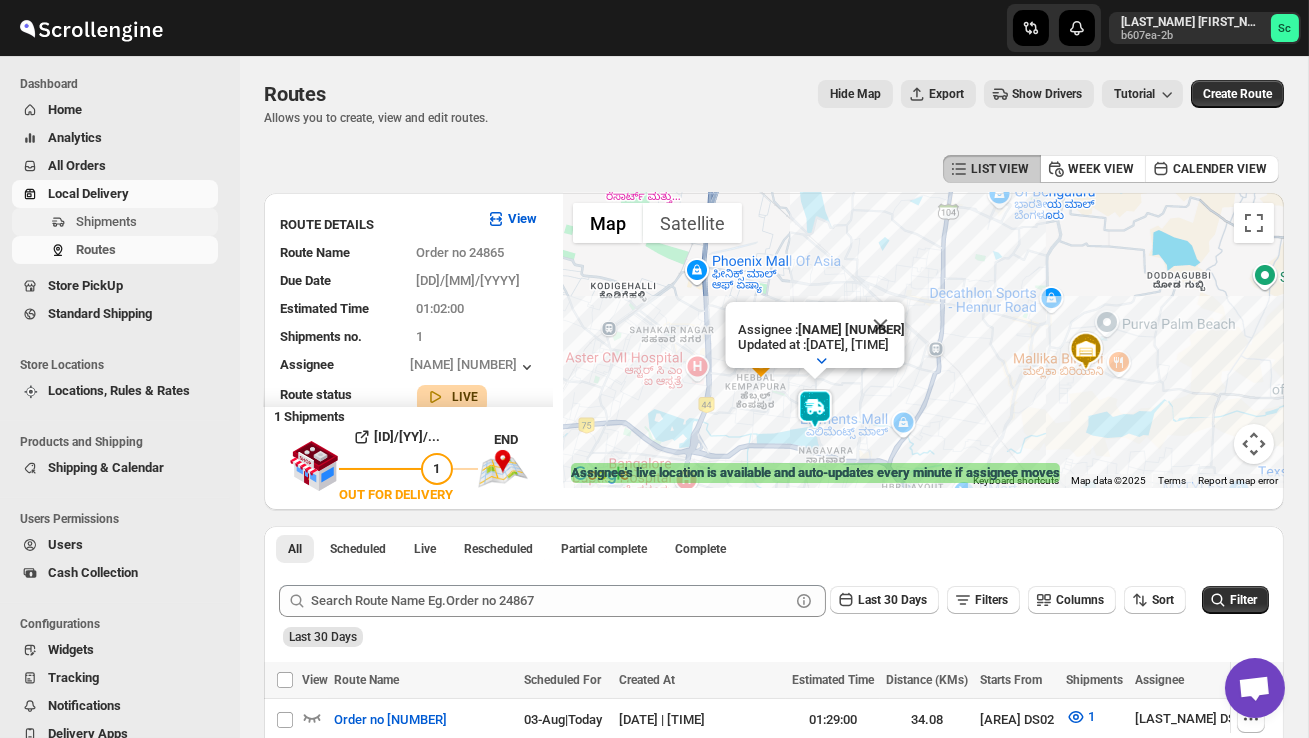 click on "Shipments" at bounding box center [106, 221] 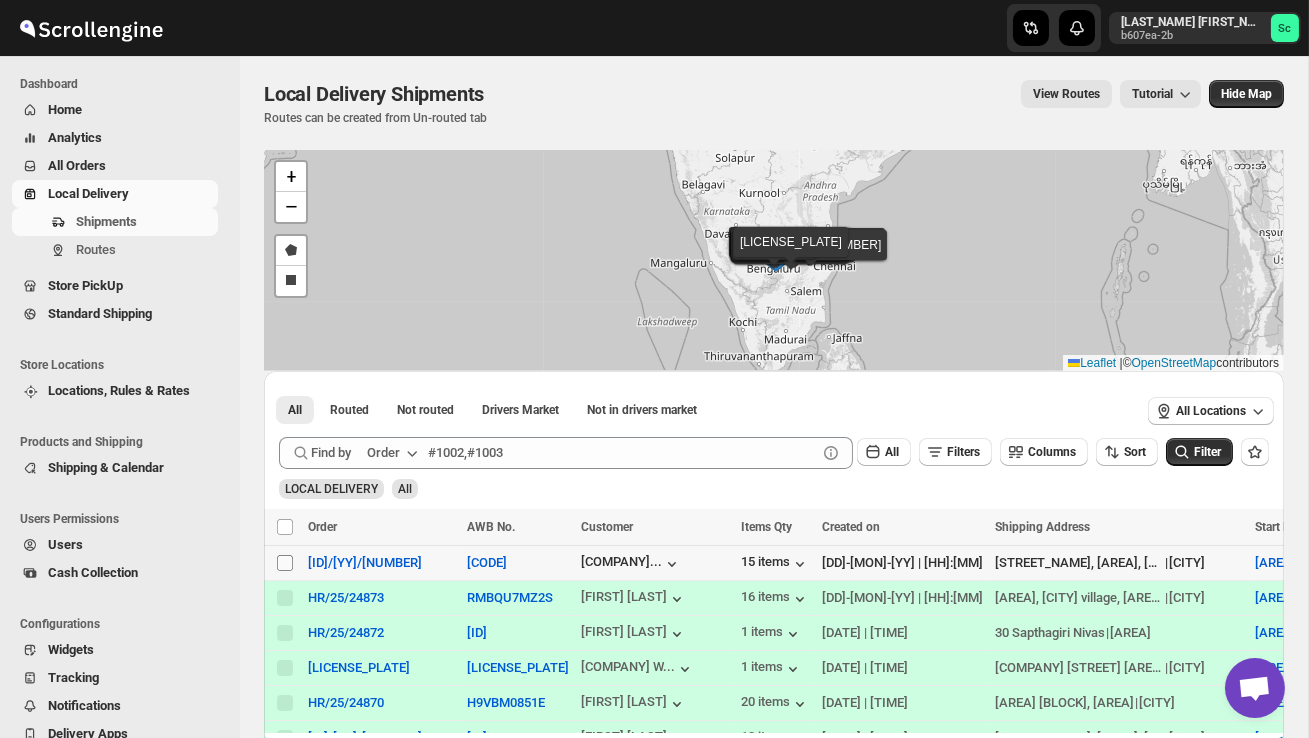 click on "Select shipment" at bounding box center (285, 563) 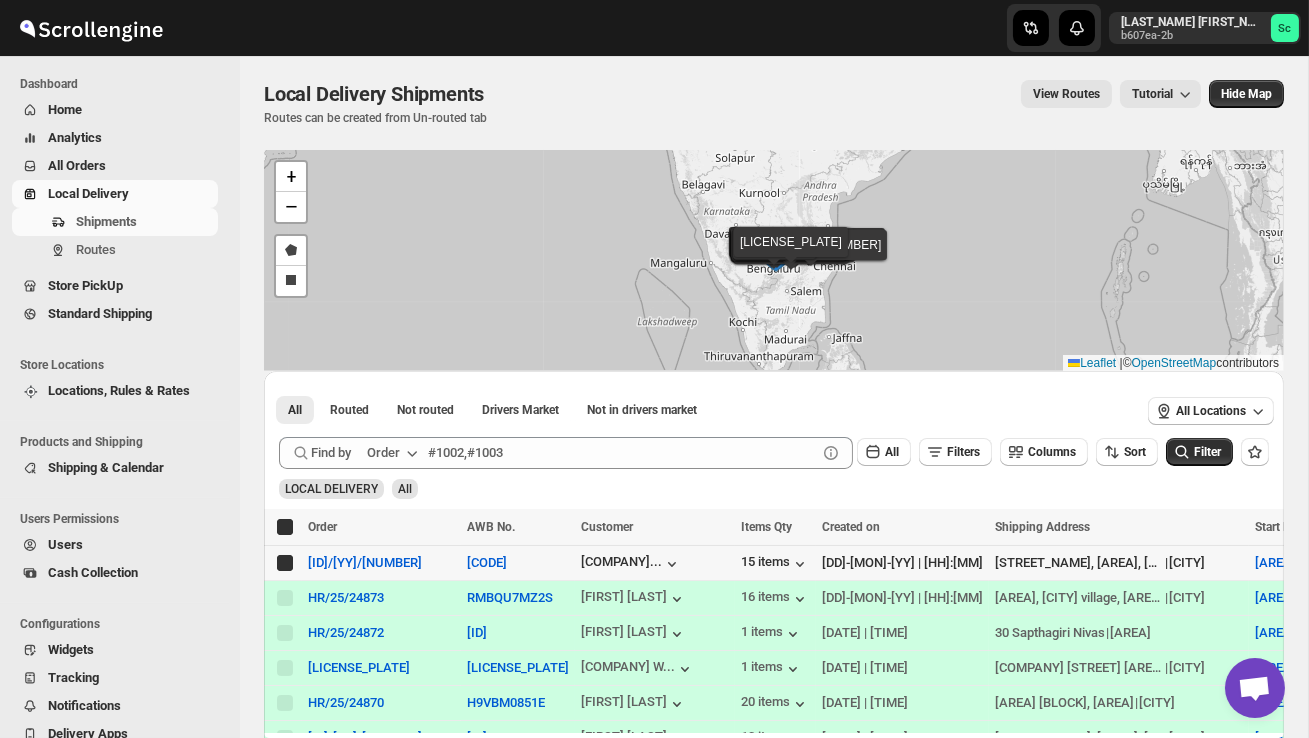 checkbox on "true" 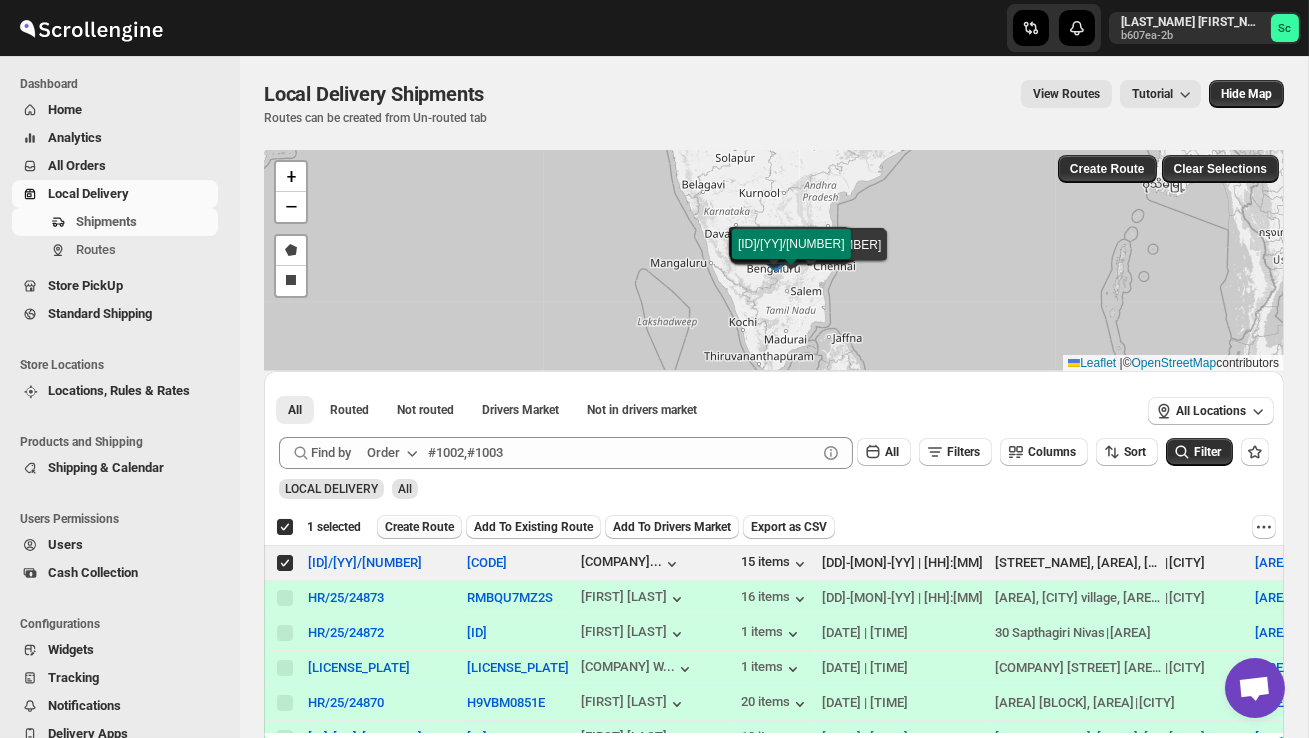 click on "Create Route" at bounding box center [419, 527] 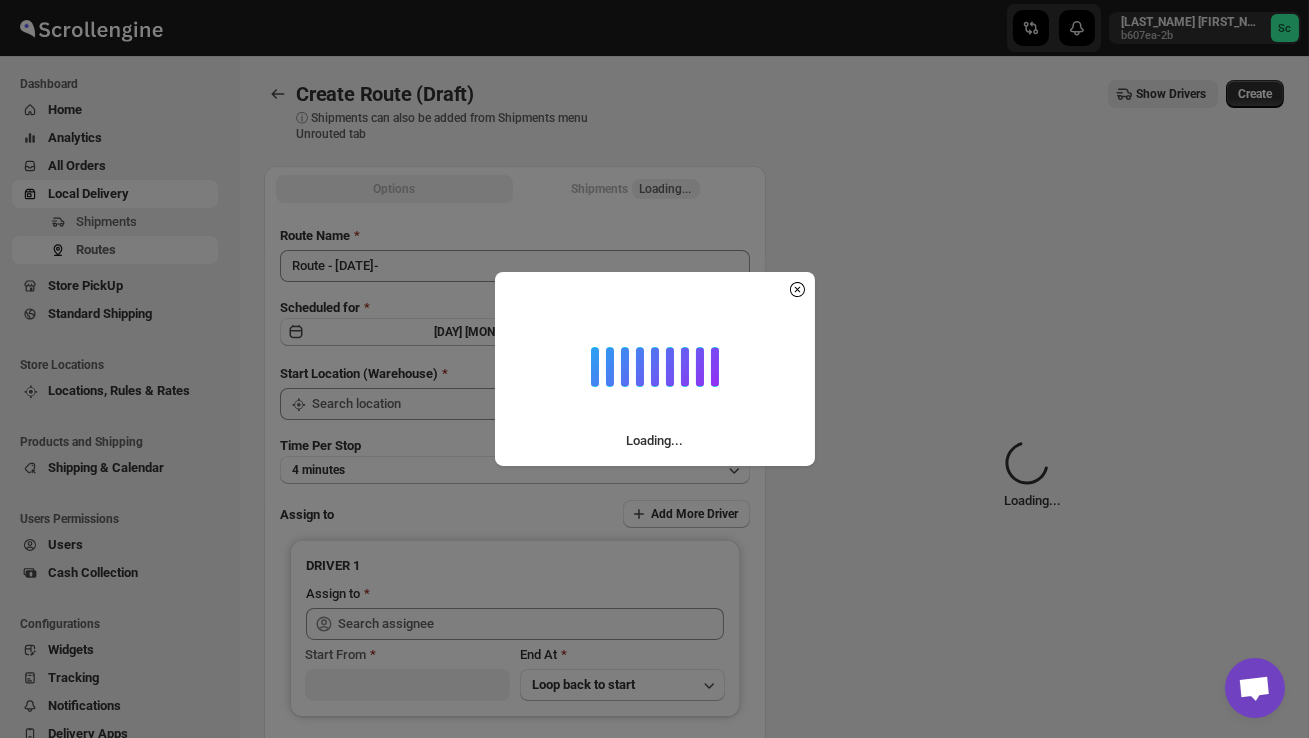 type on "DS02 Bileshivale" 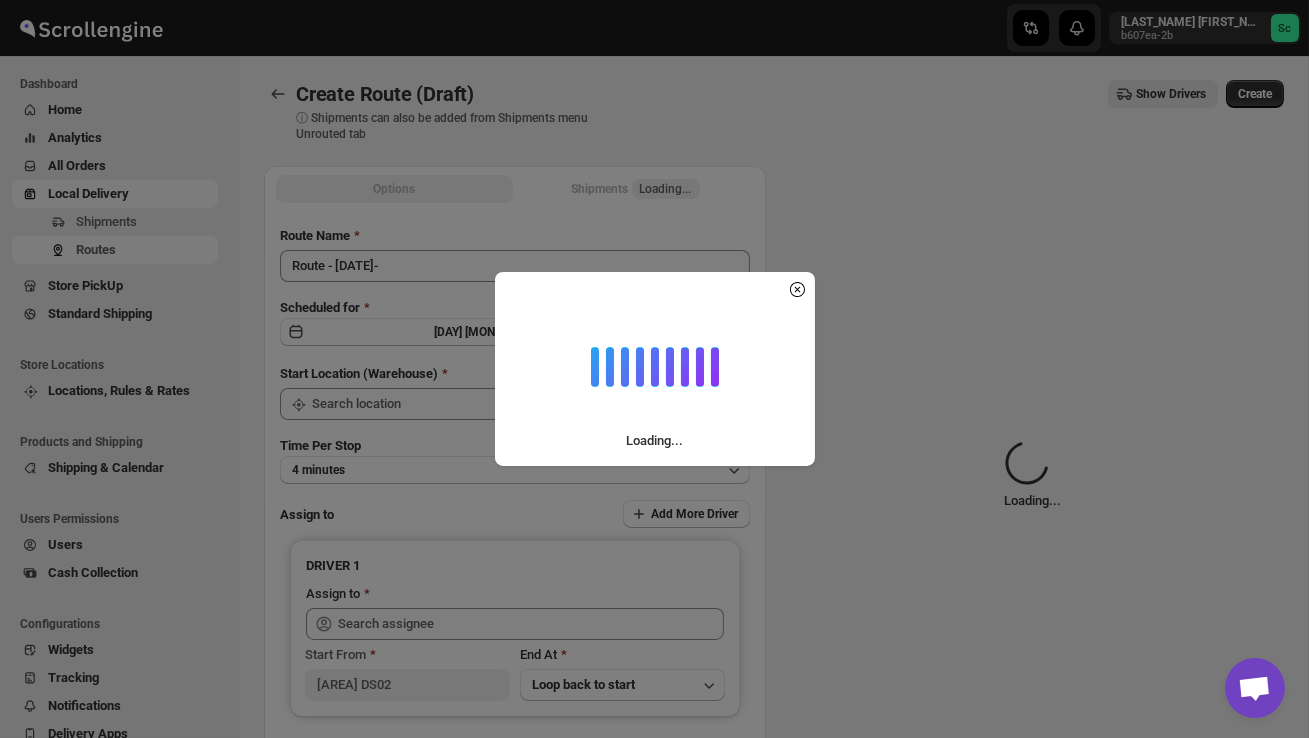 type on "DS02 Bileshivale" 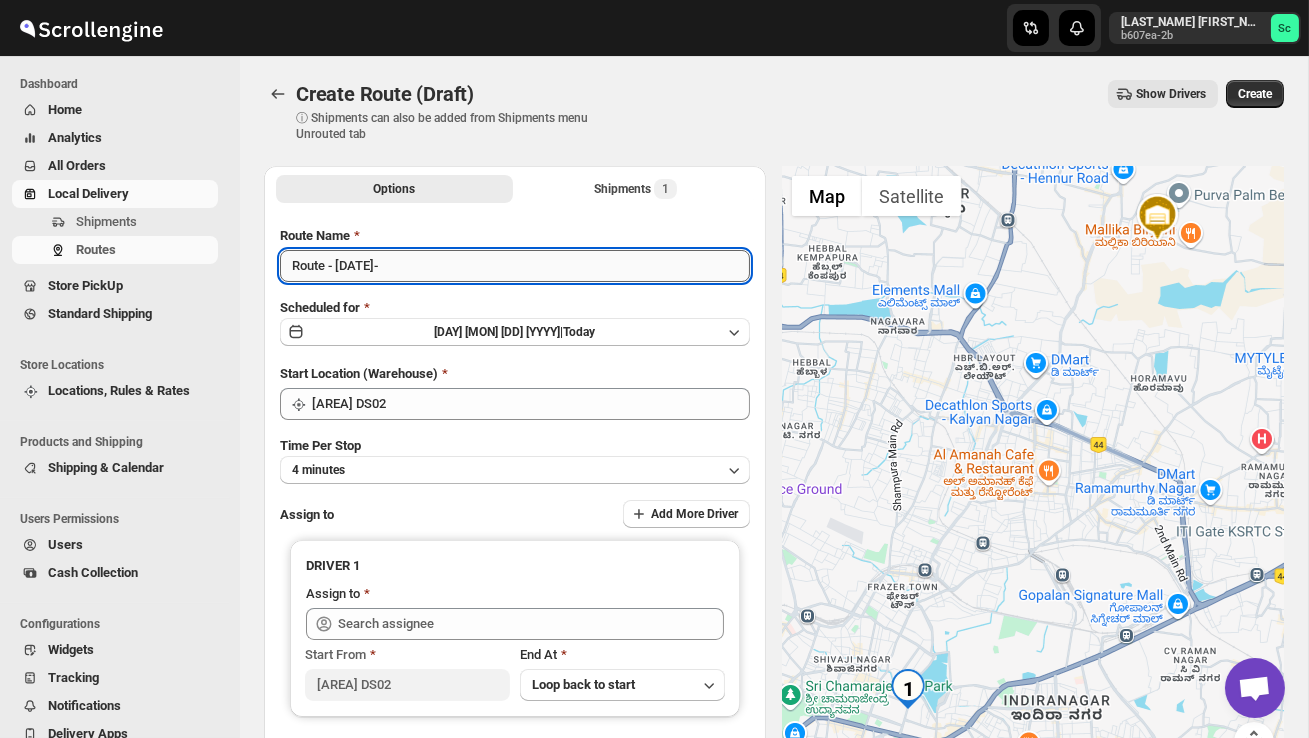 click on "Route - 03/08-1129" at bounding box center (515, 266) 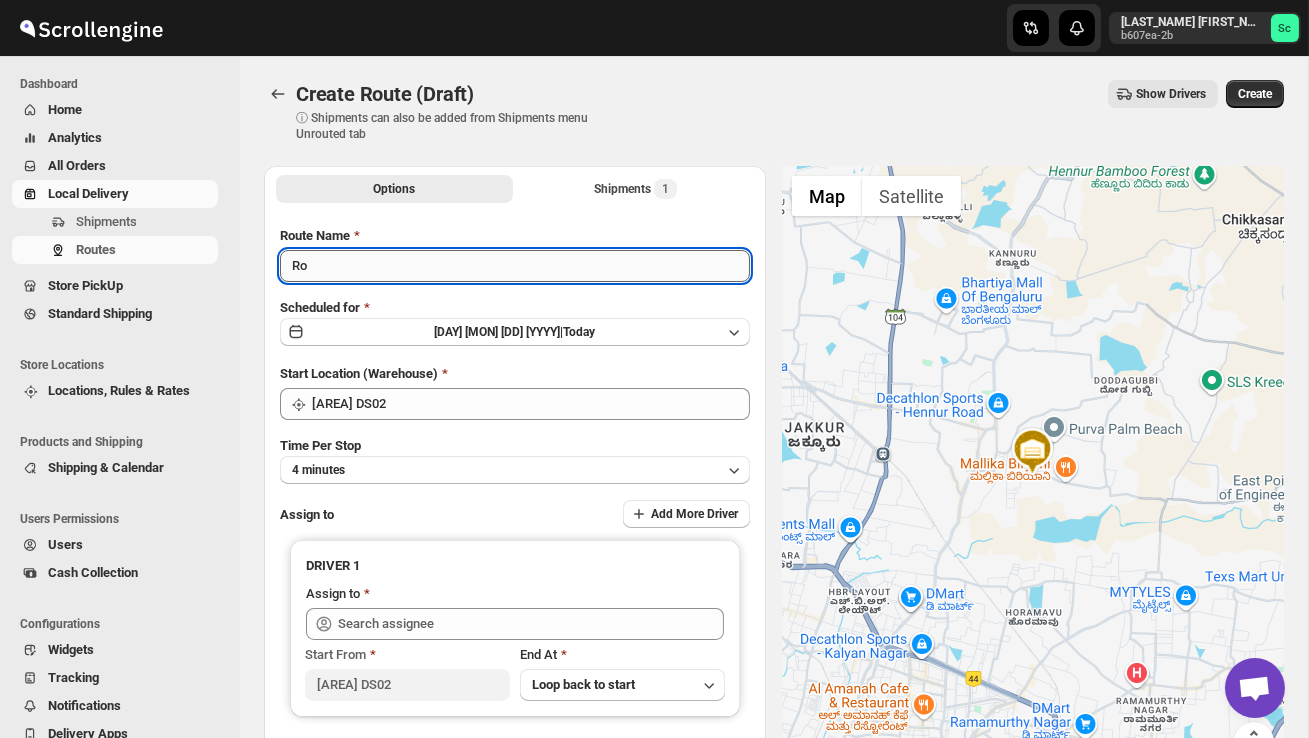 type on "R" 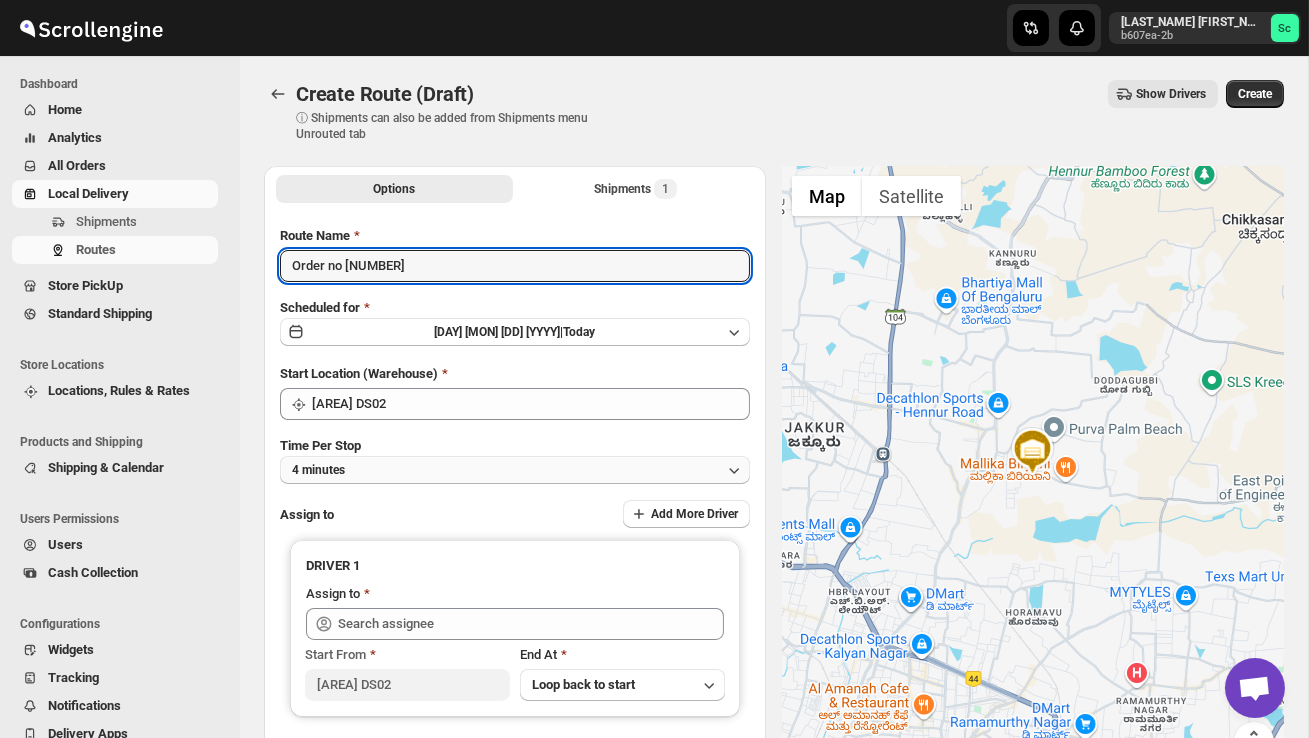type on "Order no 24874" 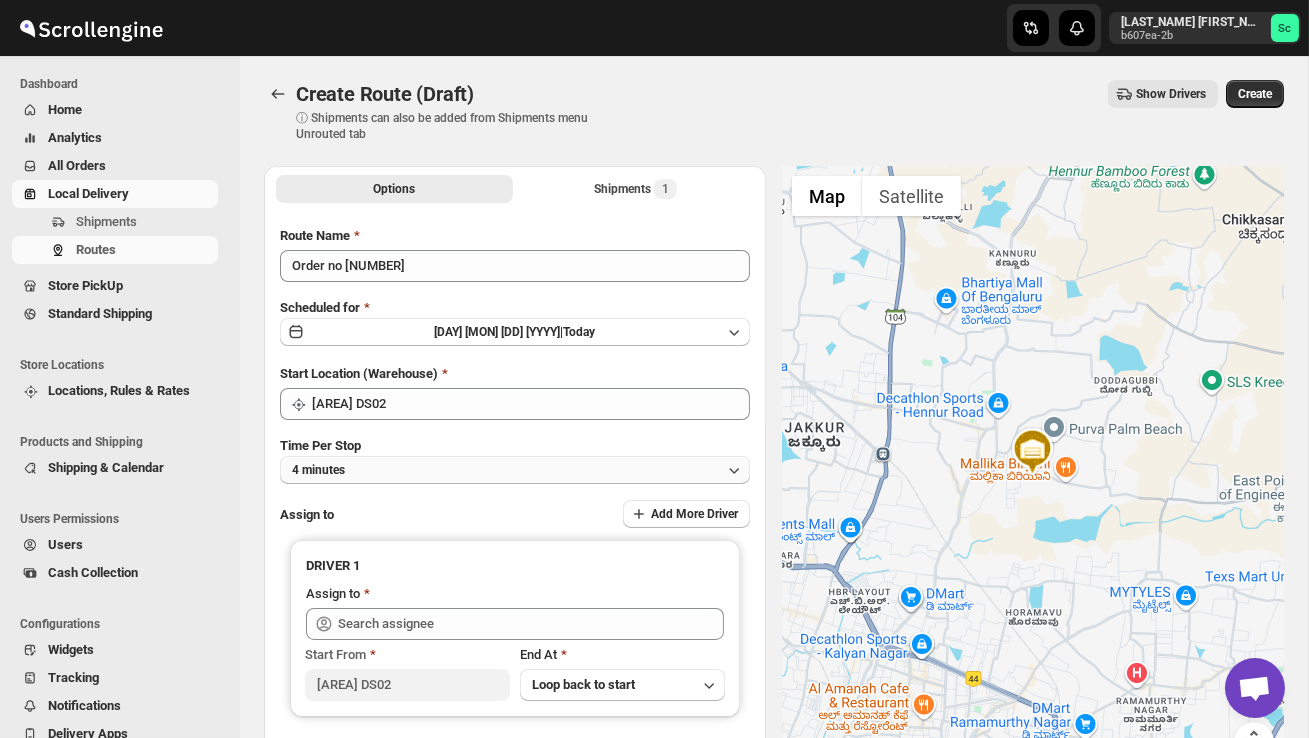 click on "[DURATION]" at bounding box center (515, 470) 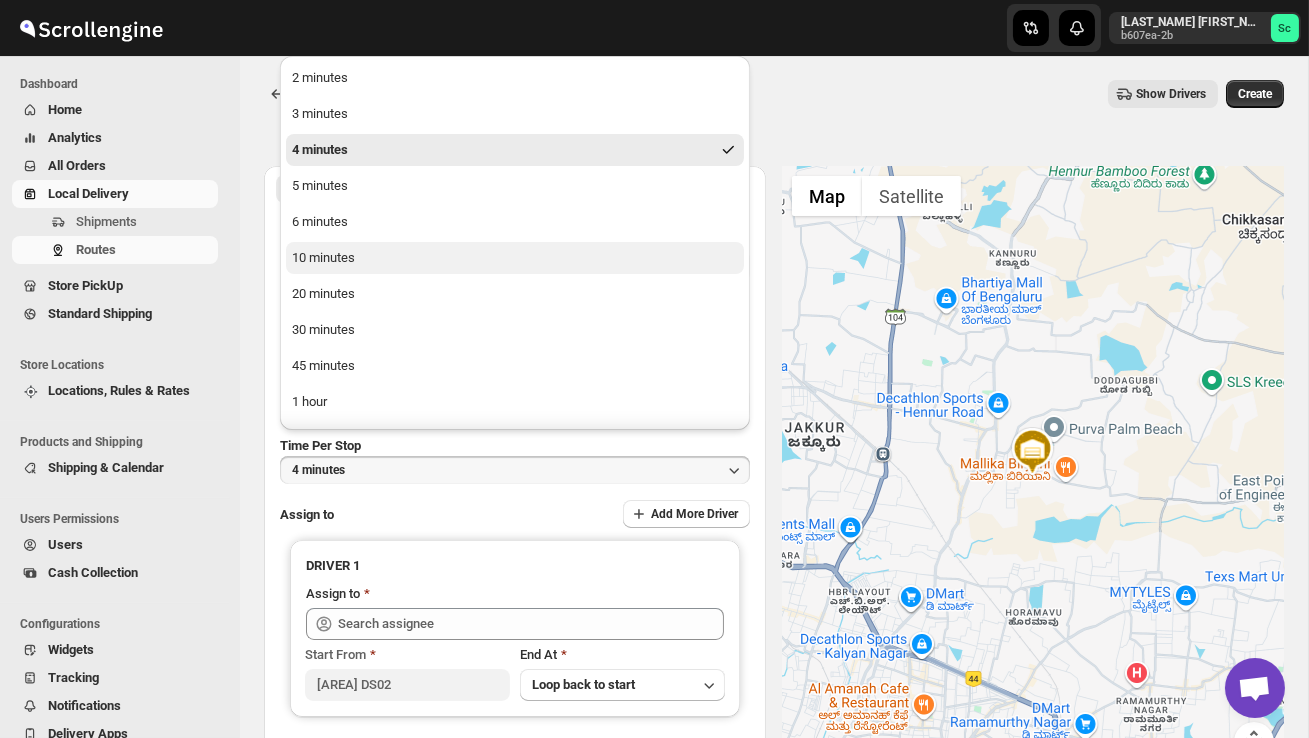 click on "[NUMBER] minutes" at bounding box center [515, 258] 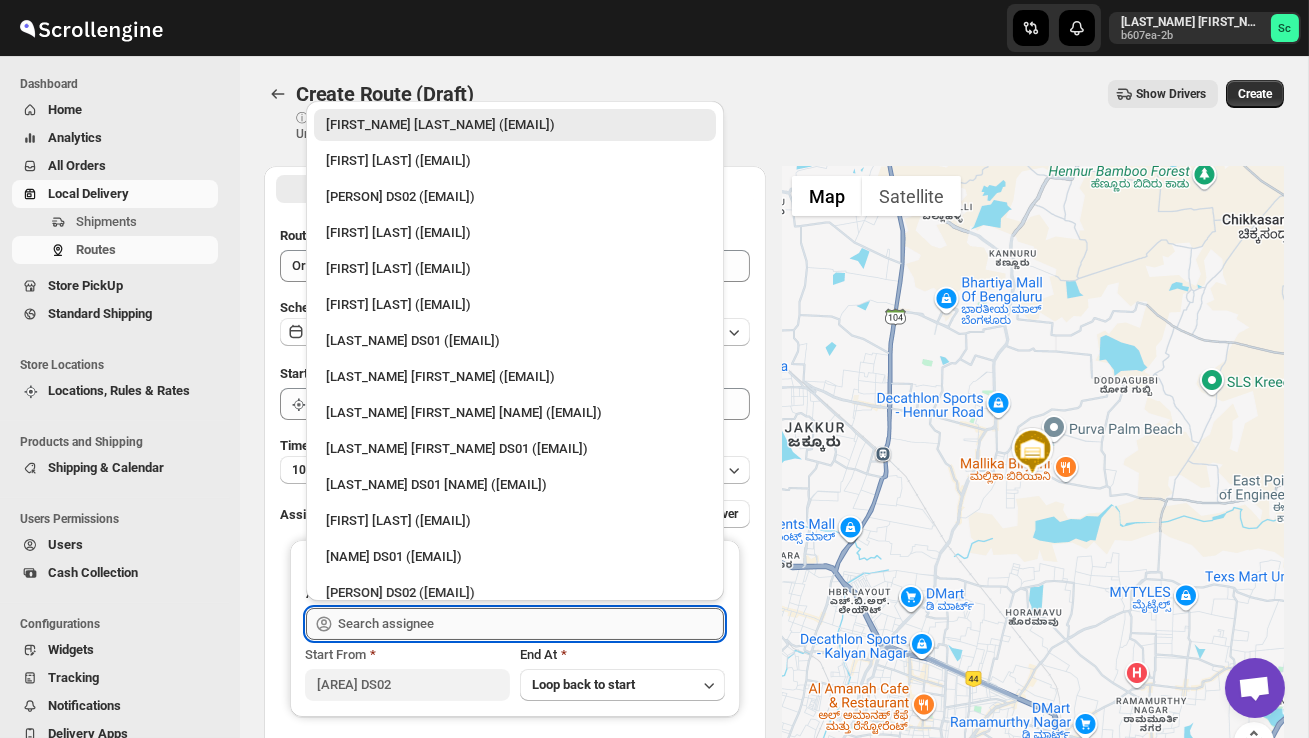 click at bounding box center (531, 624) 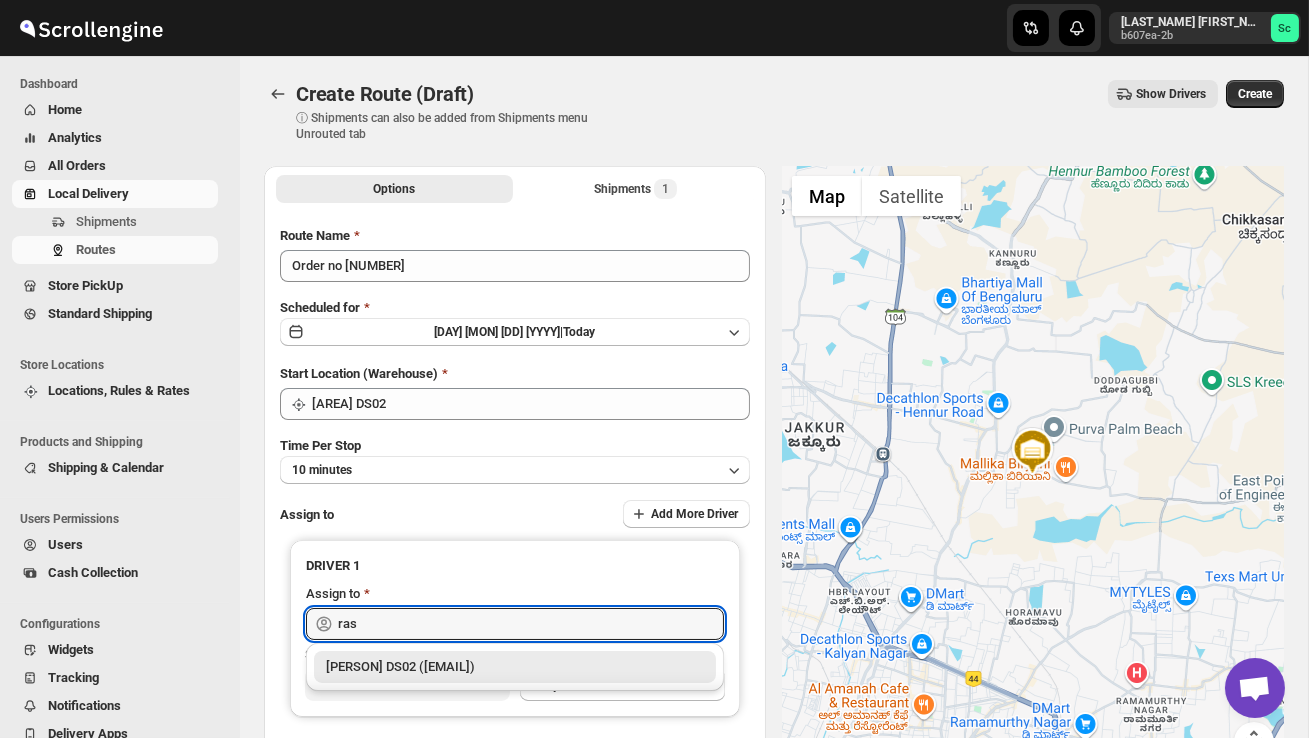click on "[FIRST] [LAST] ([EMAIL])" at bounding box center [515, 667] 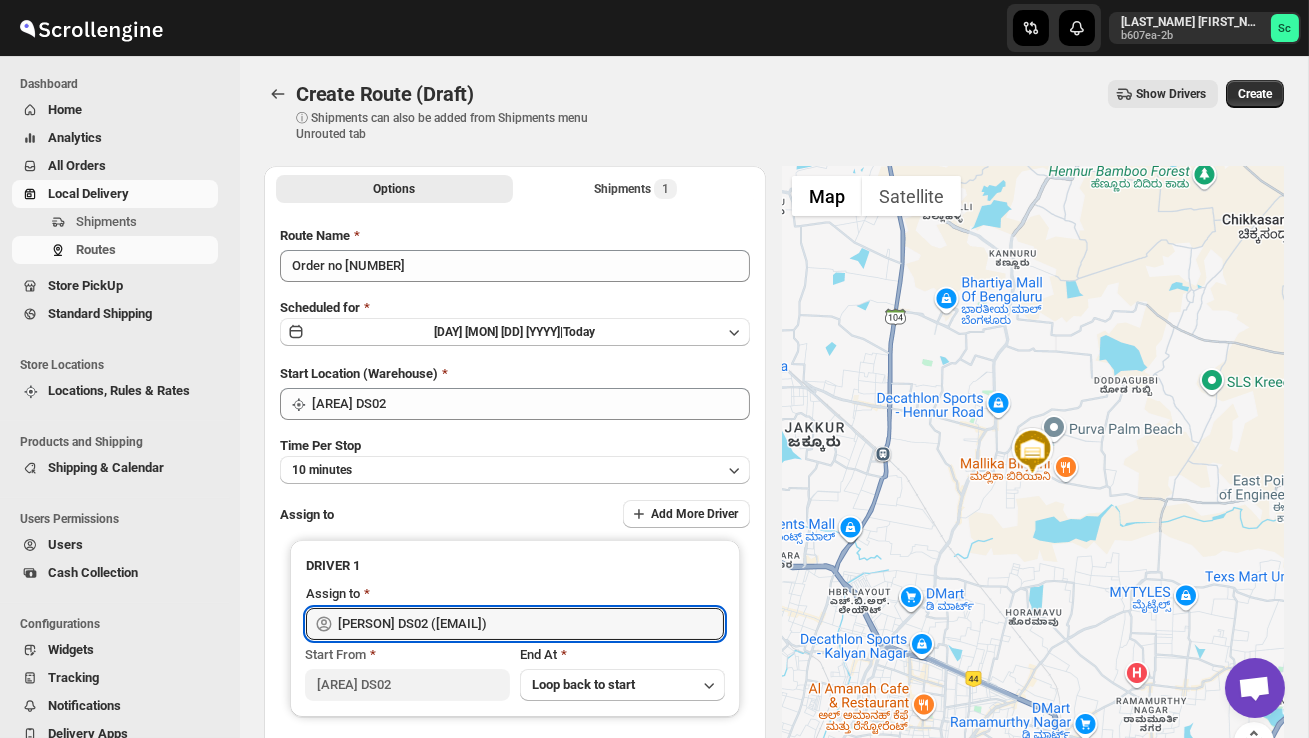 type on "[FIRST] [LAST] ([EMAIL])" 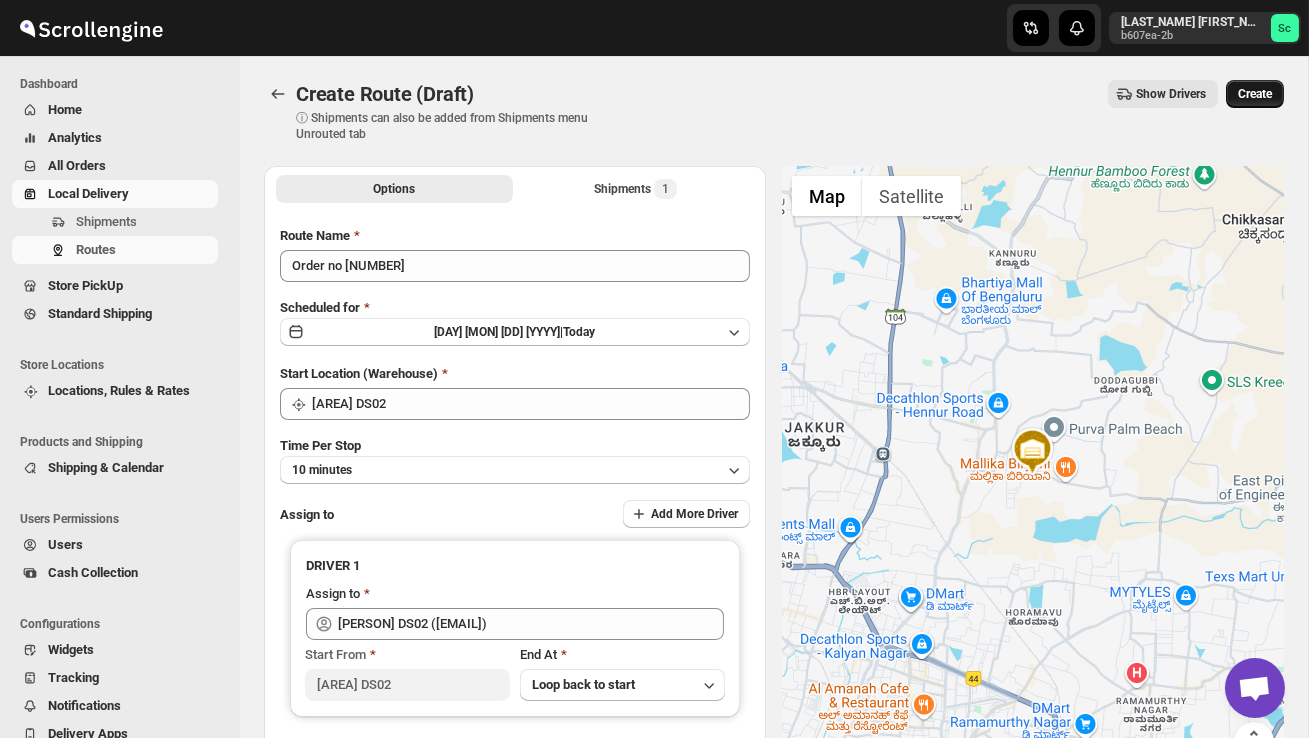 click on "Create" at bounding box center (1255, 94) 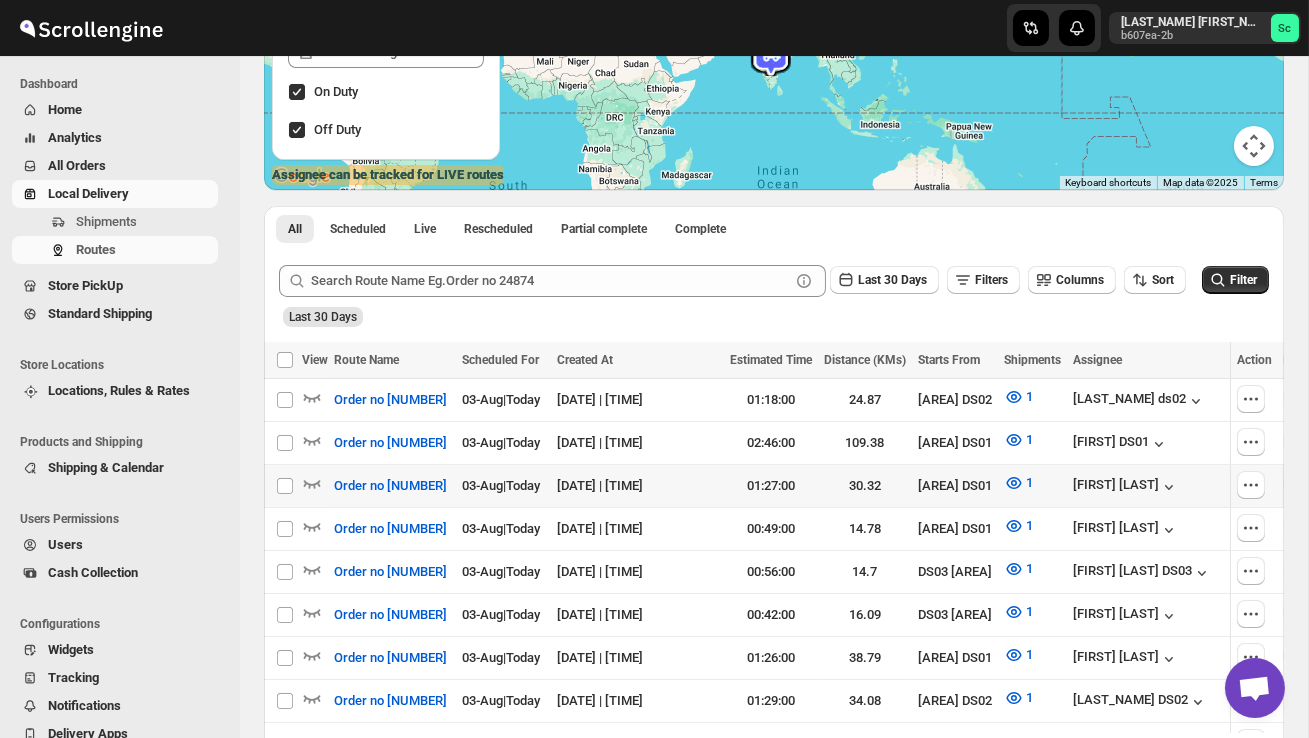 scroll, scrollTop: 315, scrollLeft: 0, axis: vertical 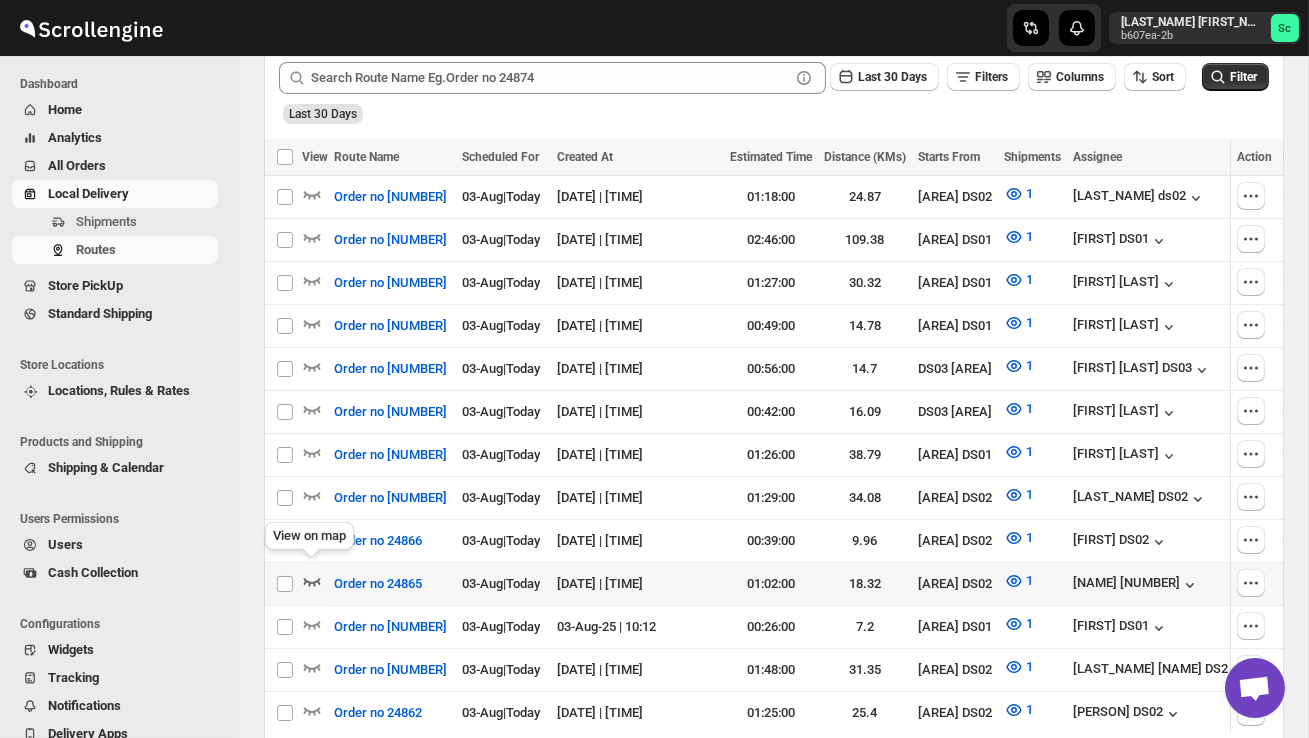 click 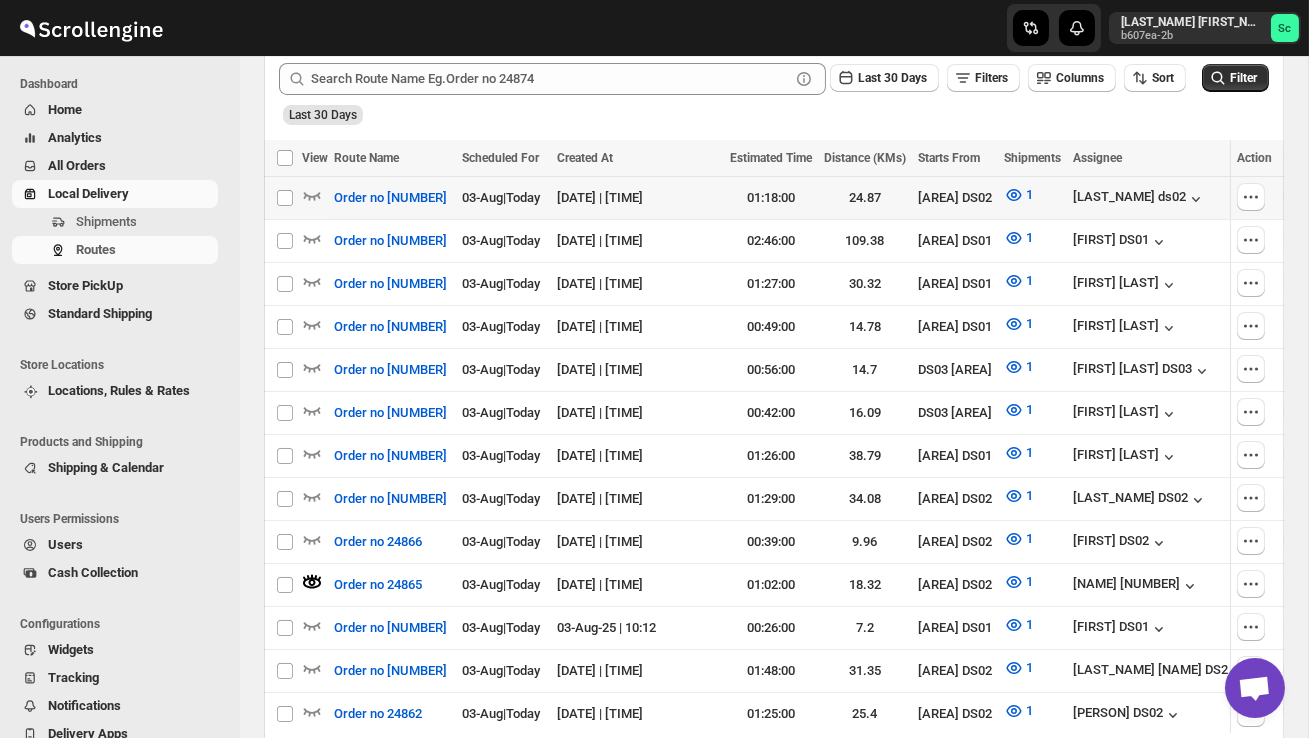 scroll, scrollTop: 0, scrollLeft: 0, axis: both 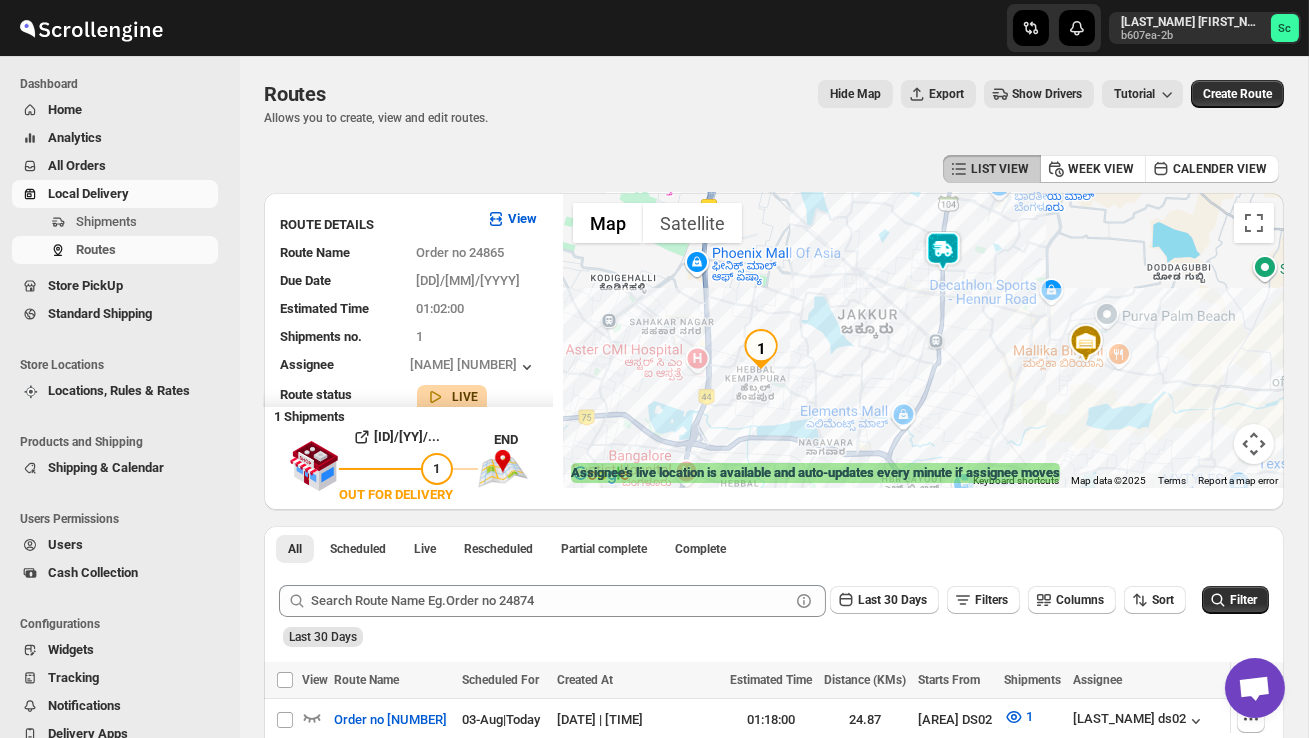 click at bounding box center [943, 251] 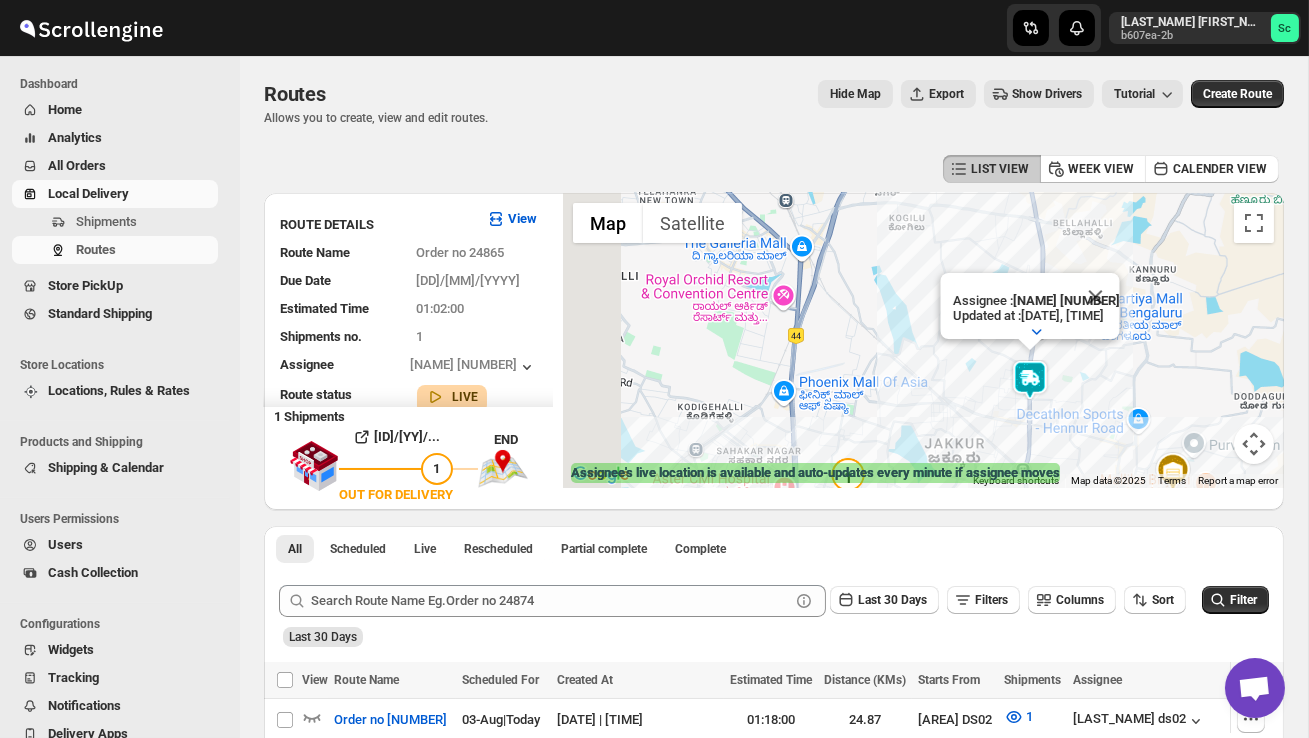 drag, startPoint x: 803, startPoint y: 366, endPoint x: 941, endPoint y: 394, distance: 140.81194 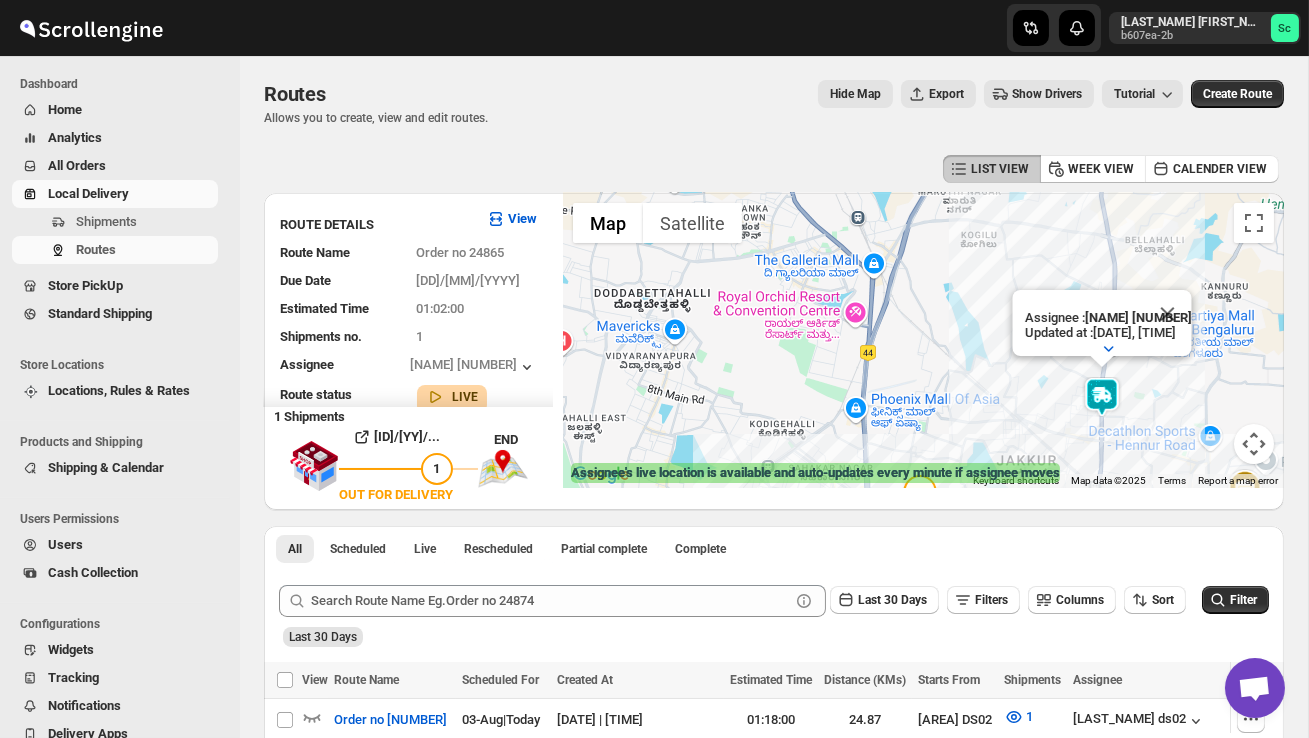 click on "Assignee :  JUBAIR  02 Updated at :  03/08/2025, 11:41:49 Duty mode  Enabled Battery percentage    62% Battery optimization    Disabled Device type    android OS version    13 Device model    V2117 App version    16.4" at bounding box center (923, 340) 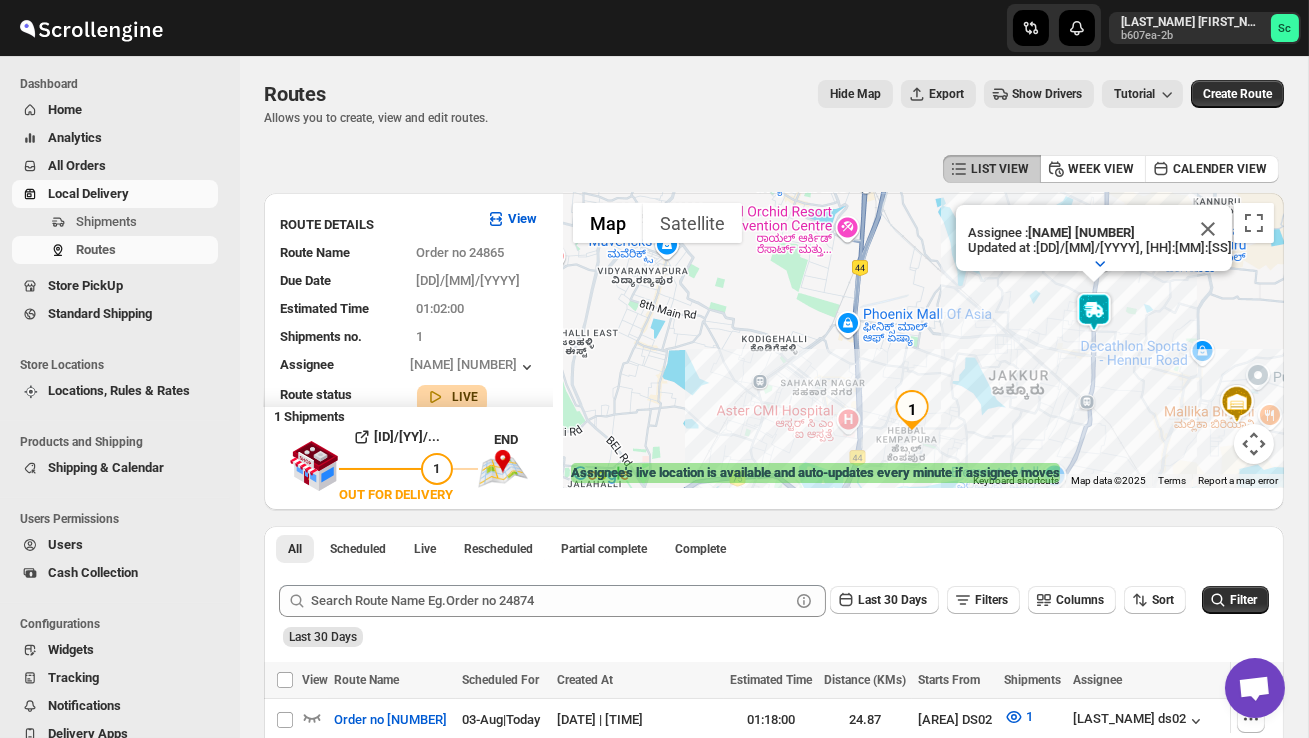 drag, startPoint x: 958, startPoint y: 420, endPoint x: 940, endPoint y: 346, distance: 76.15773 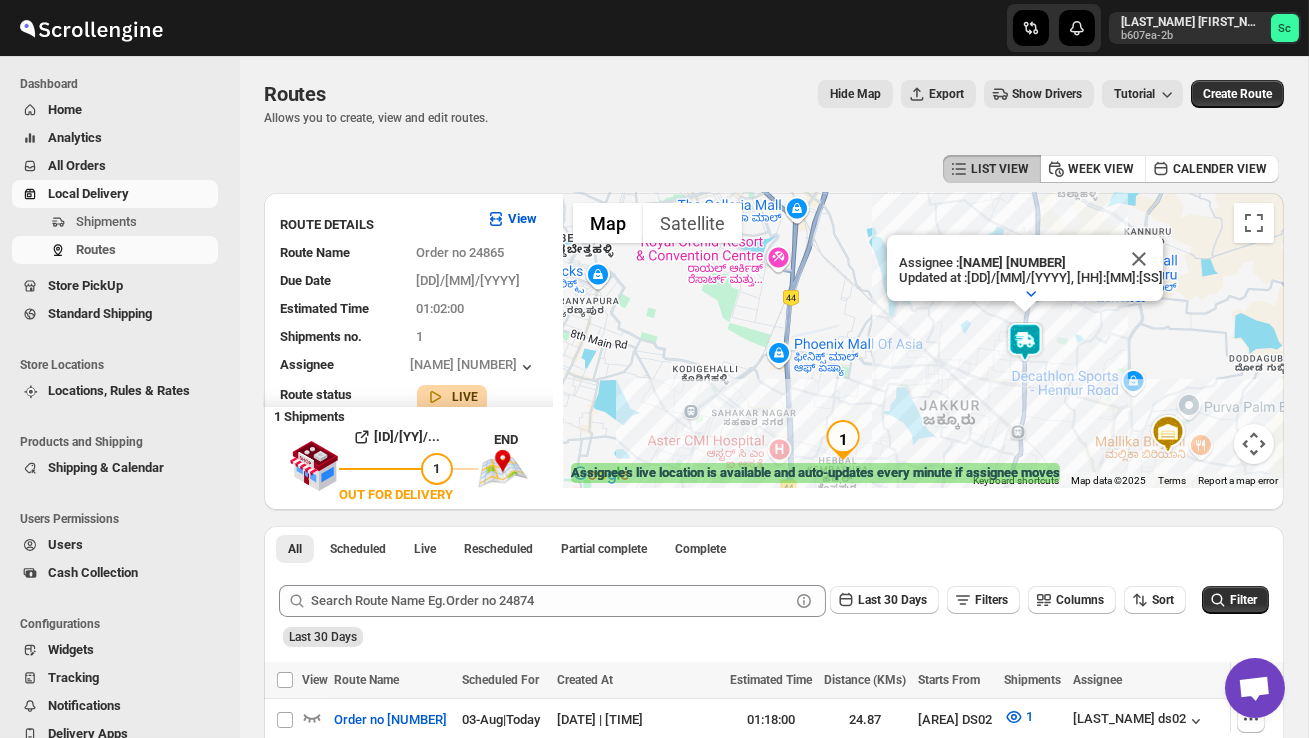 drag, startPoint x: 1113, startPoint y: 373, endPoint x: 1056, endPoint y: 433, distance: 82.75868 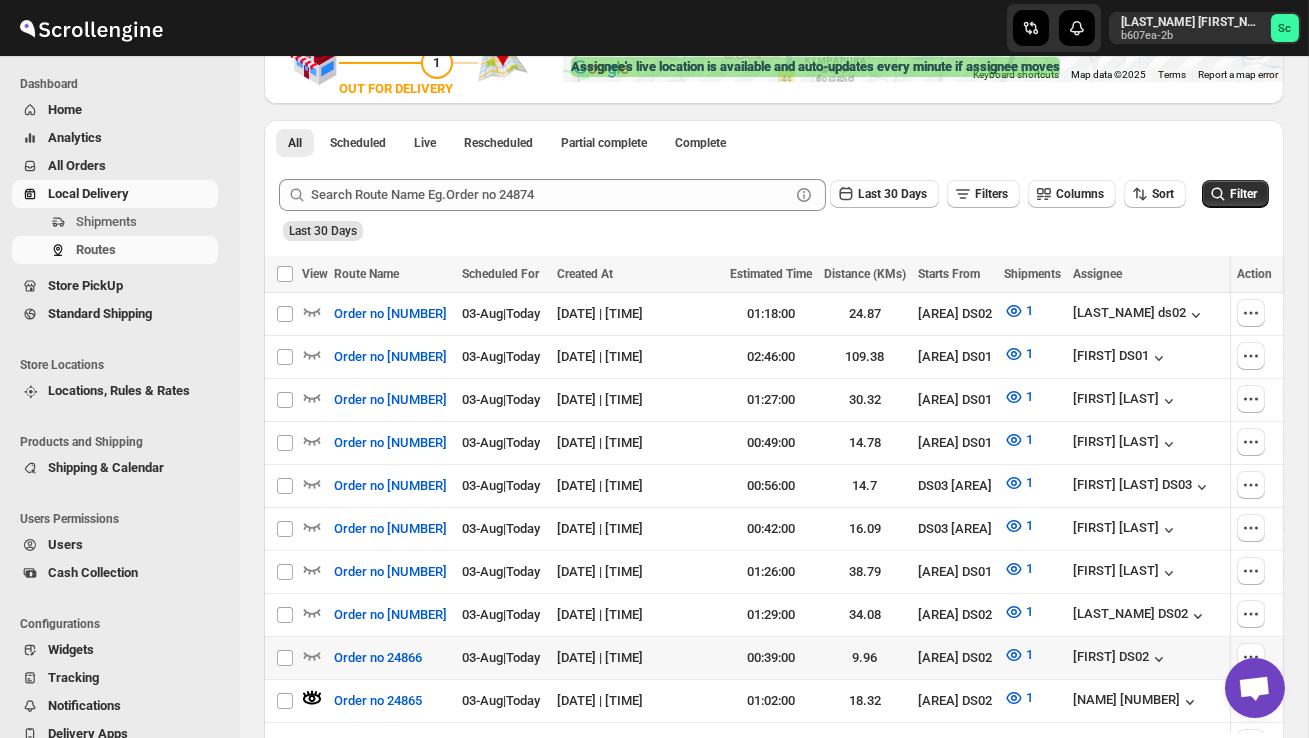 scroll, scrollTop: 448, scrollLeft: 0, axis: vertical 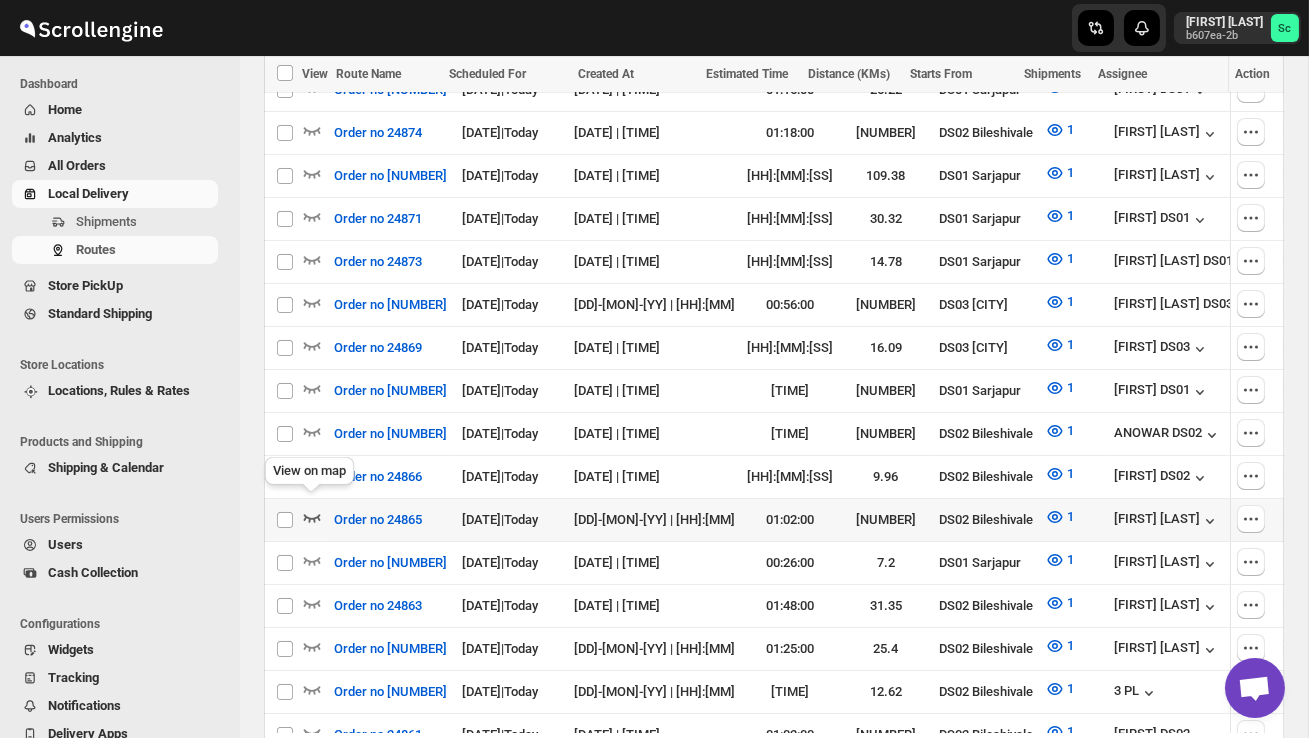 click 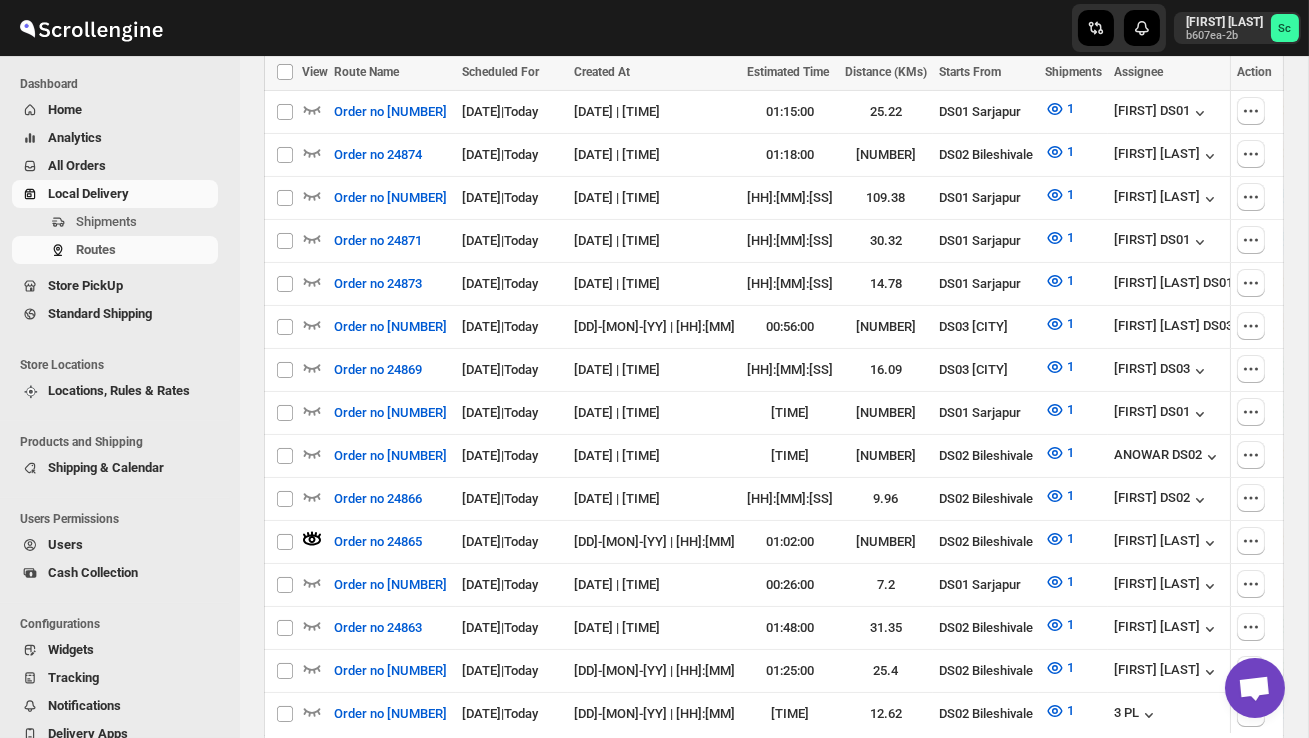 scroll, scrollTop: 0, scrollLeft: 0, axis: both 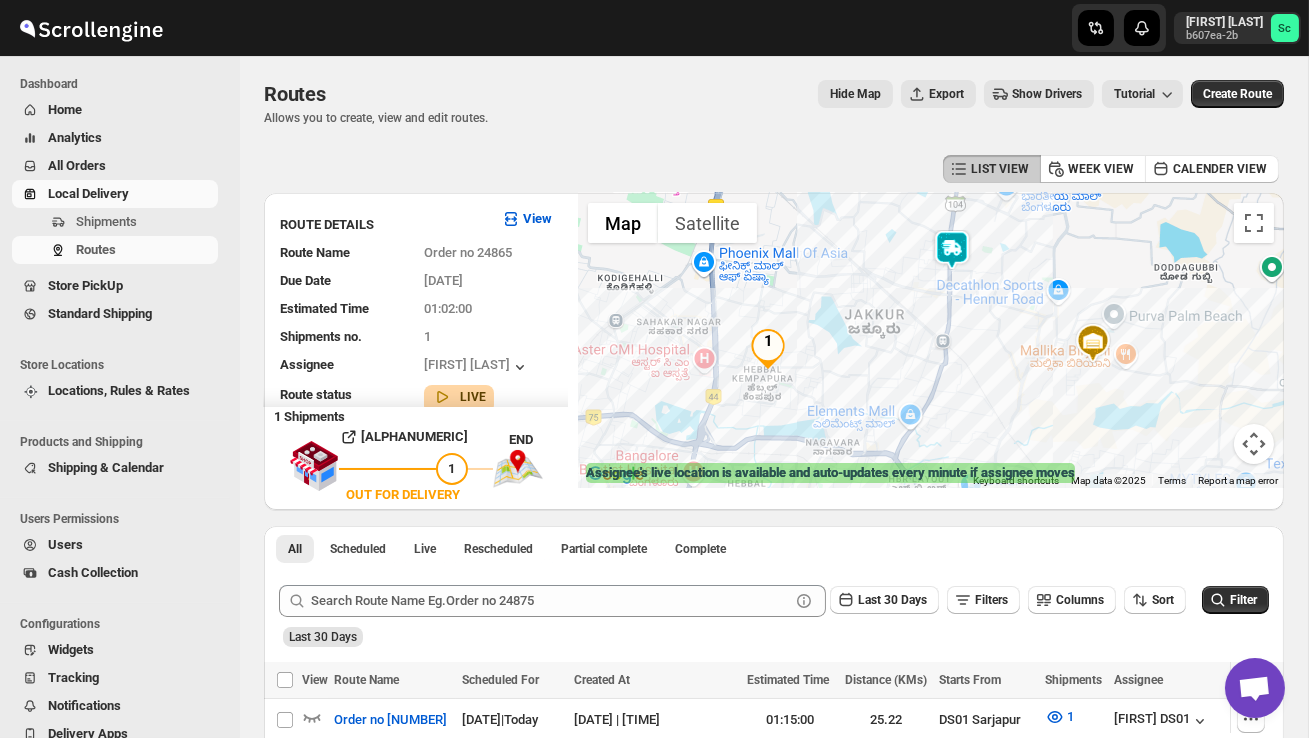 click at bounding box center [952, 250] 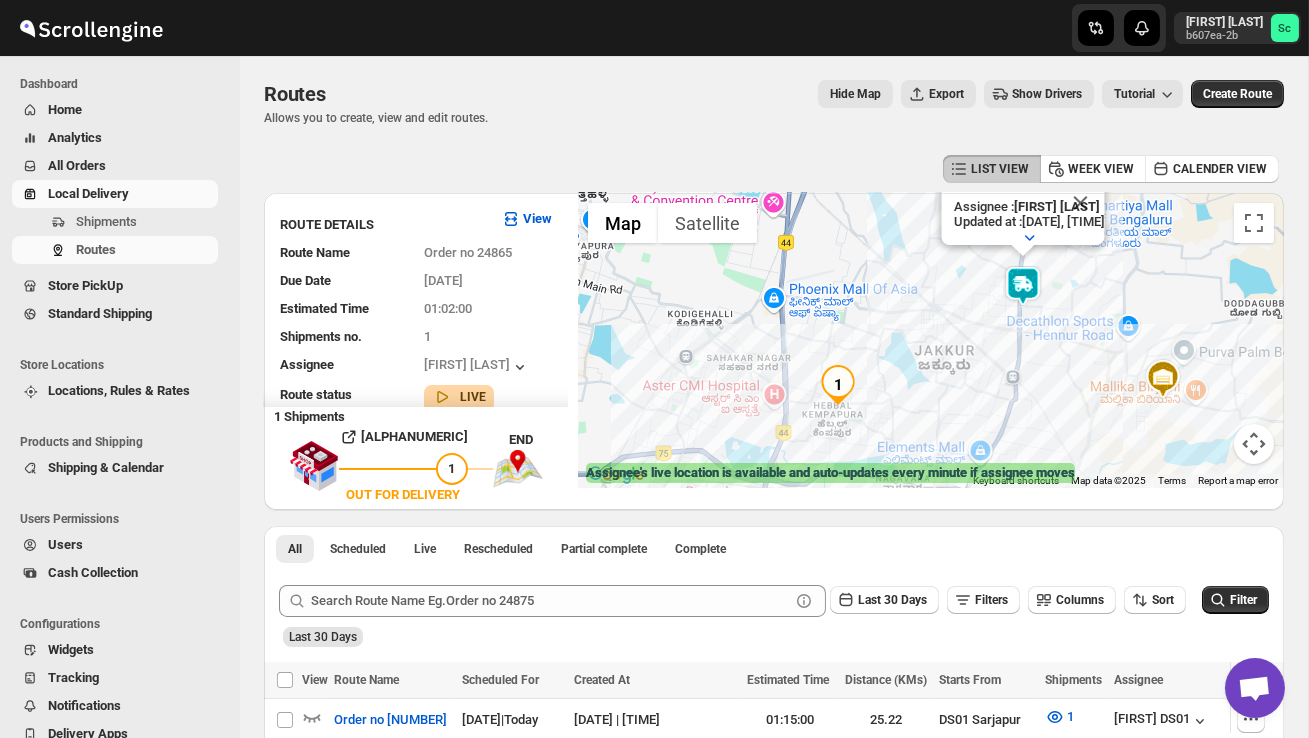 drag, startPoint x: 746, startPoint y: 416, endPoint x: 817, endPoint y: 337, distance: 106.21676 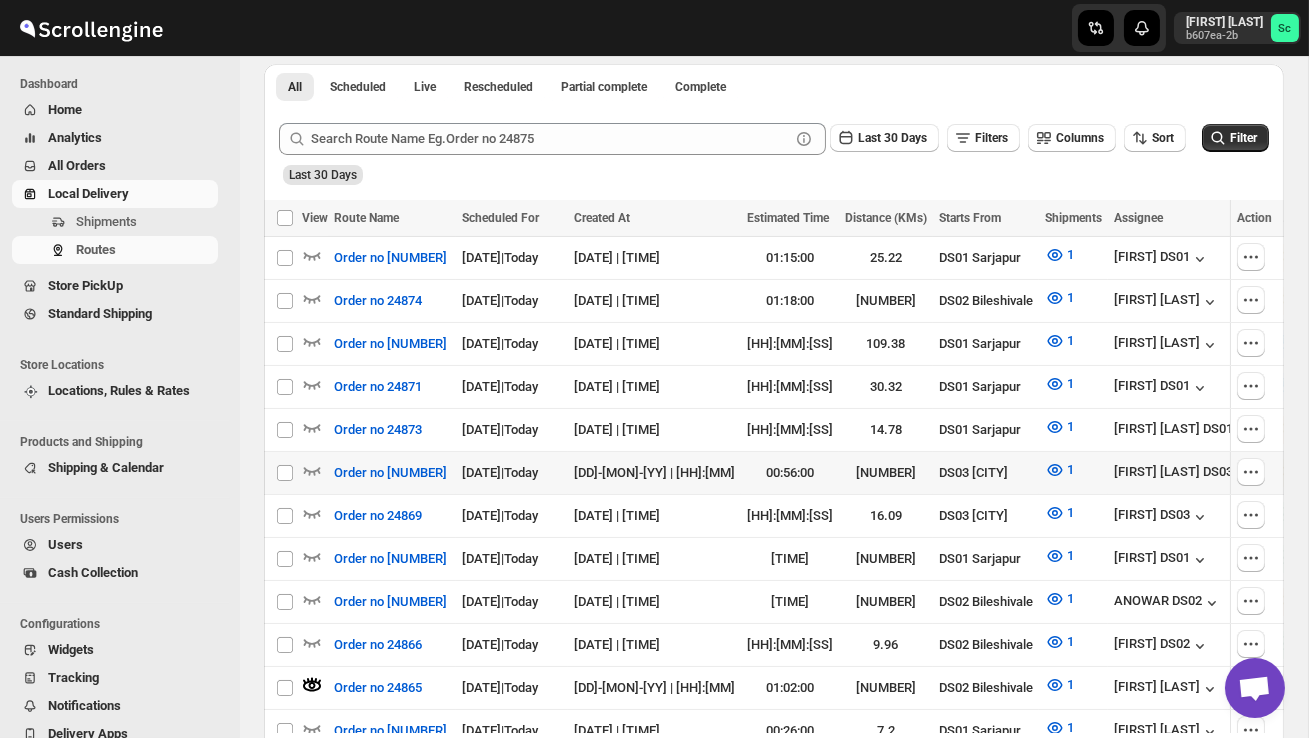 scroll, scrollTop: 474, scrollLeft: 0, axis: vertical 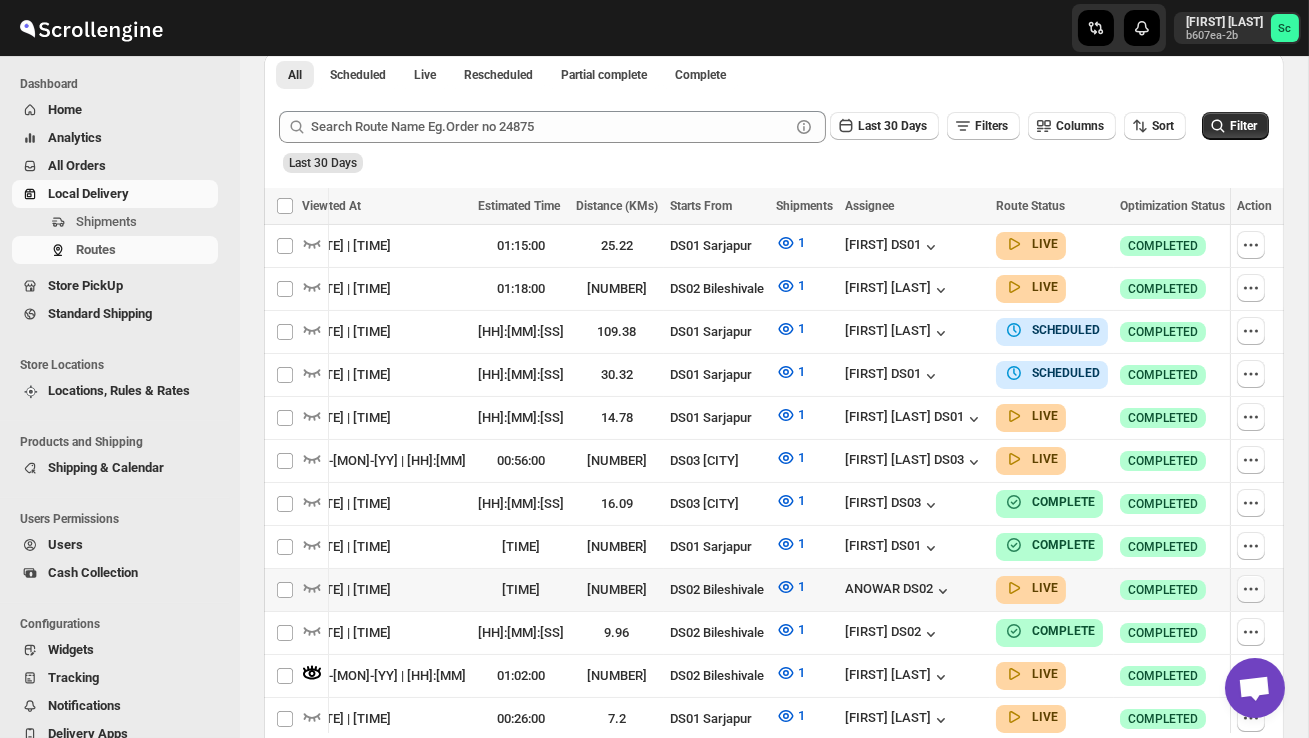 click 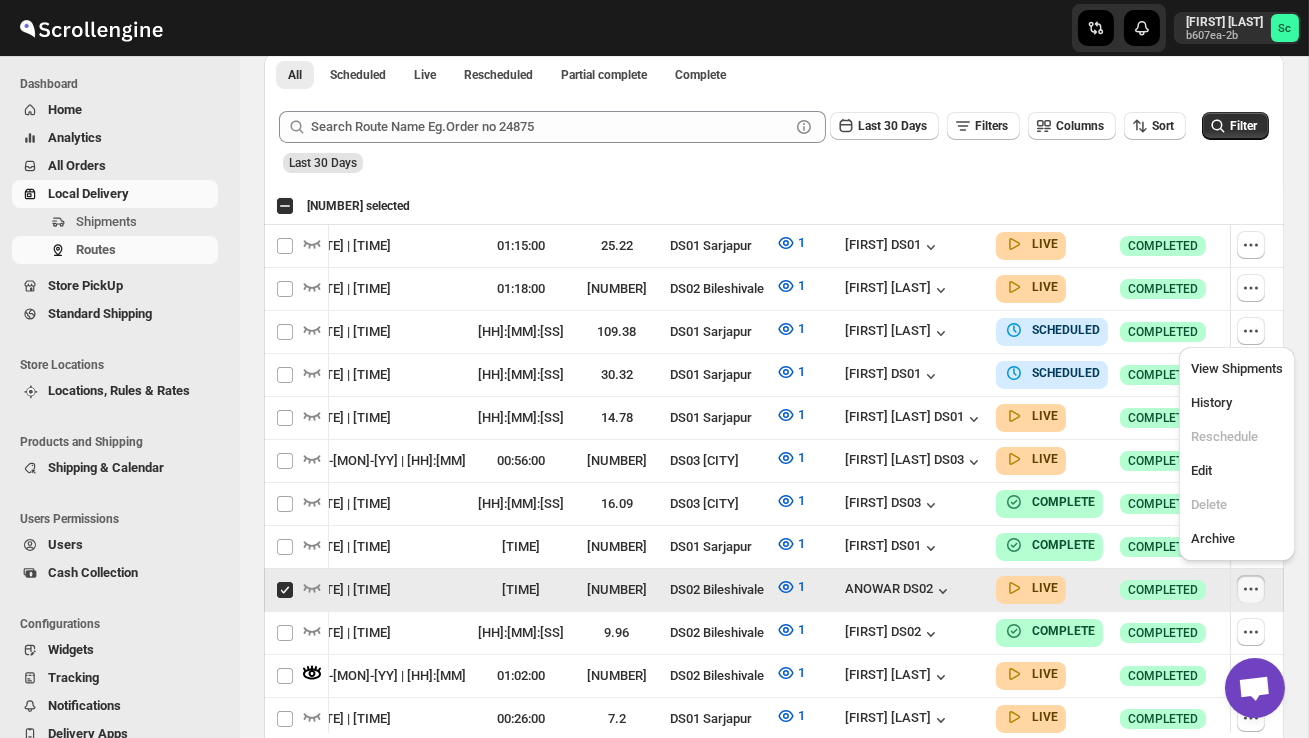 scroll, scrollTop: 0, scrollLeft: 1, axis: horizontal 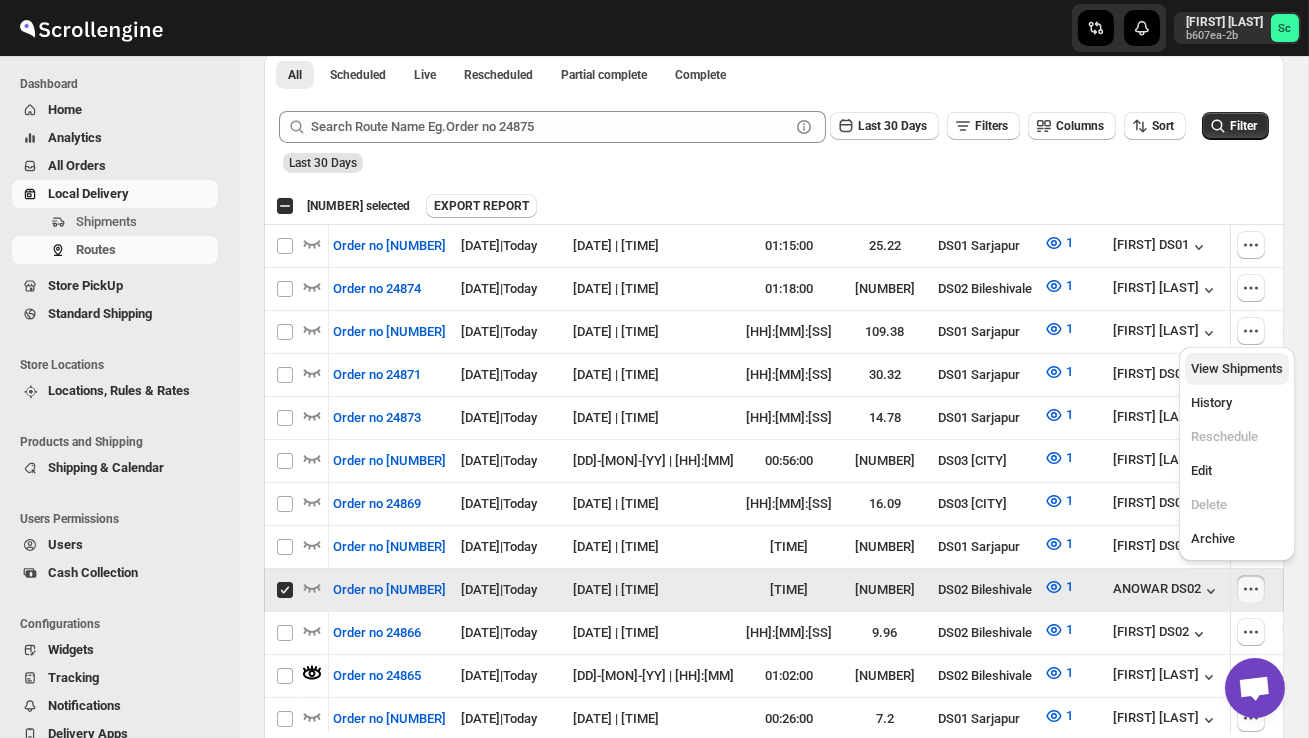 click on "View Shipments" at bounding box center (1237, 368) 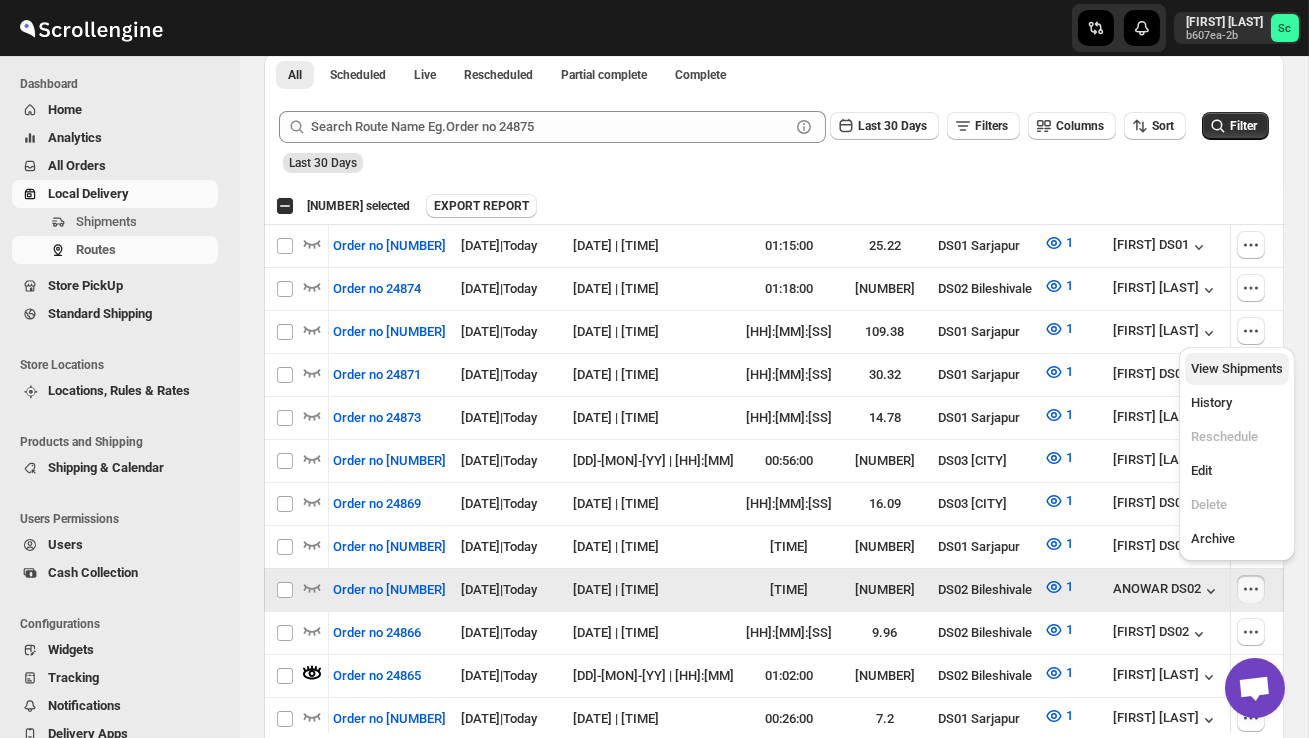 checkbox on "false" 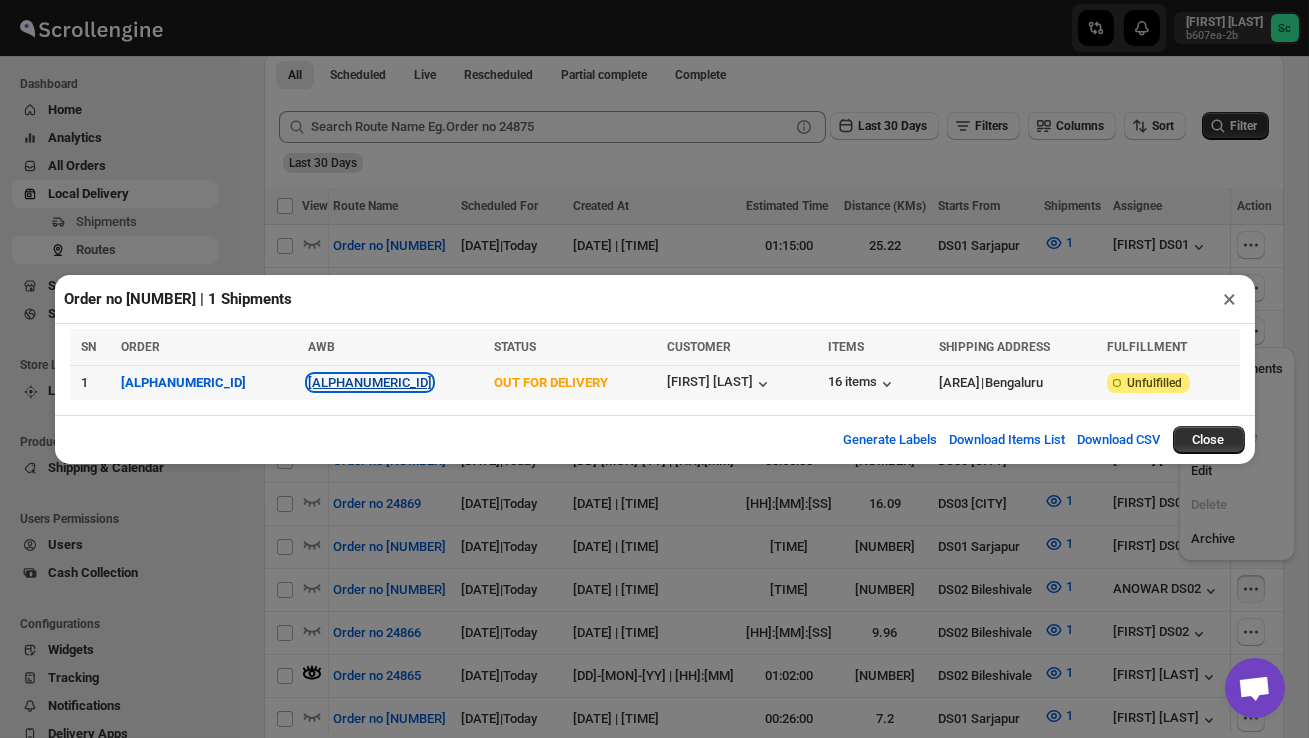click on "[ALPHANUMERIC_ID]" at bounding box center [370, 382] 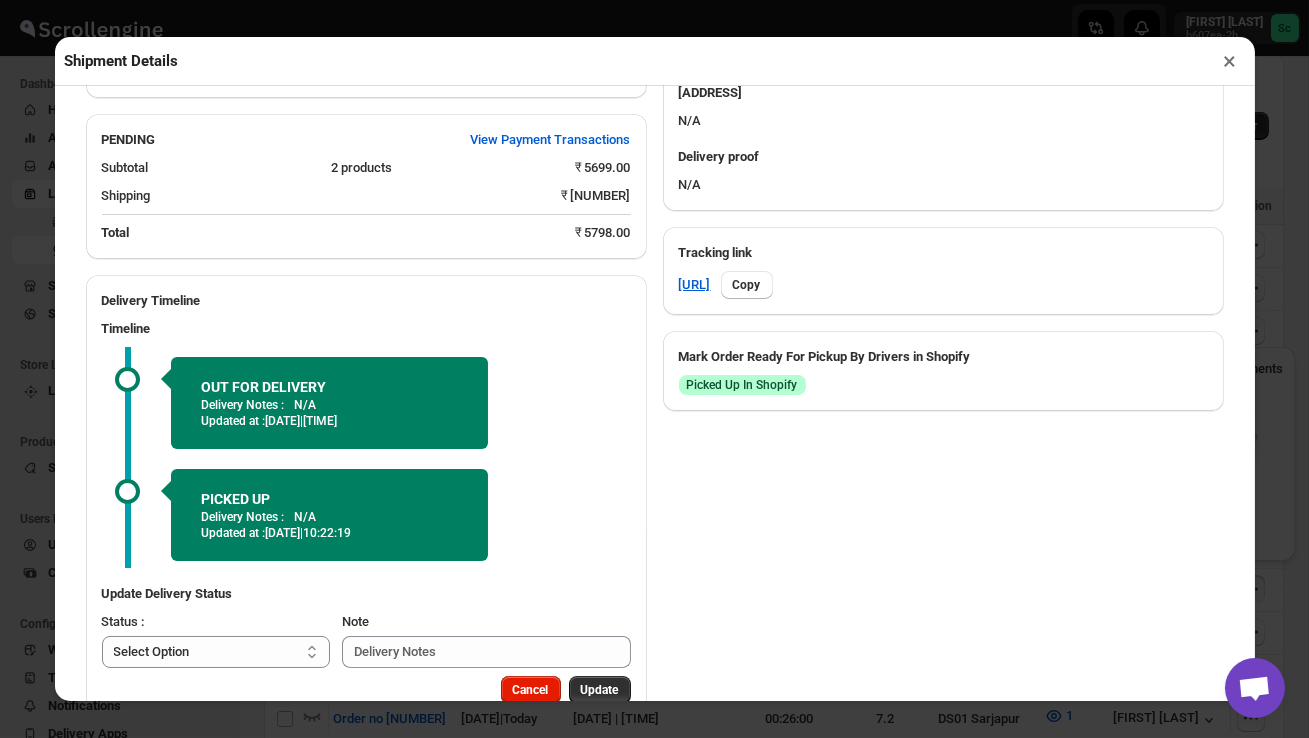 scroll, scrollTop: 864, scrollLeft: 0, axis: vertical 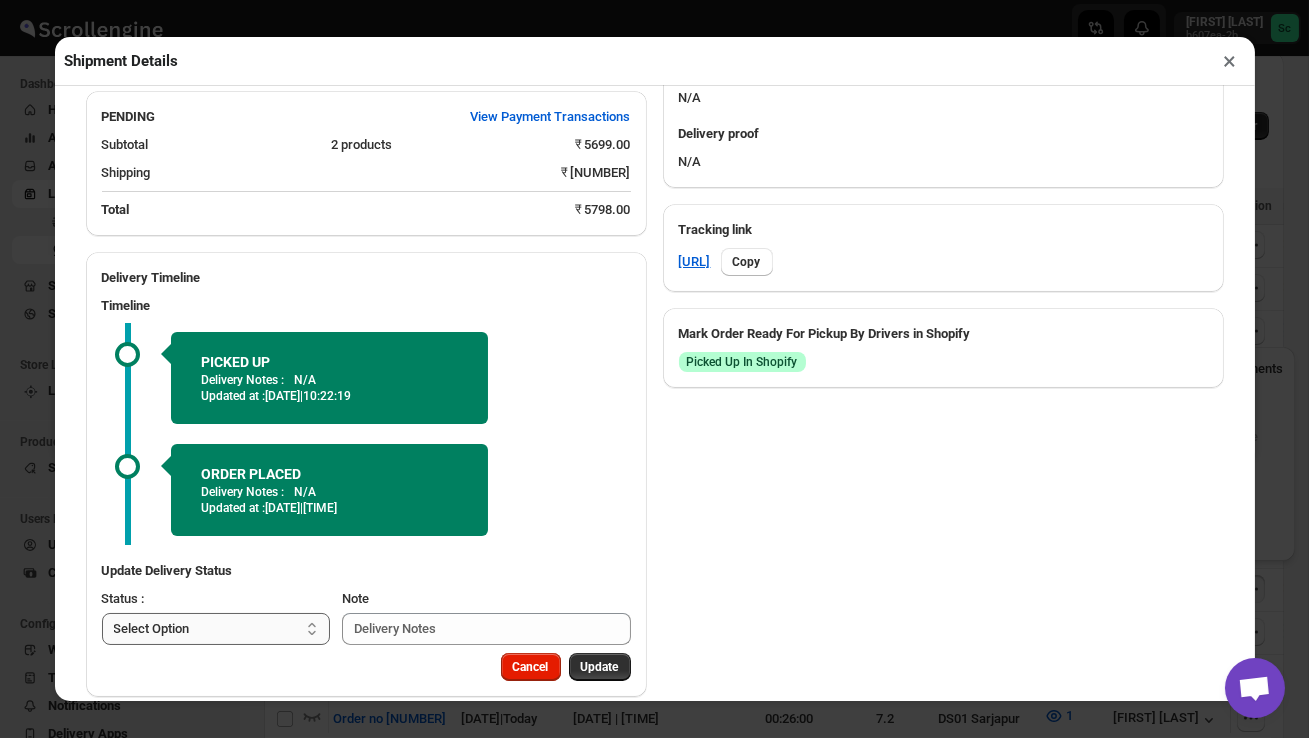click on "Select Option PICKED UP OUT FOR DELIVERY RESCHEDULE DELIVERED CANCELLED" at bounding box center [216, 629] 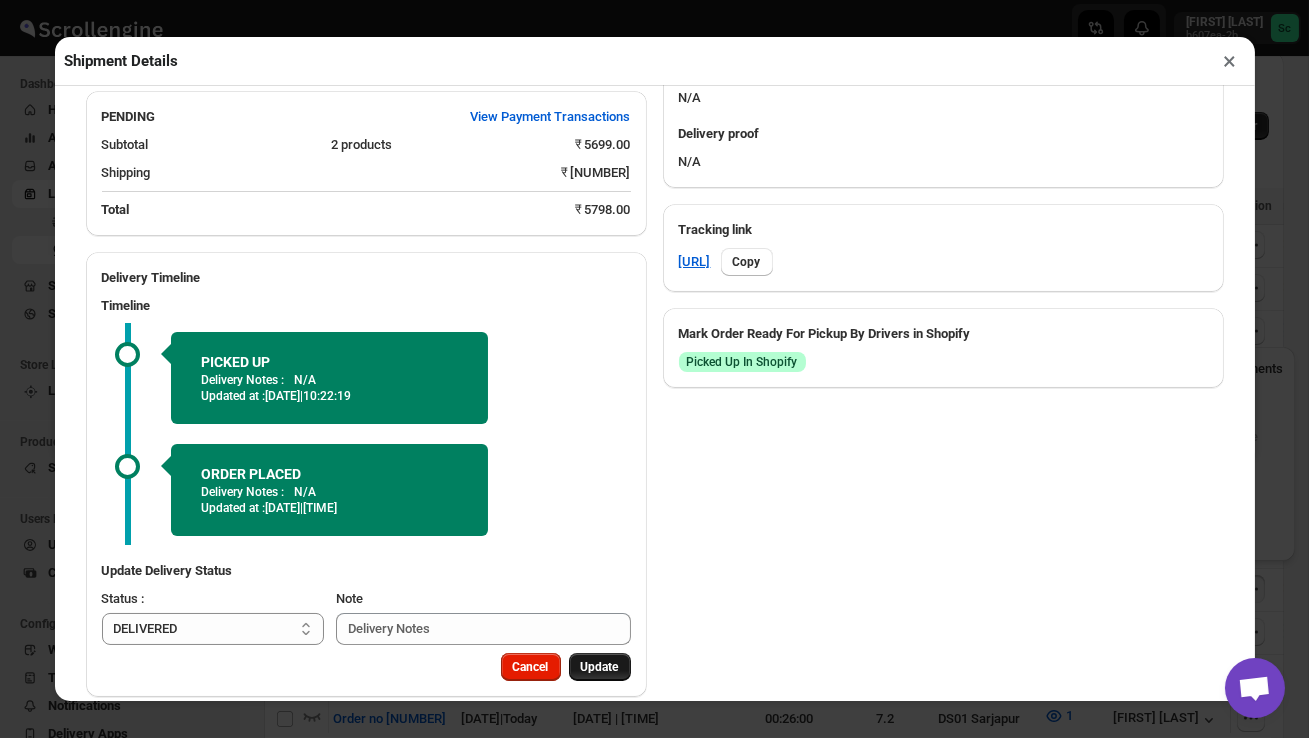 click on "Update" at bounding box center (600, 667) 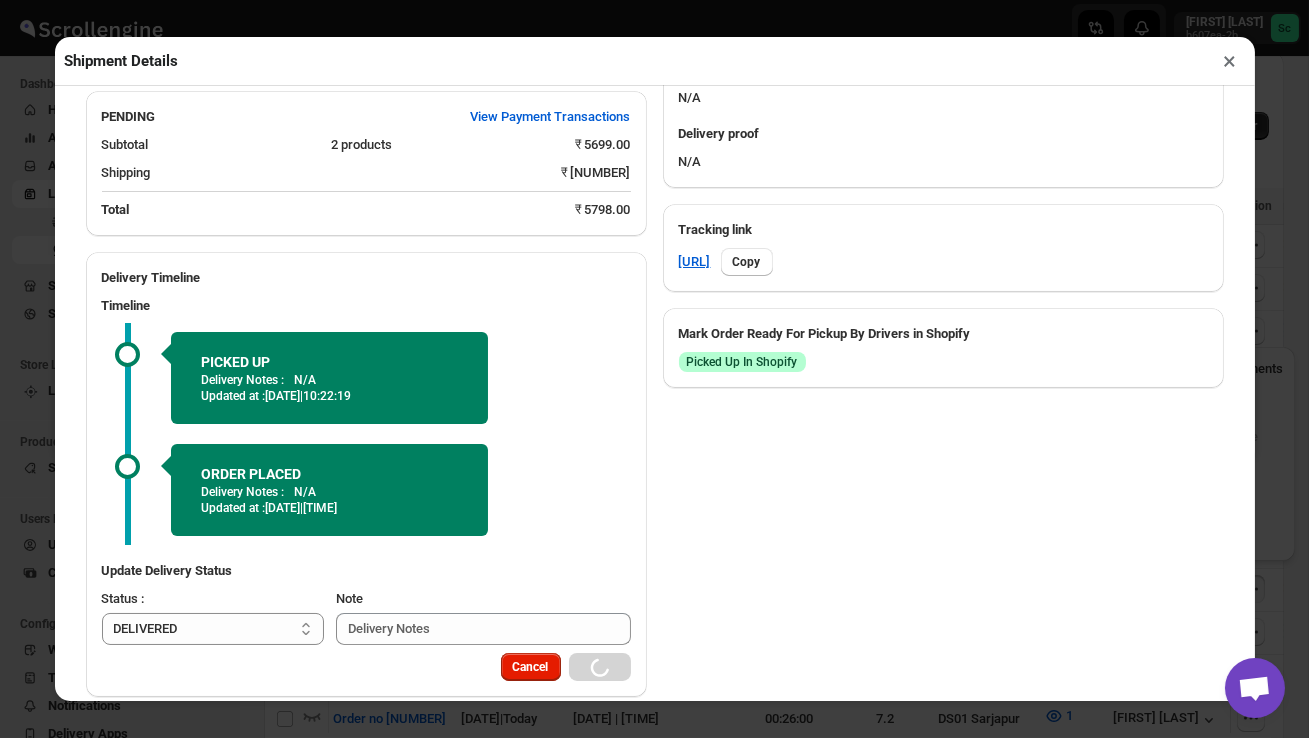 select 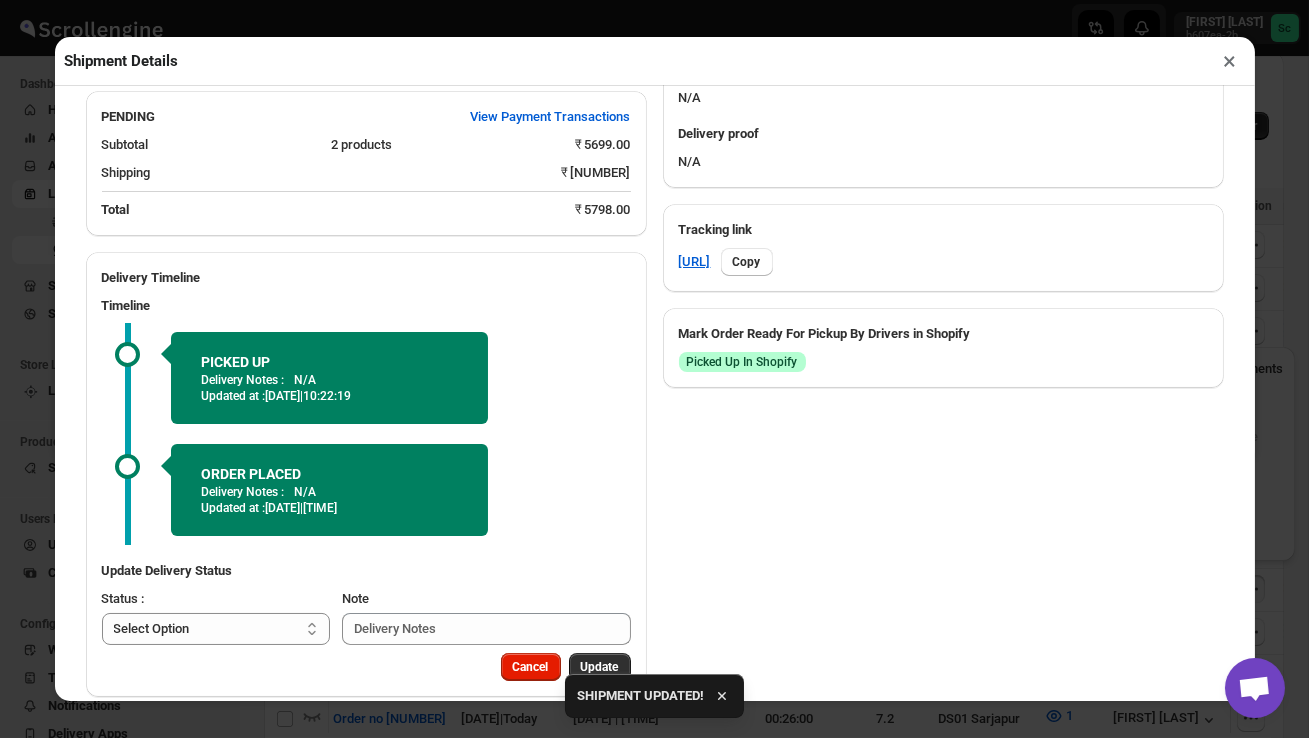 click on "×" at bounding box center [1230, 61] 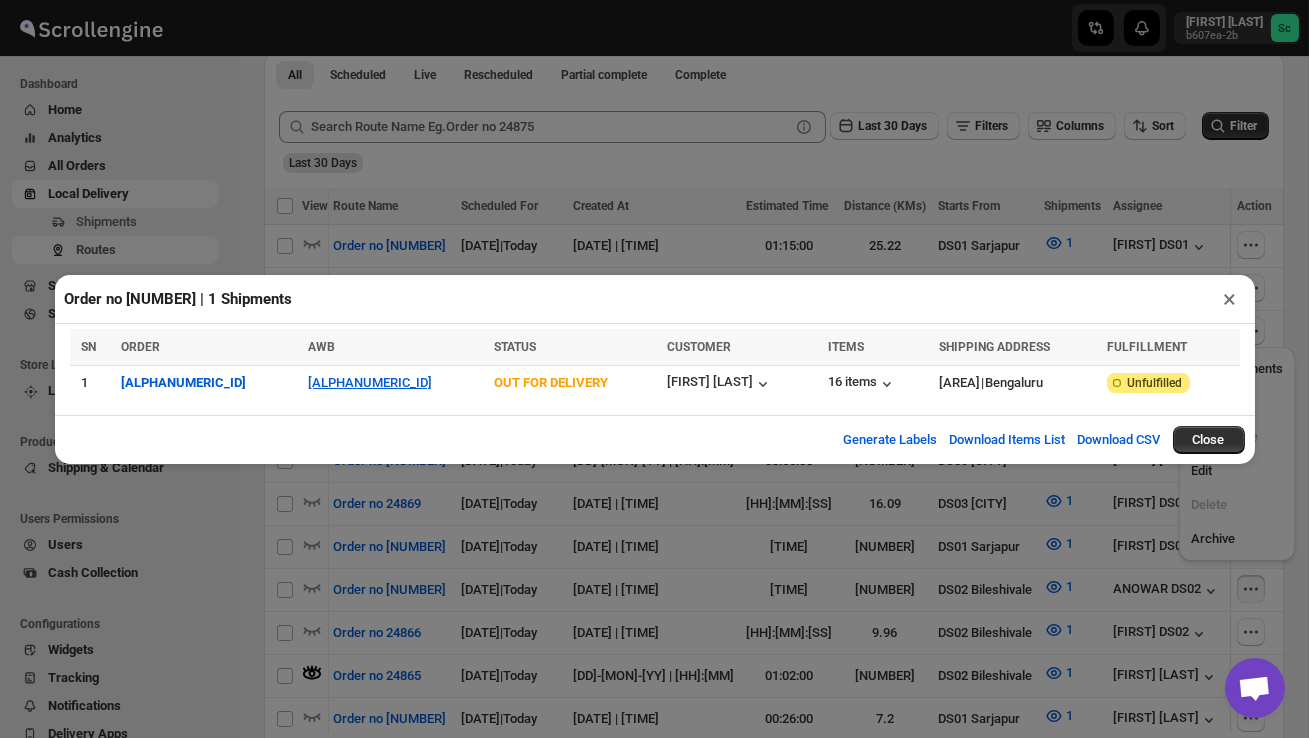click on "Order no 24867 | 1 Shipments × SN ORDER AWB STATUS CUSTOMER ITEMS SHIPPING ADDRESS FULFILLMENT Select shipment 0 selected SN ORDER AWB STATUS CUSTOMER ITEMS SHIPPING ADDRESS FULFILLMENT 1 HR/25/24867 16LK64BIXK OUT FOR DELIVERY [FIRST] [LAST] 16 items [AREA] [AREA] Unfulfilled Generate Labels Download Items List Download CSV Close" at bounding box center [654, 369] 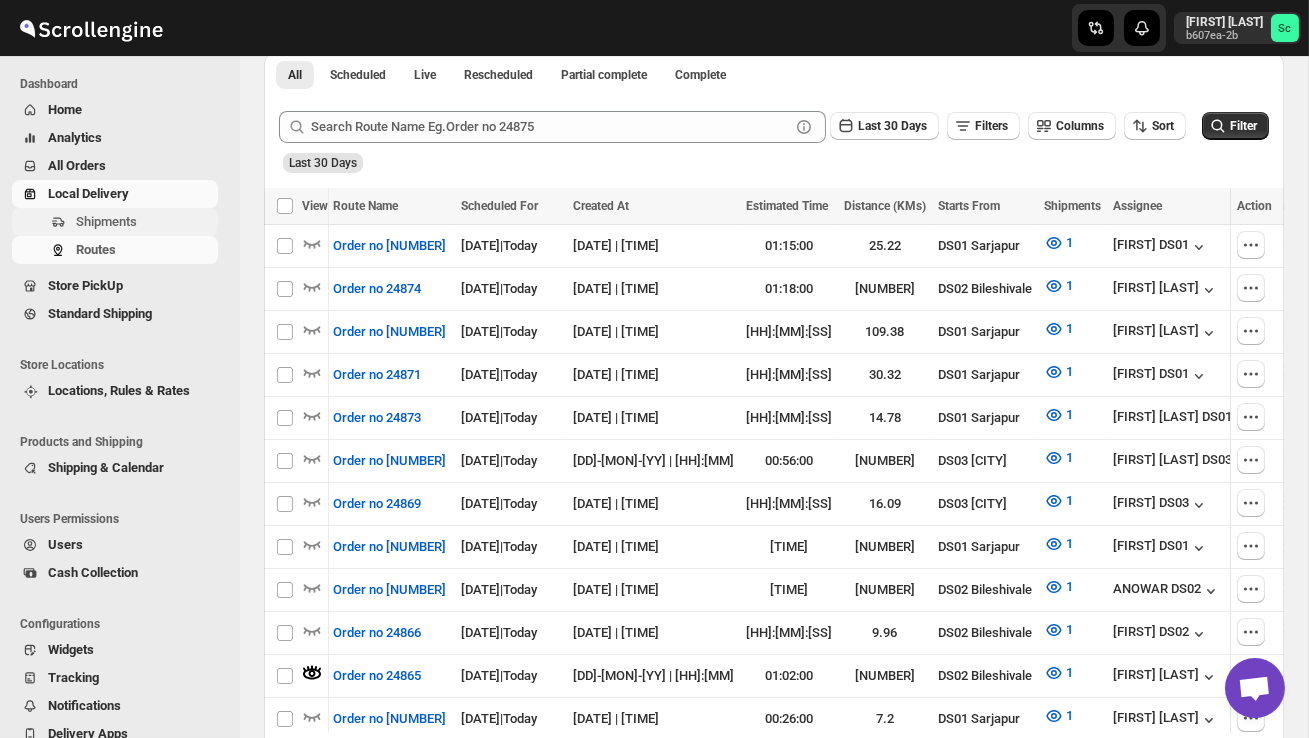 click on "Shipments" at bounding box center (106, 221) 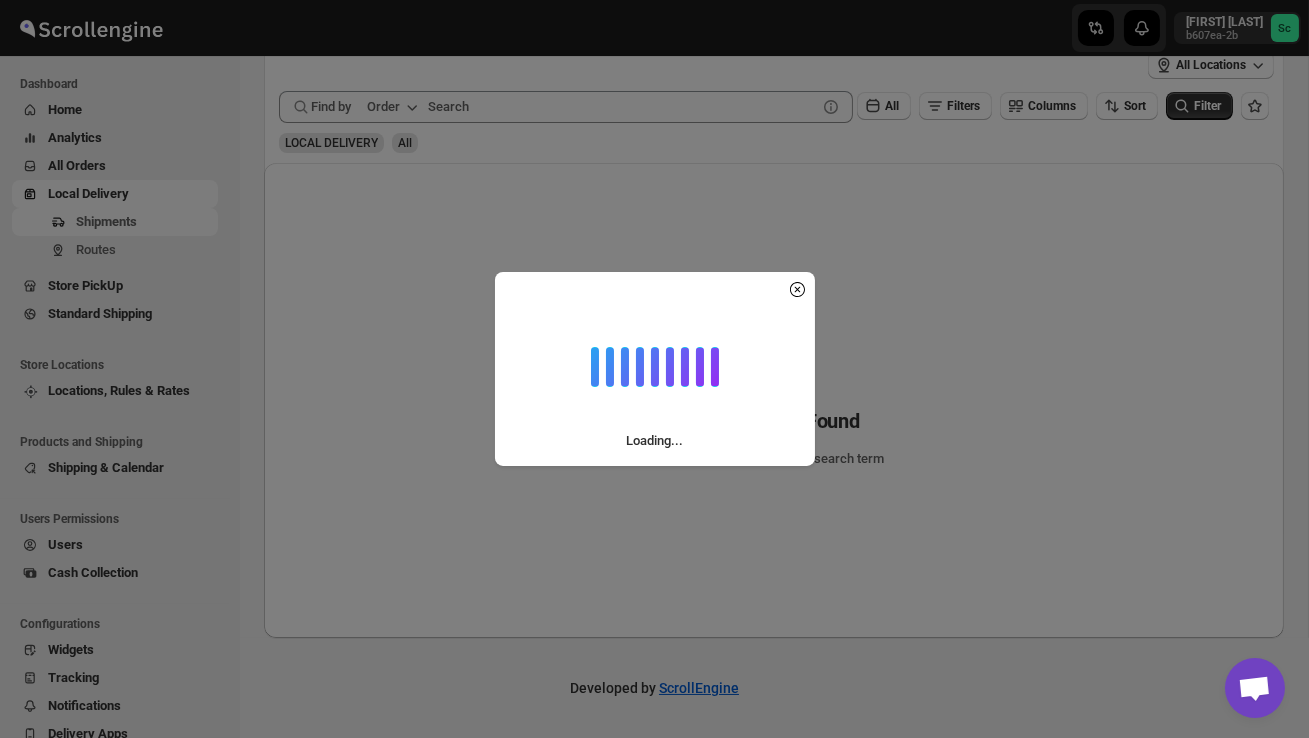 scroll, scrollTop: 0, scrollLeft: 0, axis: both 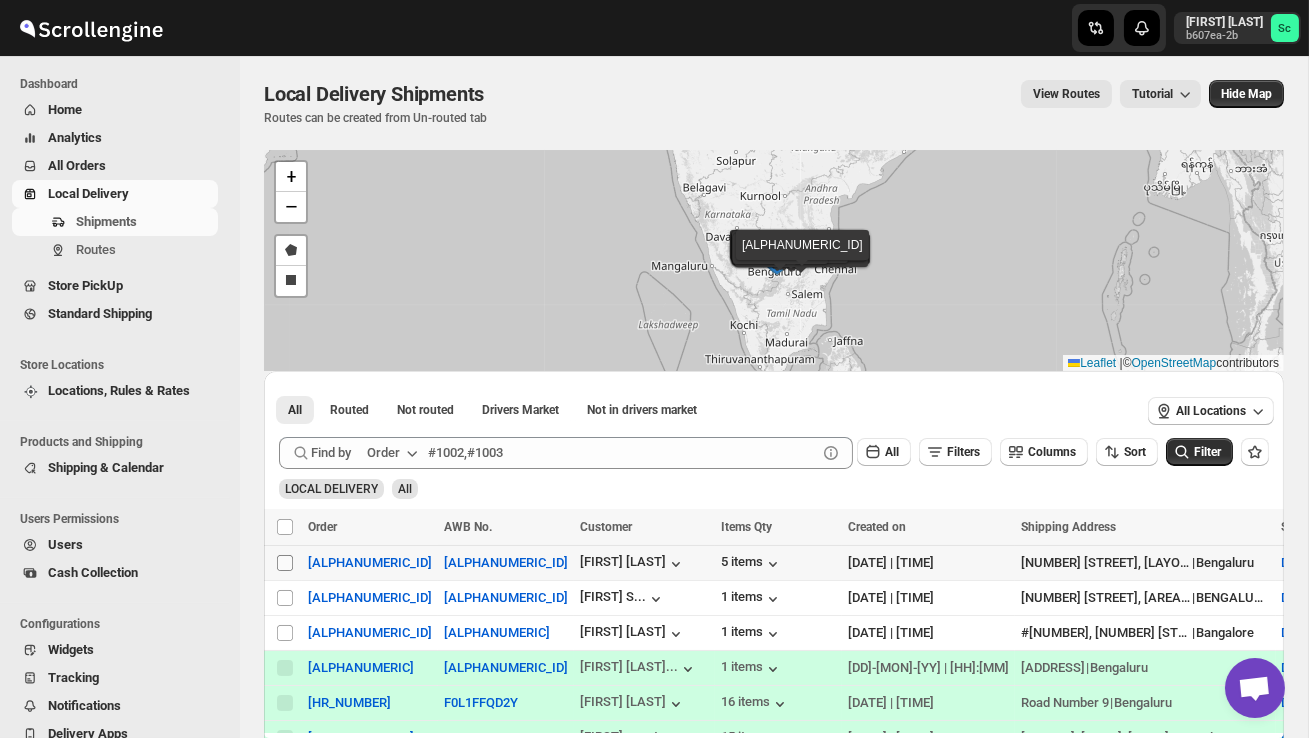 click on "Select shipment" at bounding box center (285, 563) 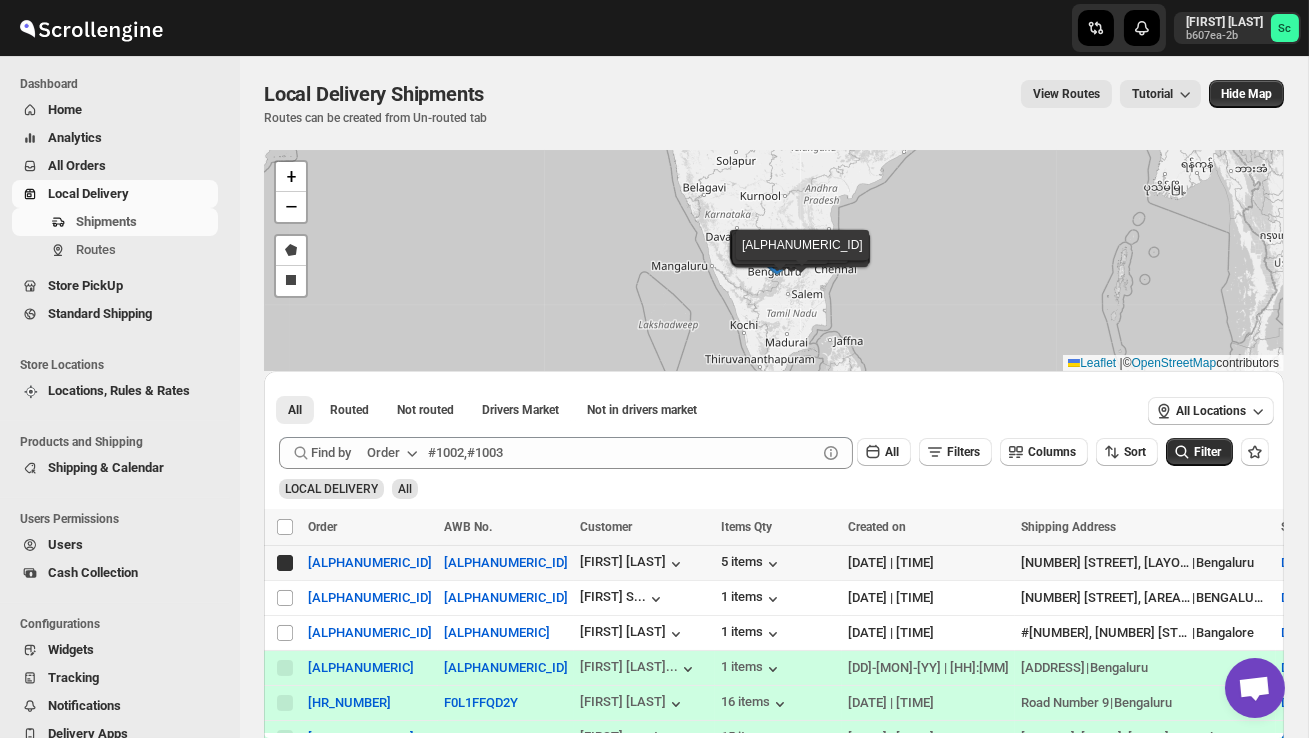 checkbox on "true" 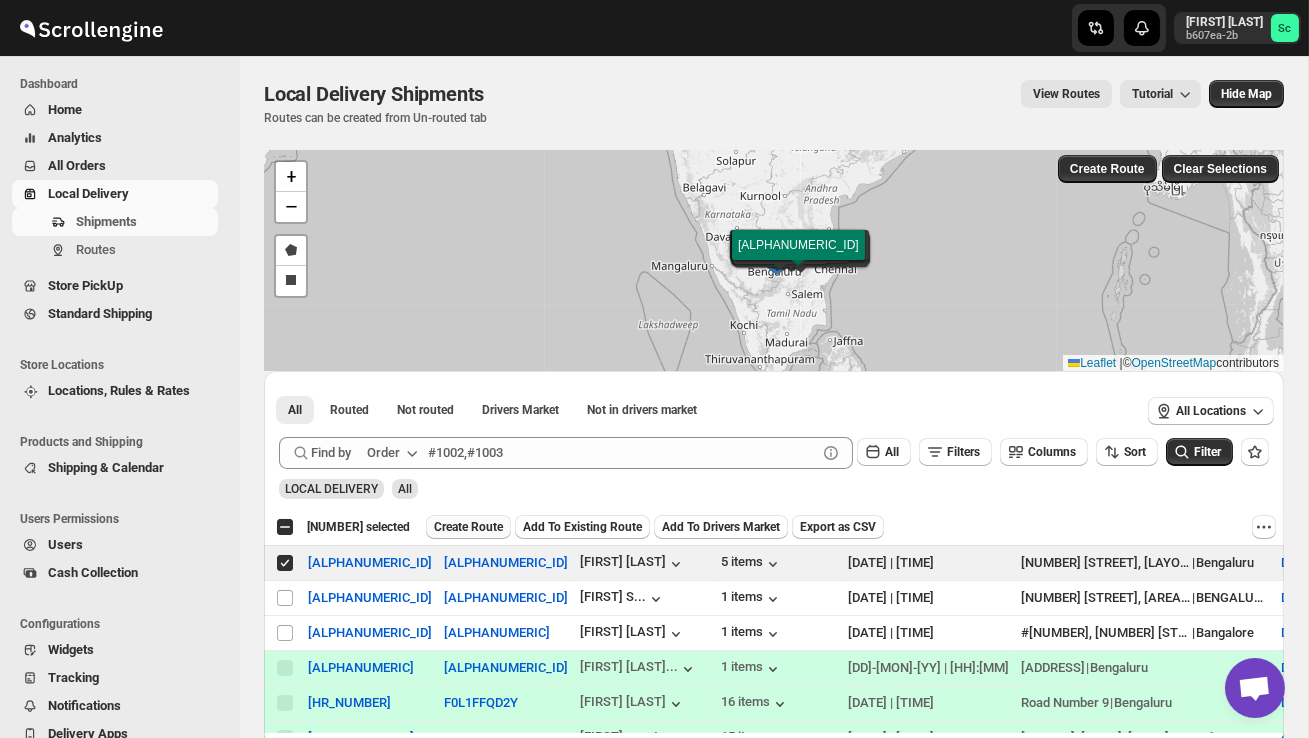 click on "Create Route" at bounding box center [468, 527] 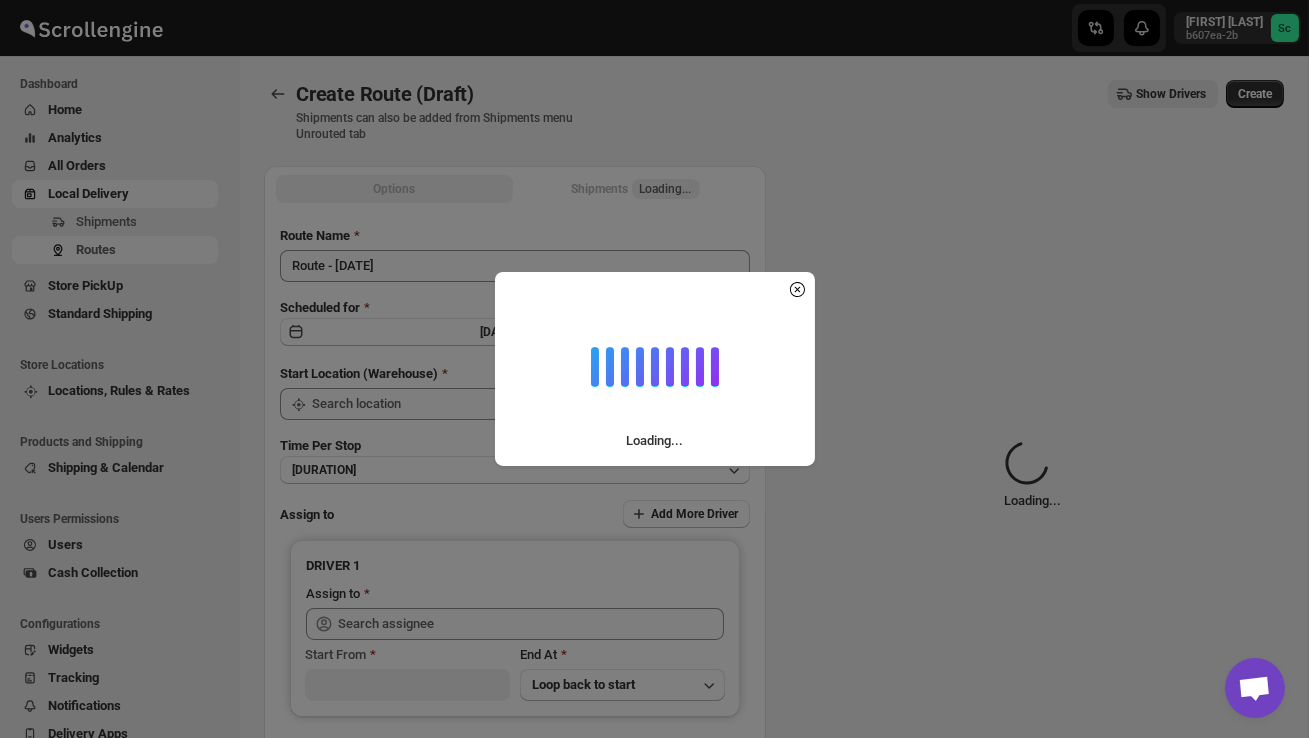 type on "DS02 Bileshivale" 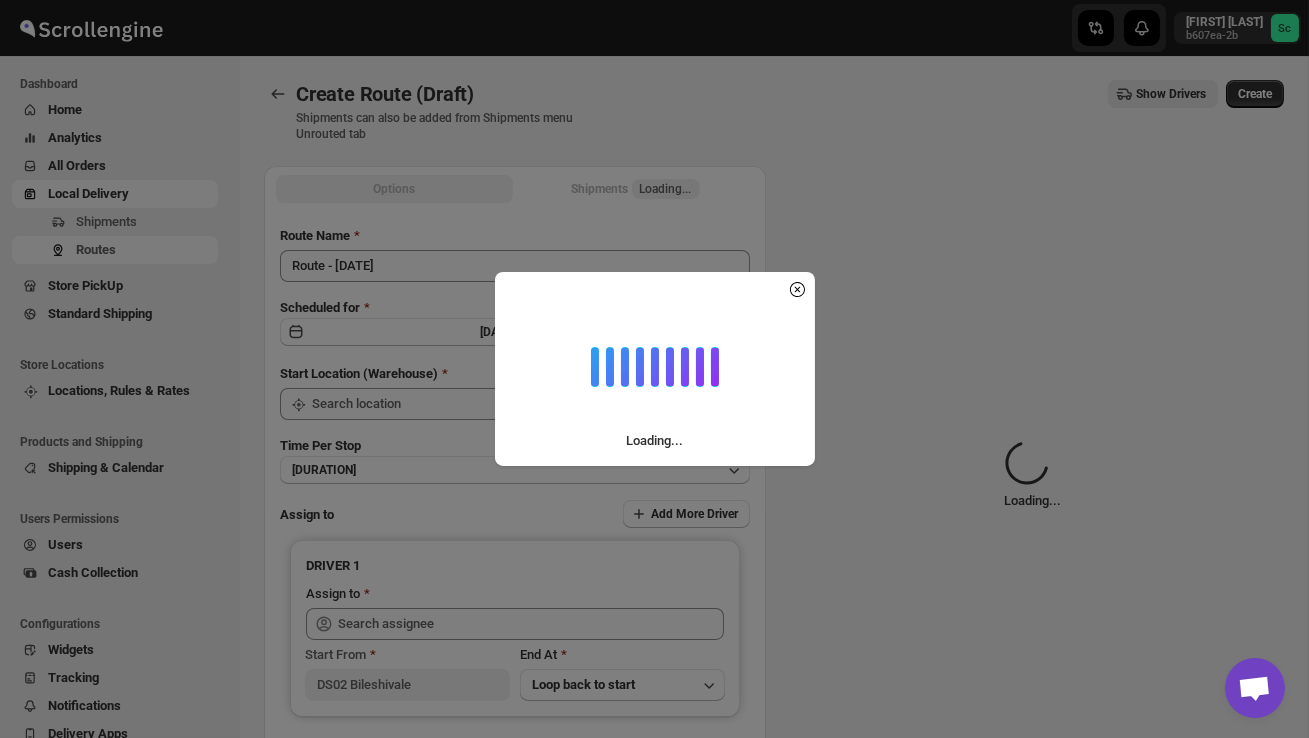 type on "DS02 Bileshivale" 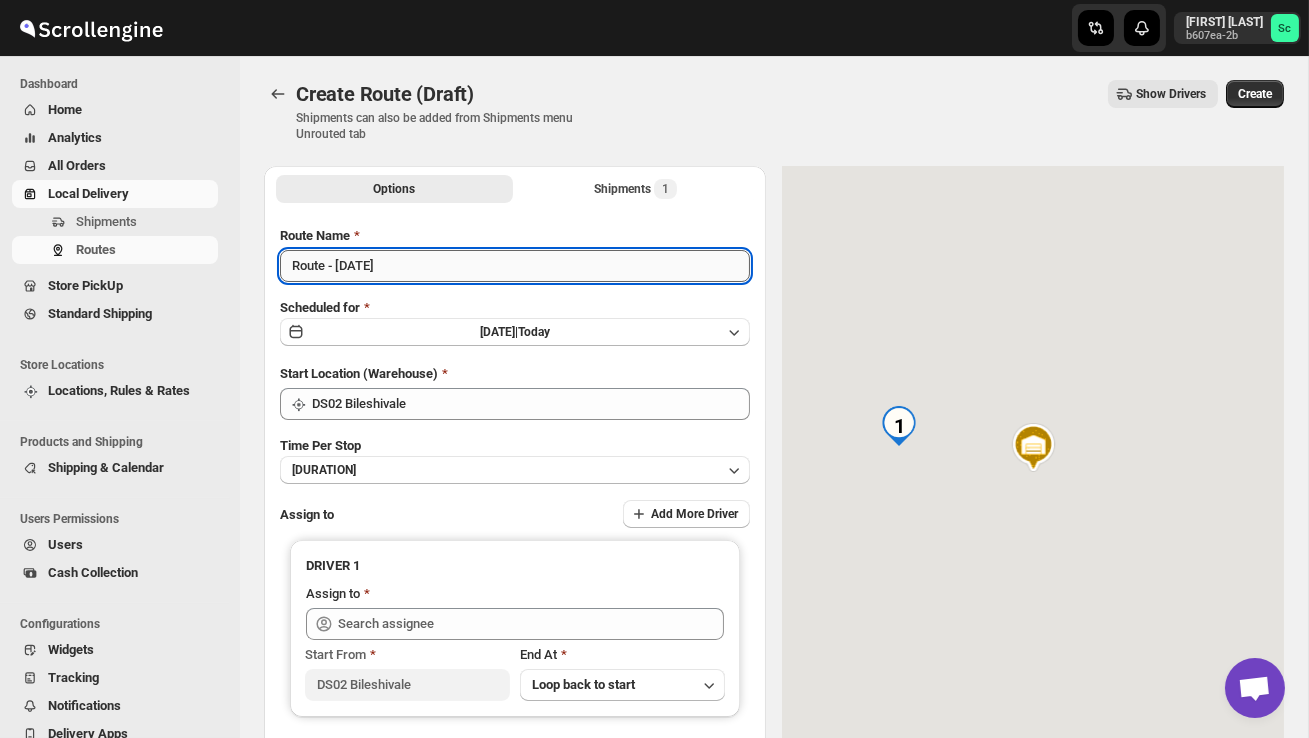 click on "Route - [DATE]" at bounding box center [515, 266] 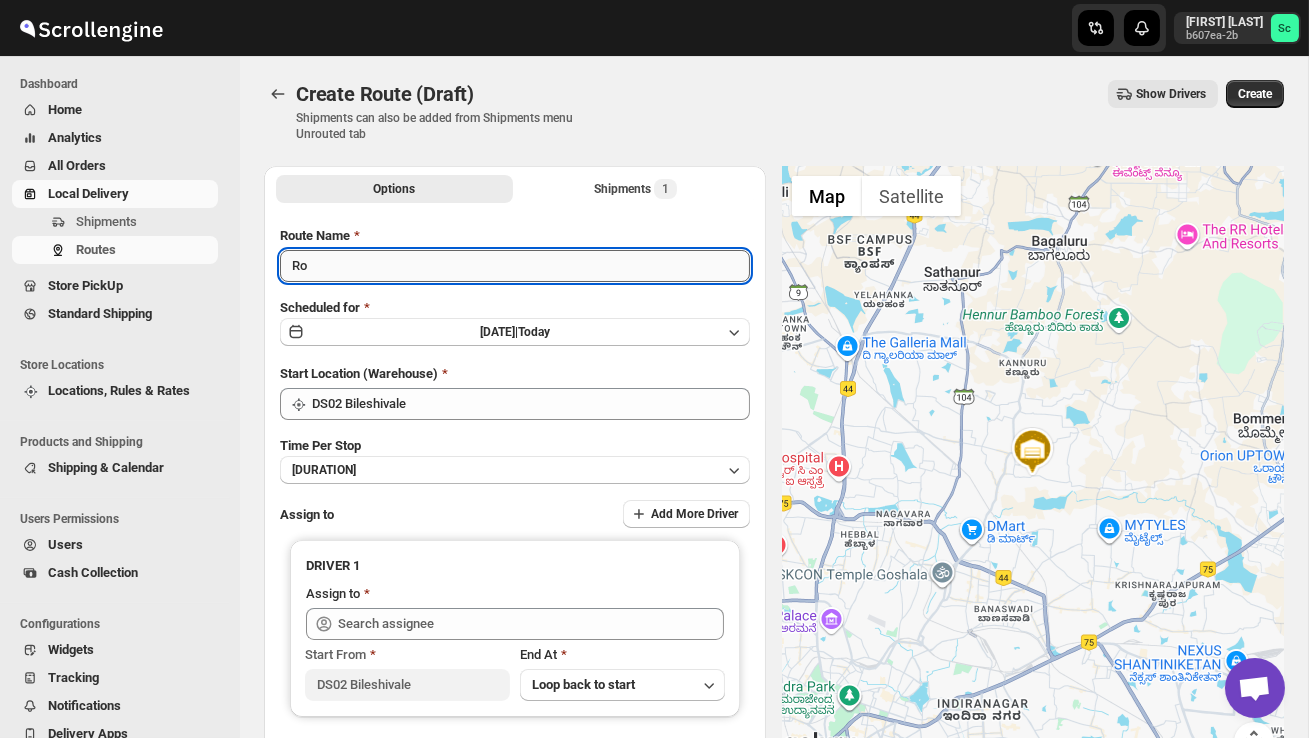 type on "R" 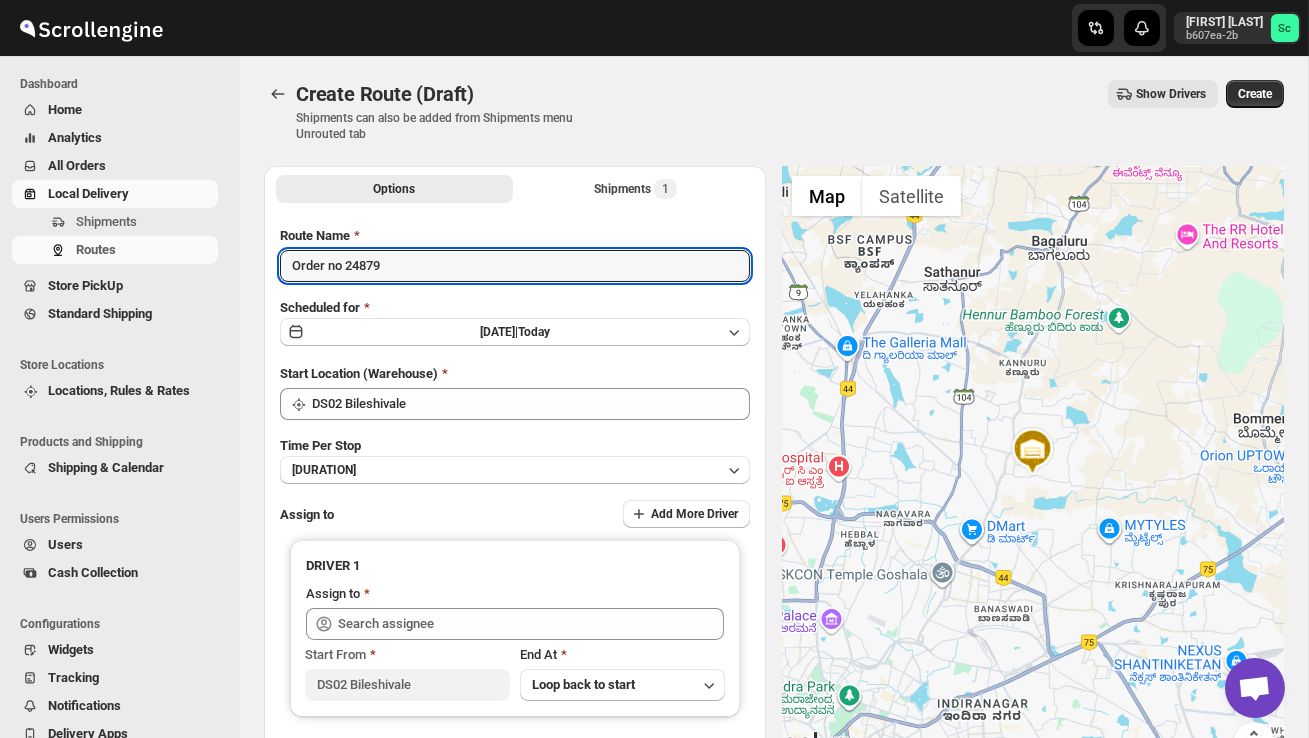 type on "Order no 24879" 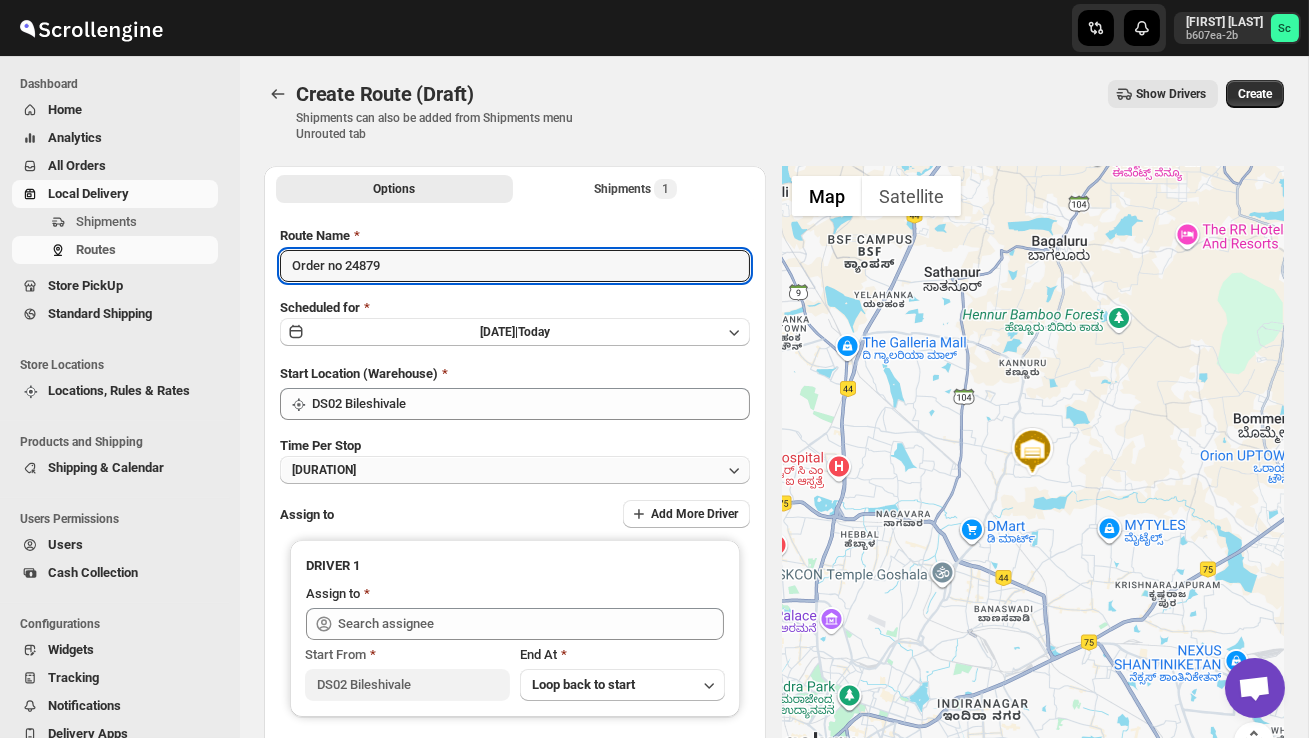 click on "[DURATION]" at bounding box center (515, 470) 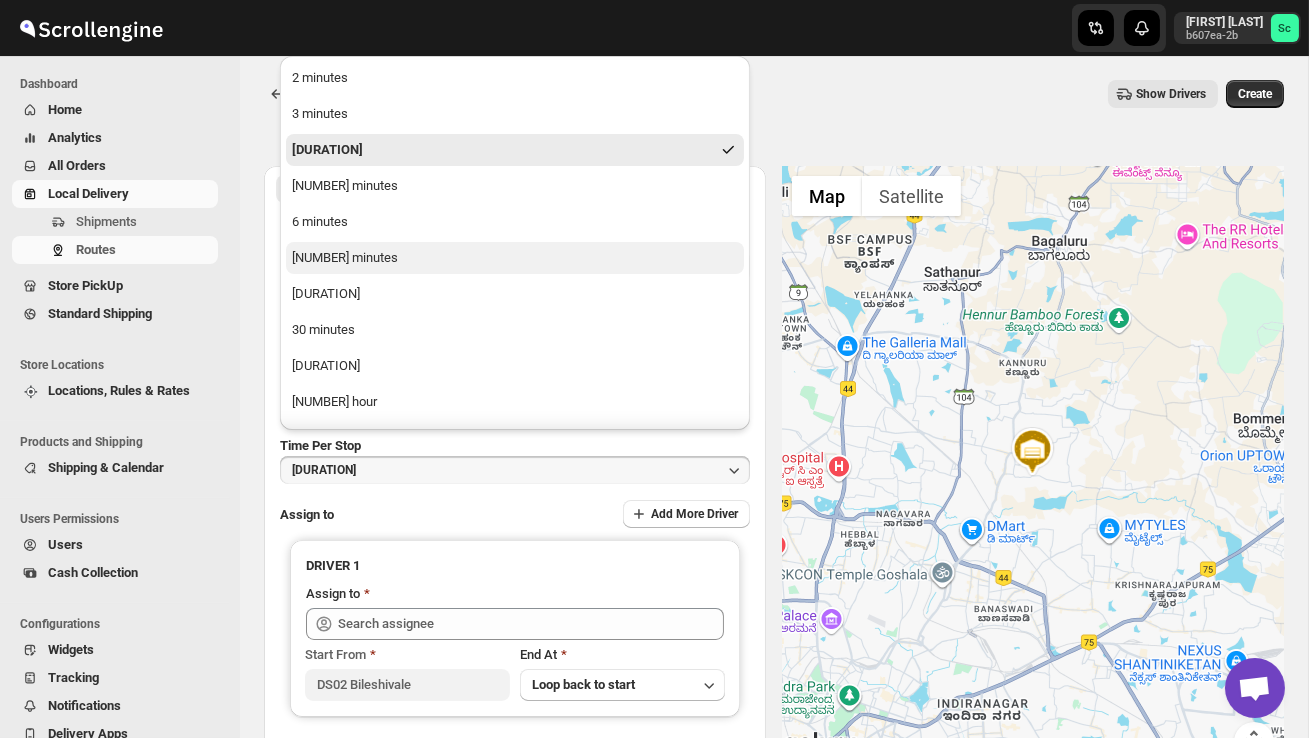 click on "[NUMBER] minutes" at bounding box center [515, 258] 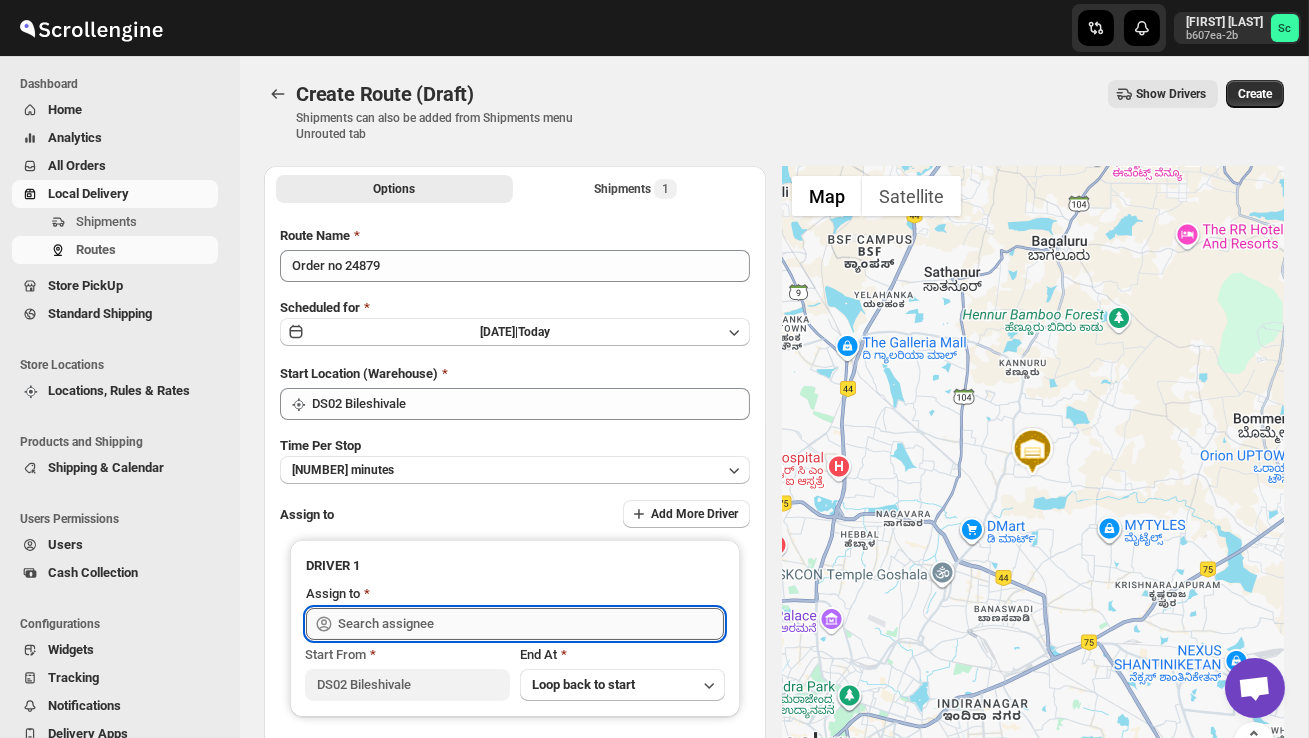 click at bounding box center [531, 624] 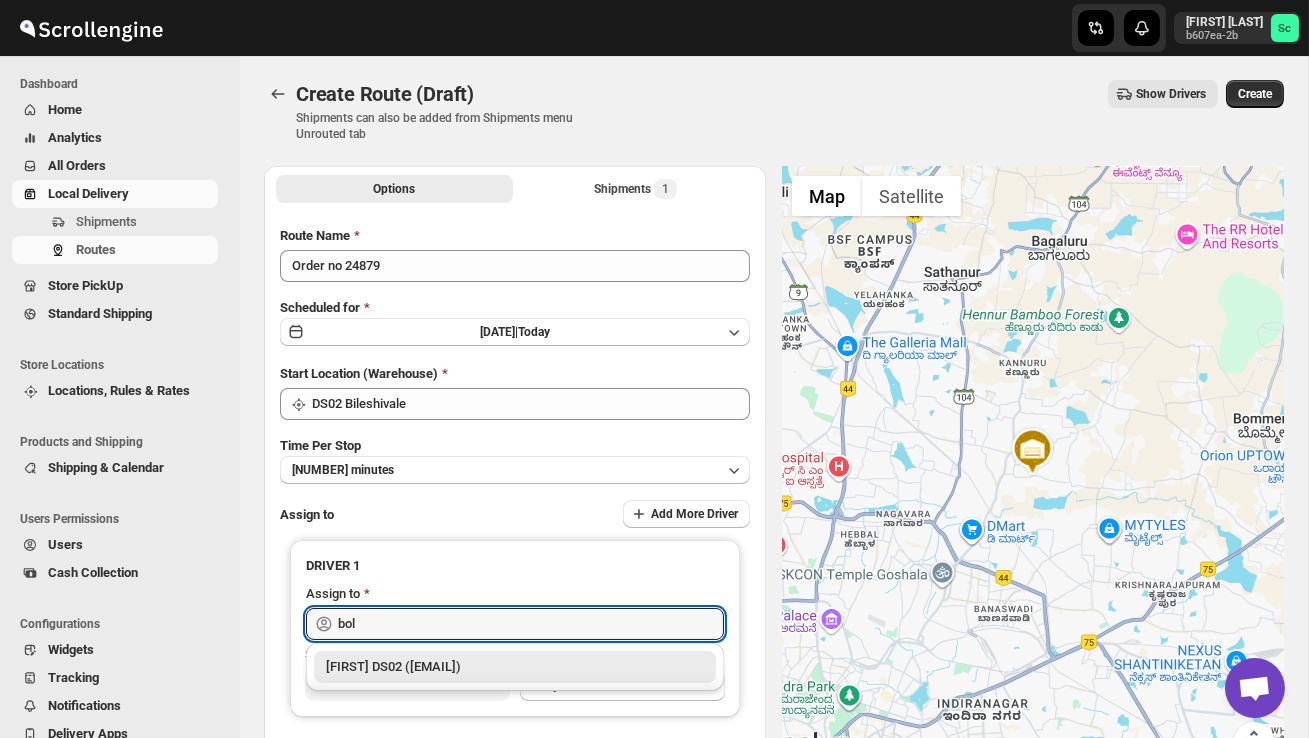 click on "[FIRST] DS02 ([EMAIL])" at bounding box center (515, 667) 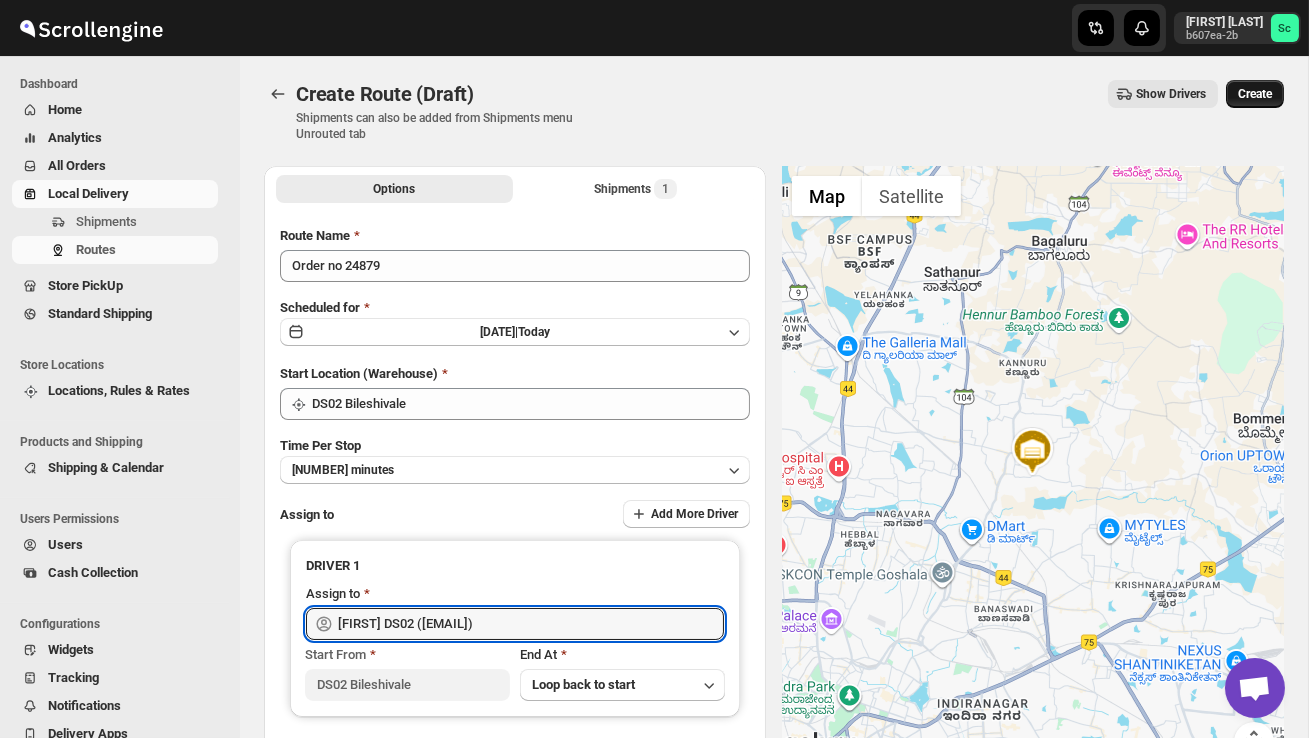 type on "[FIRST] DS02 ([EMAIL])" 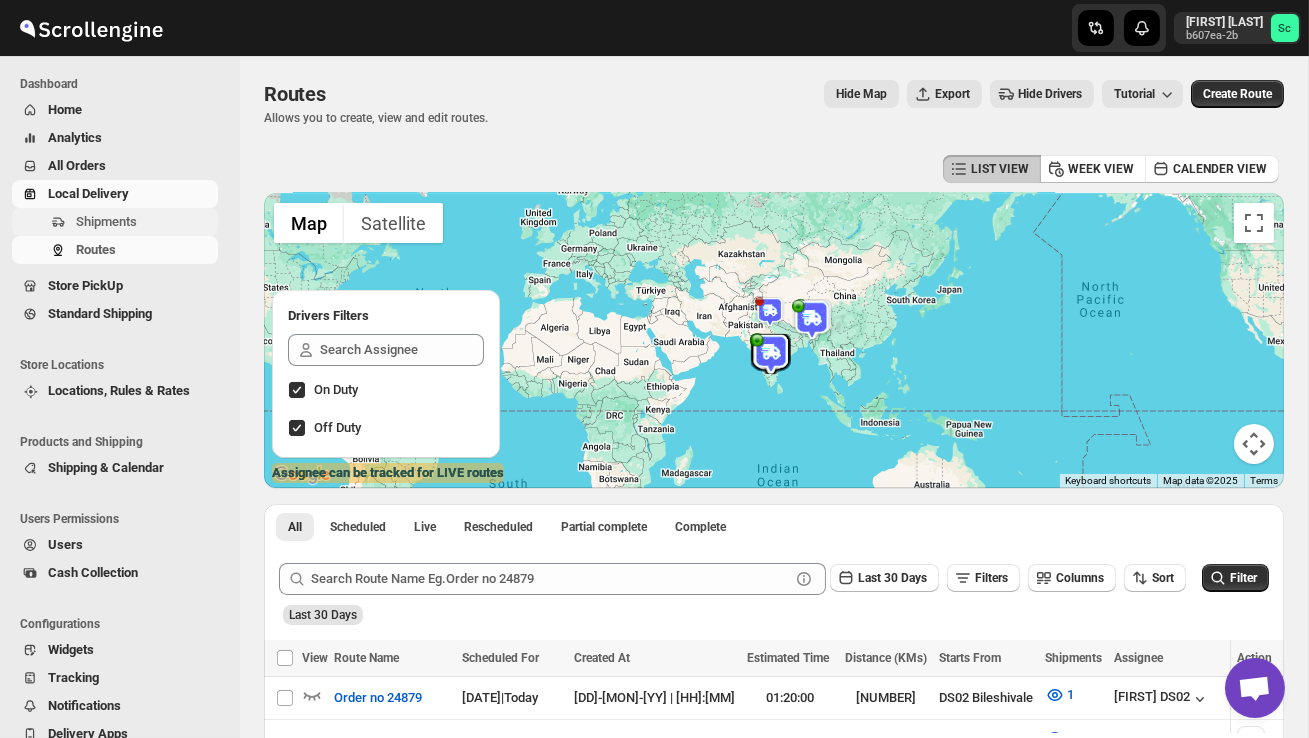 click on "Shipments" at bounding box center [106, 221] 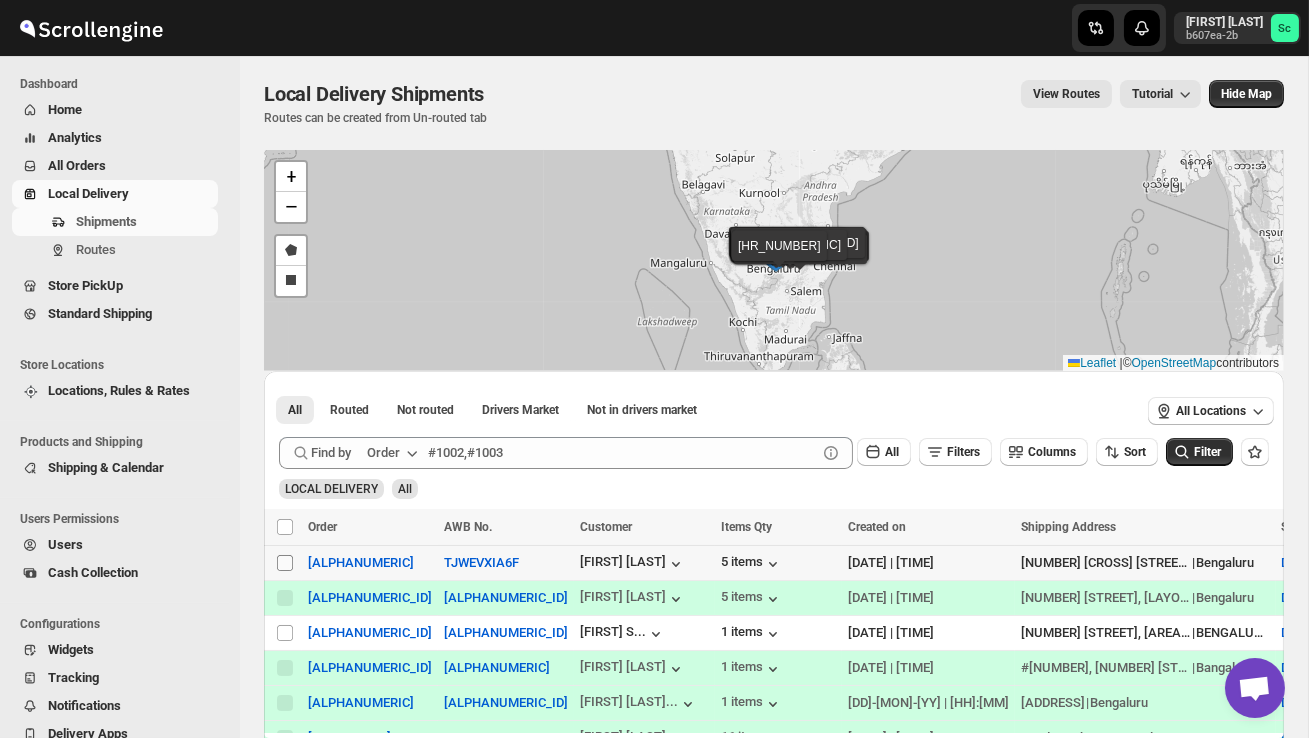 click on "Select shipment" at bounding box center (285, 563) 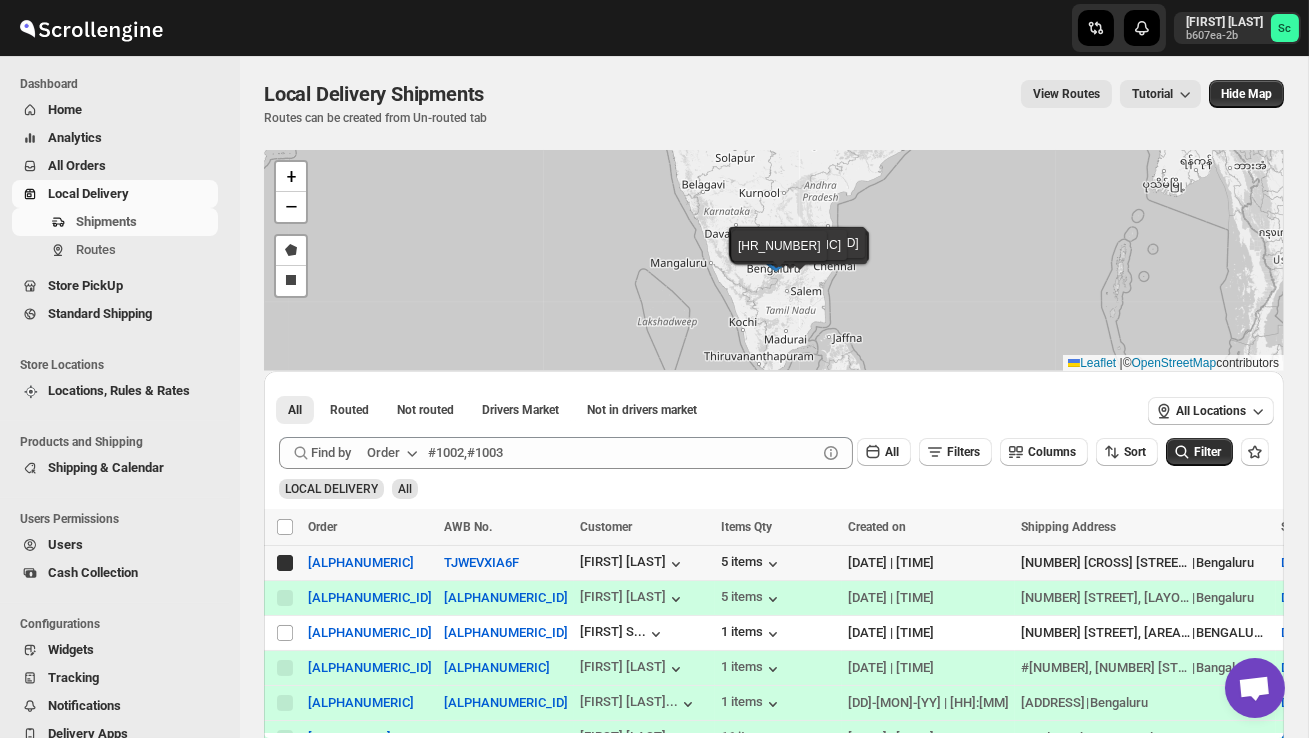 checkbox on "true" 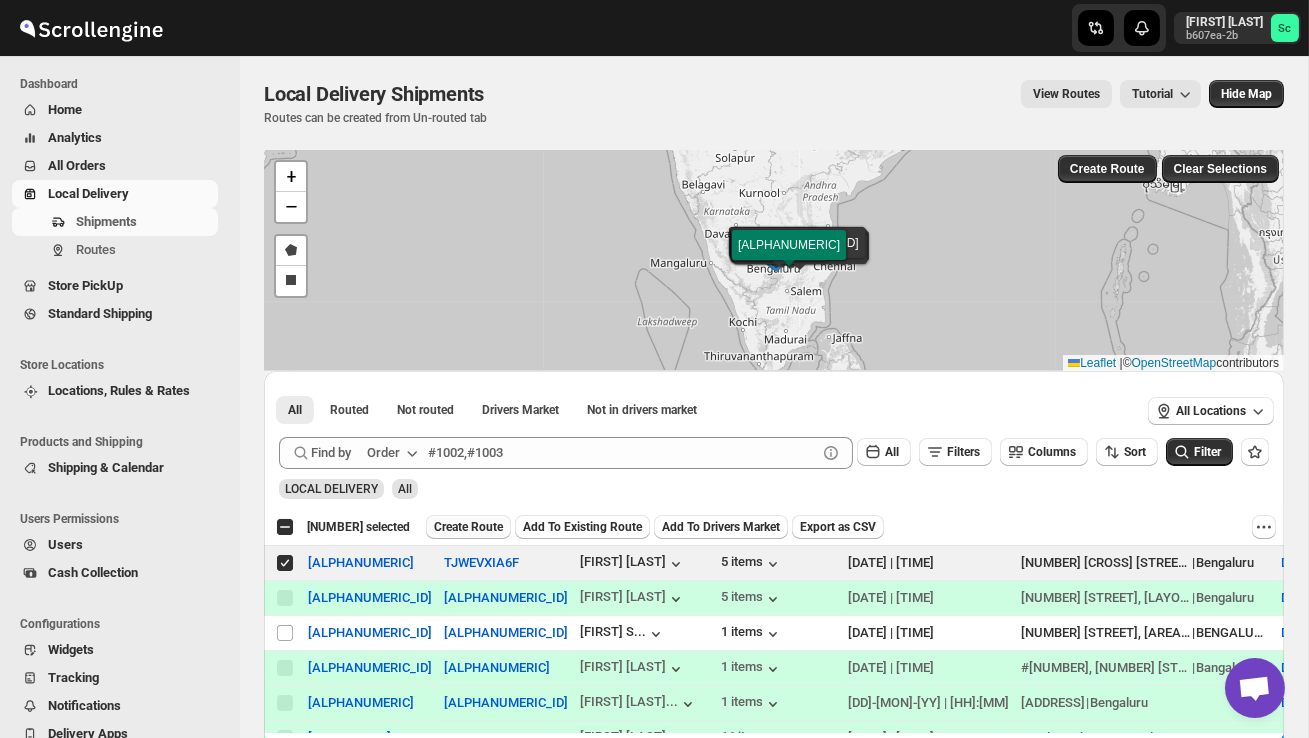 click on "Create Route" at bounding box center (468, 527) 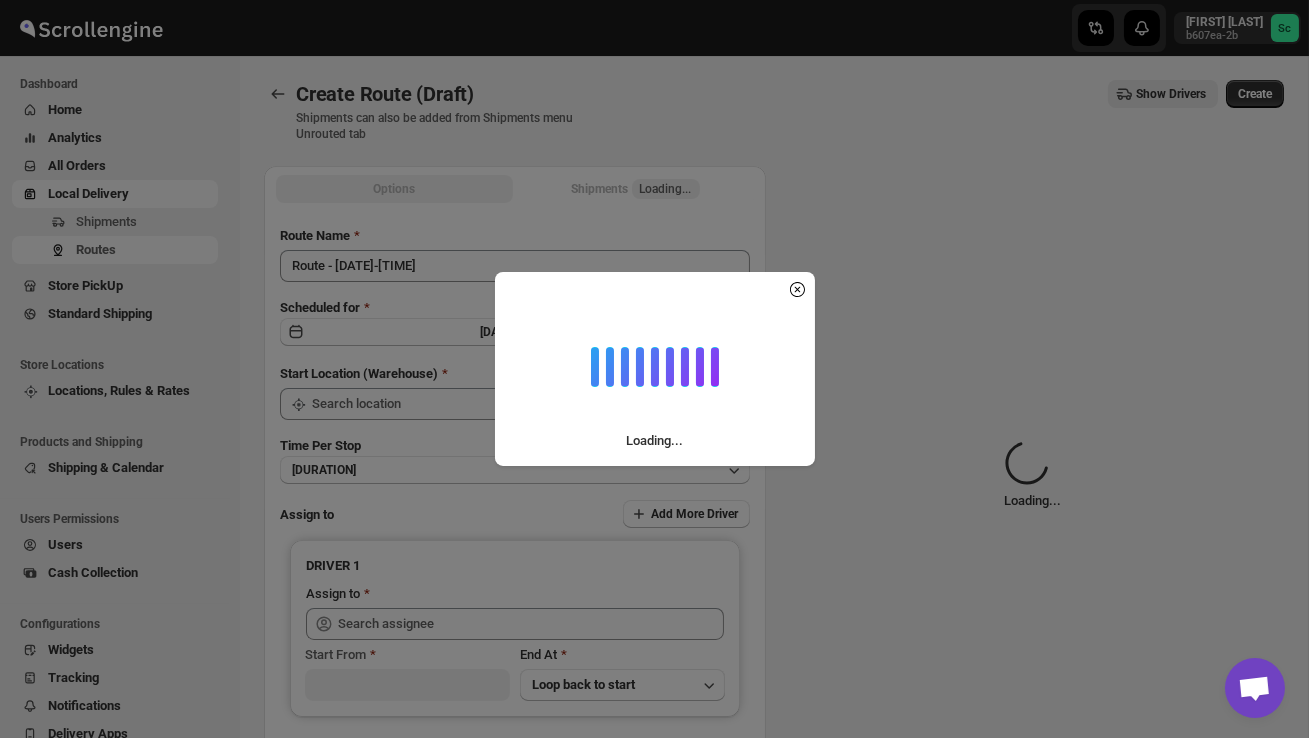 type on "DS02 Bileshivale" 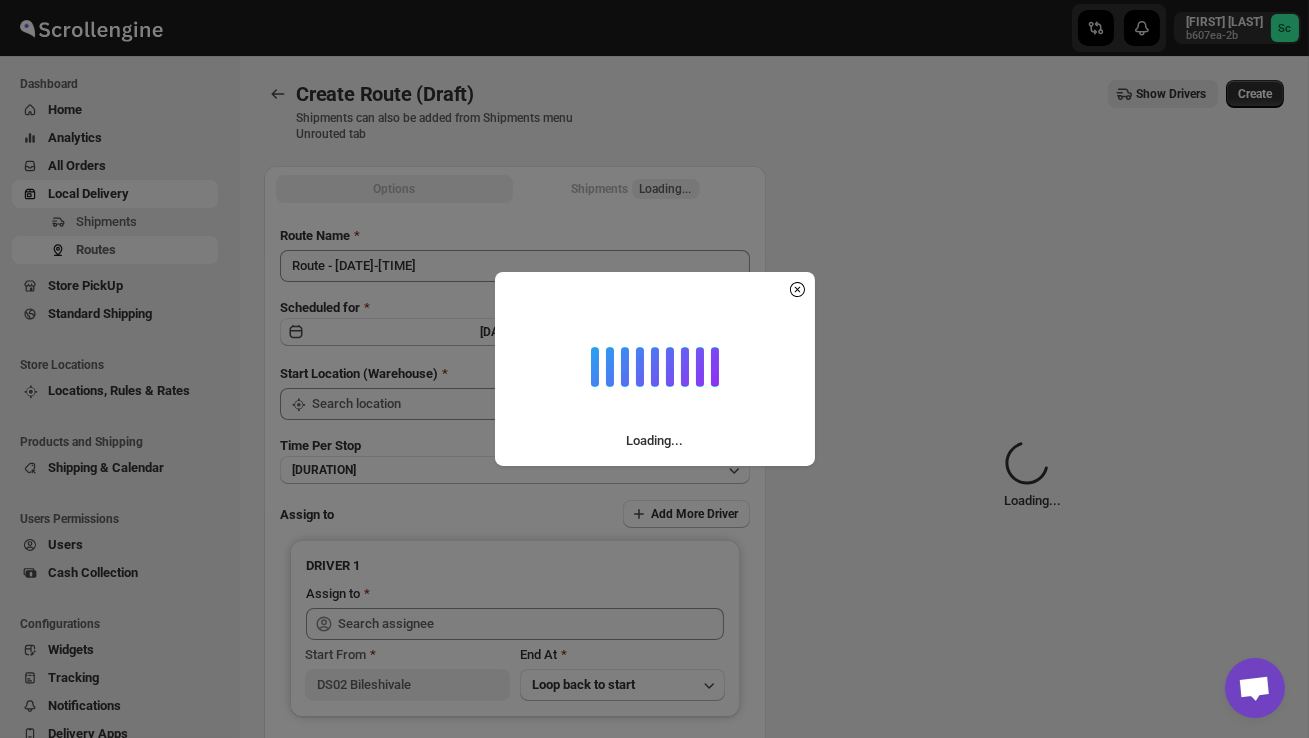 type on "DS02 Bileshivale" 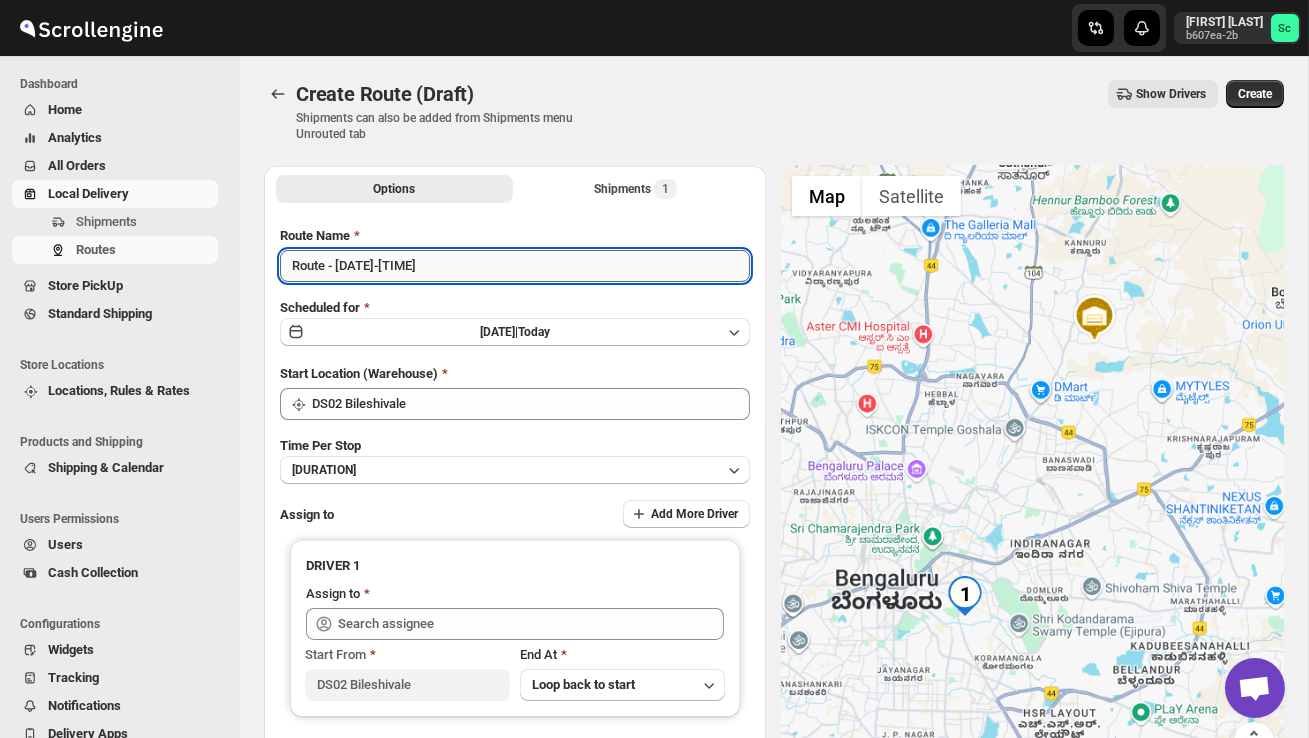 click on "Route - [DATE]-[TIME]" at bounding box center (515, 266) 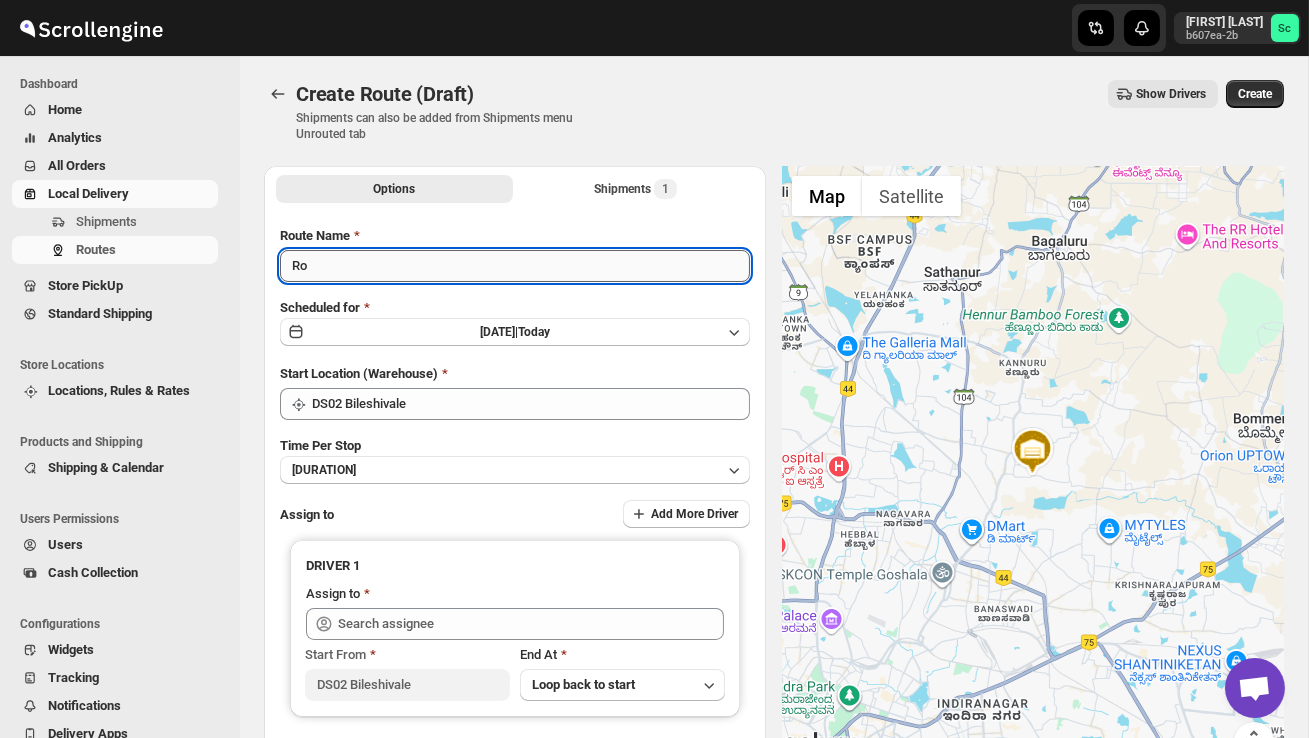 type on "R" 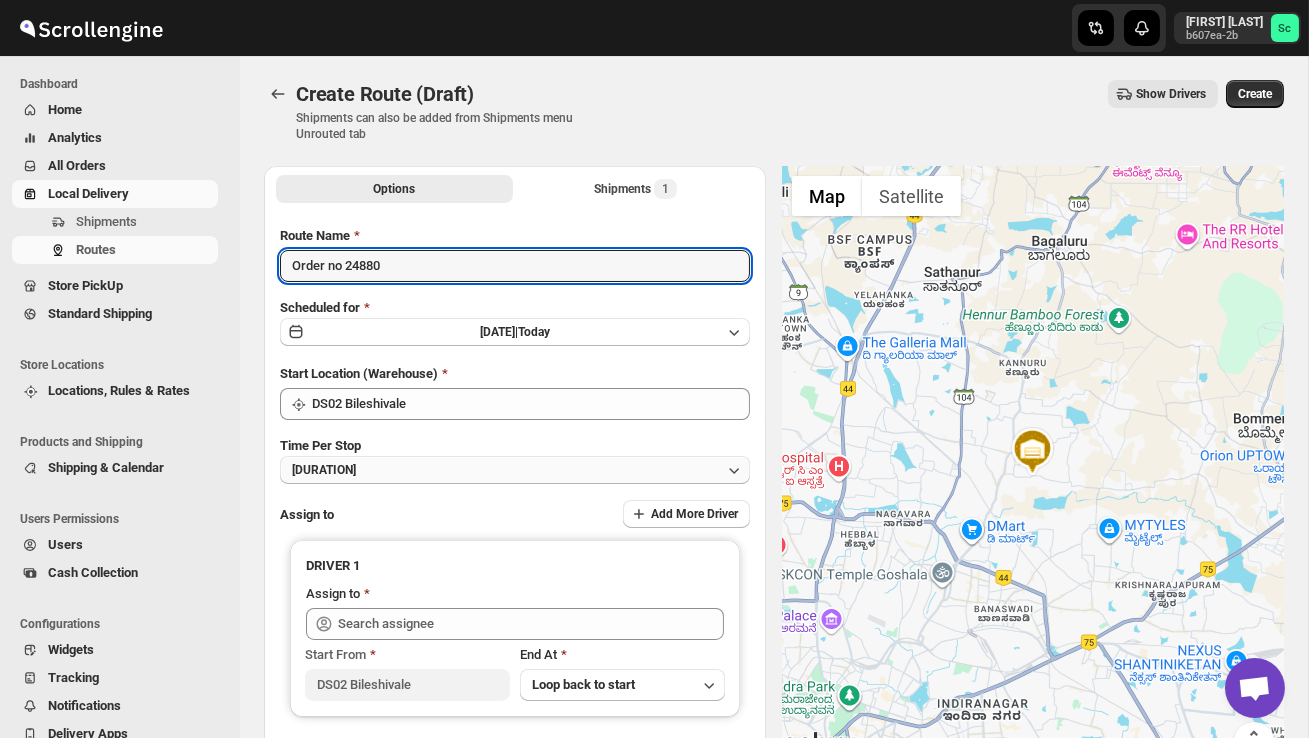 type on "Order no 24880" 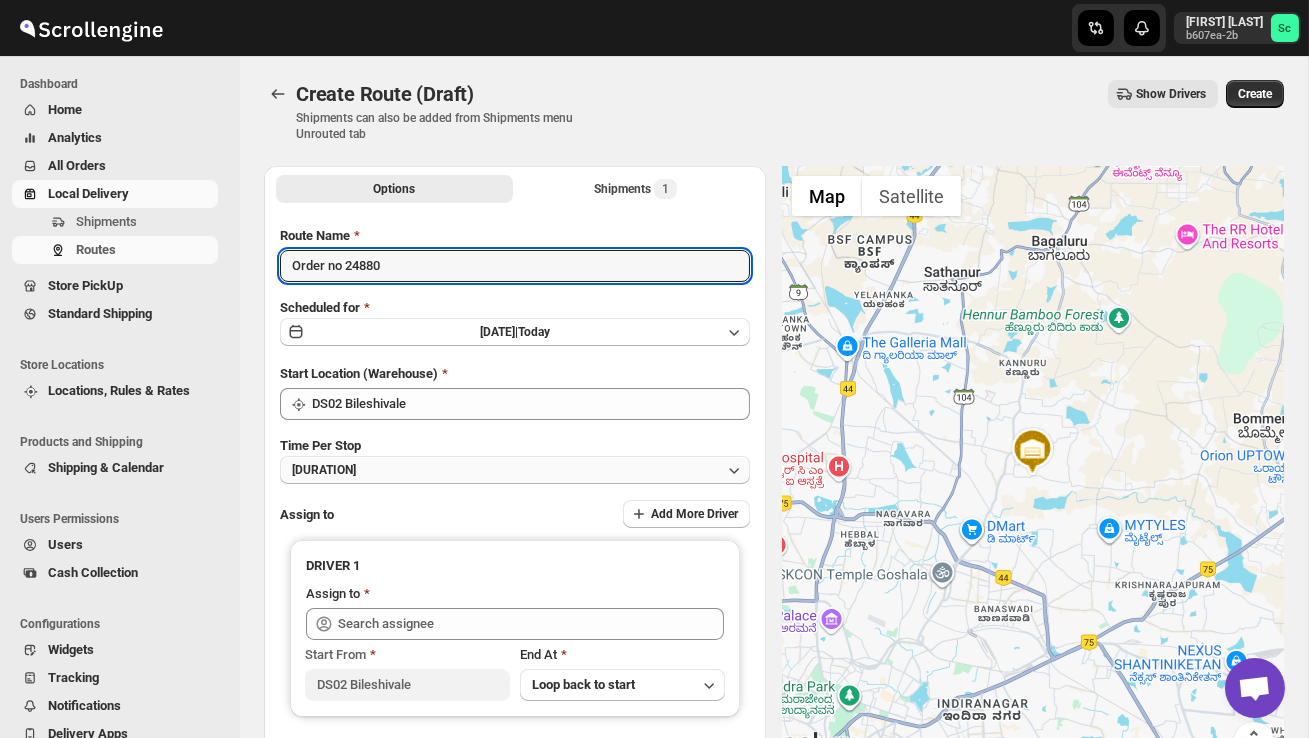 click on "[DURATION]" at bounding box center [515, 470] 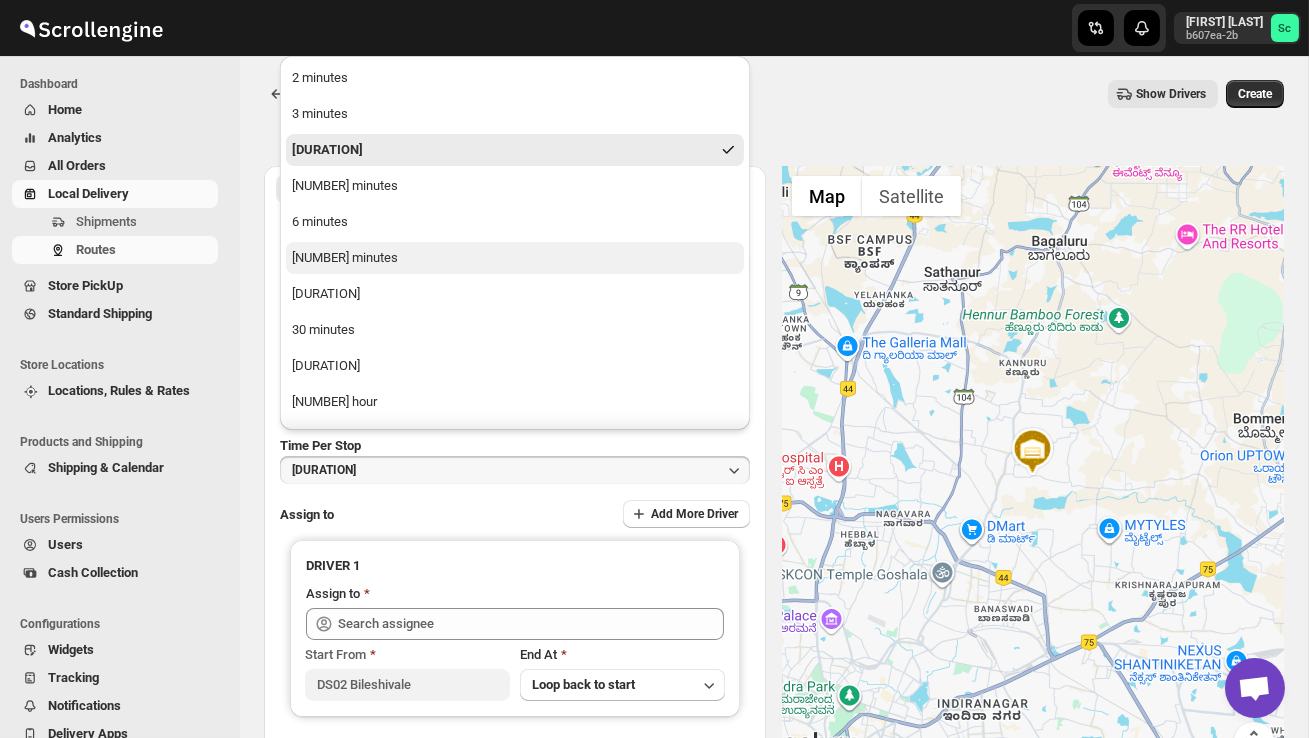 click on "[NUMBER] minutes" at bounding box center [515, 258] 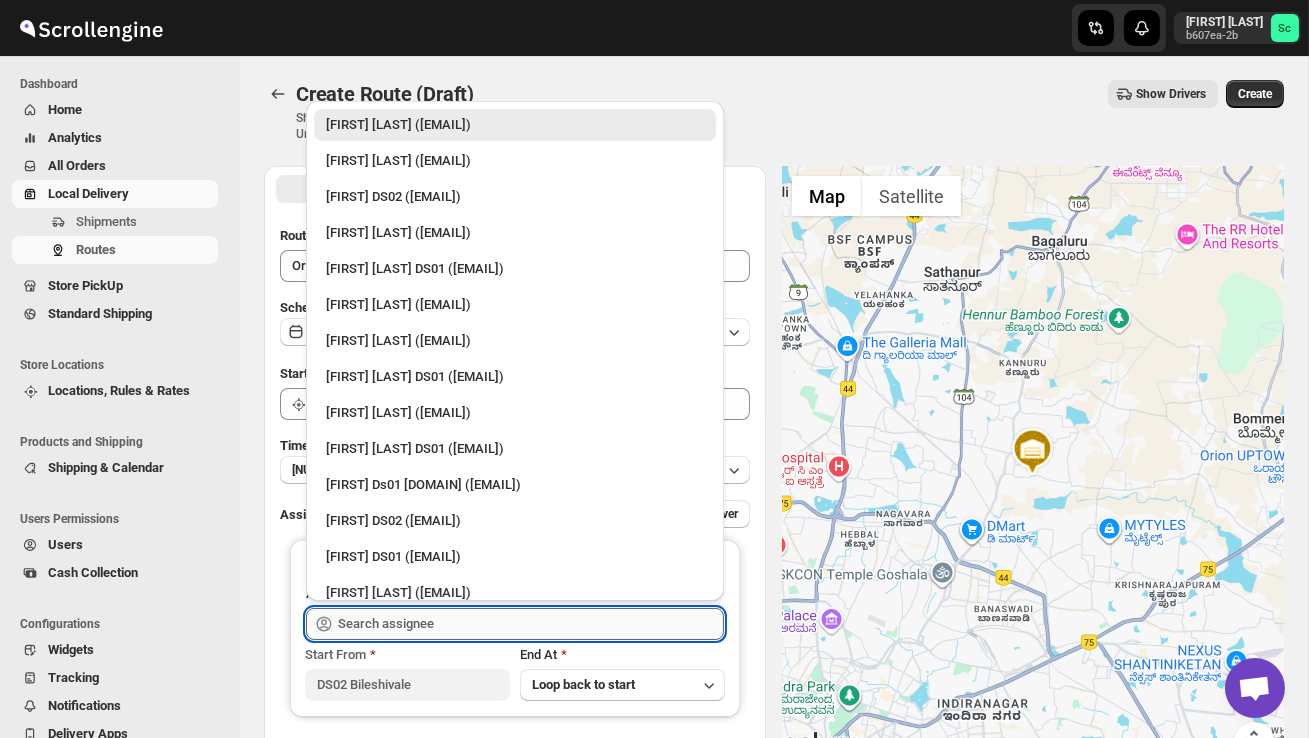 click at bounding box center [531, 624] 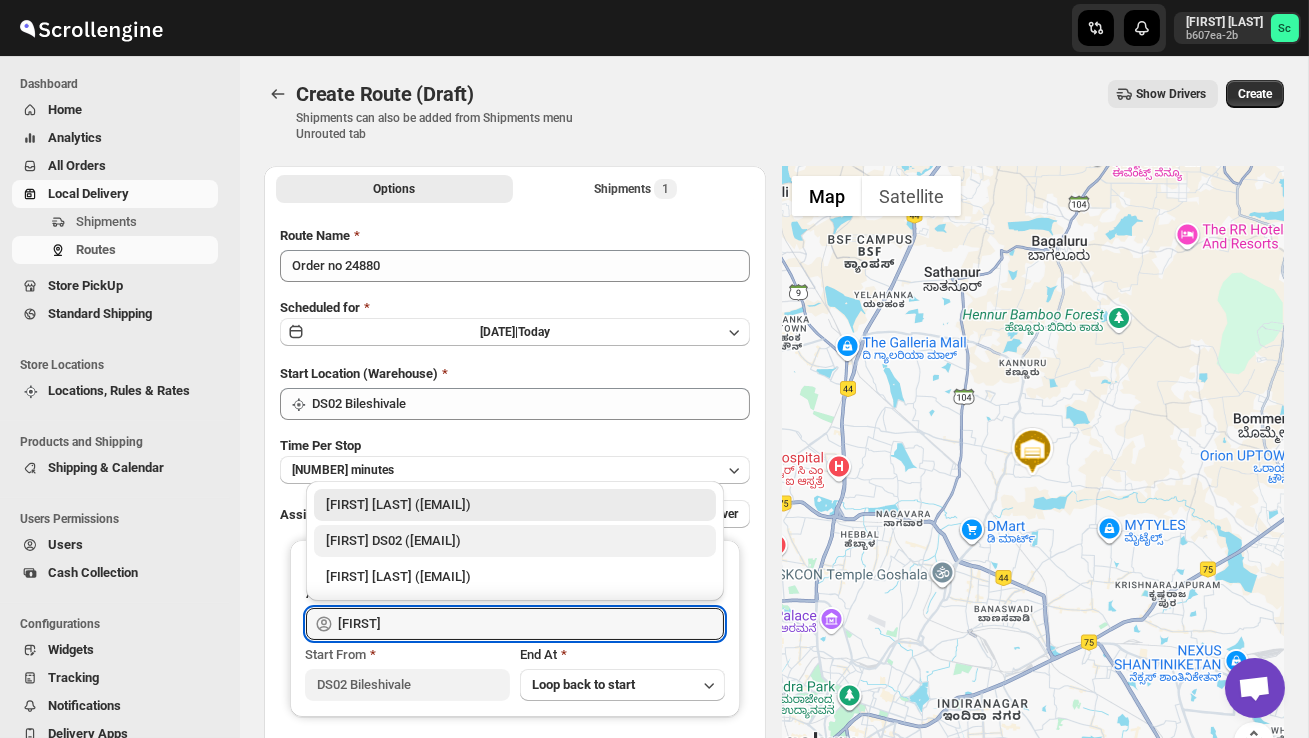 click on "[FIRST] DS02 ([EMAIL])" at bounding box center [515, 541] 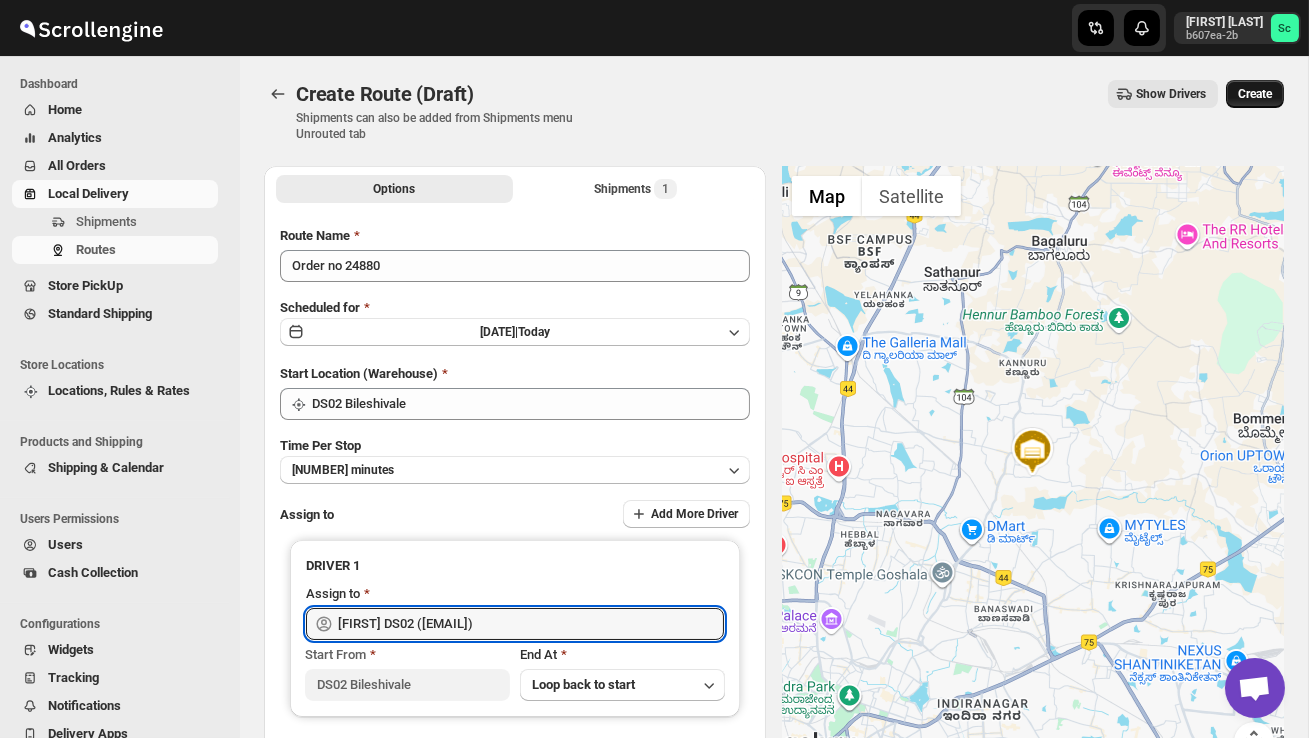 type on "[FIRST] DS02 ([EMAIL])" 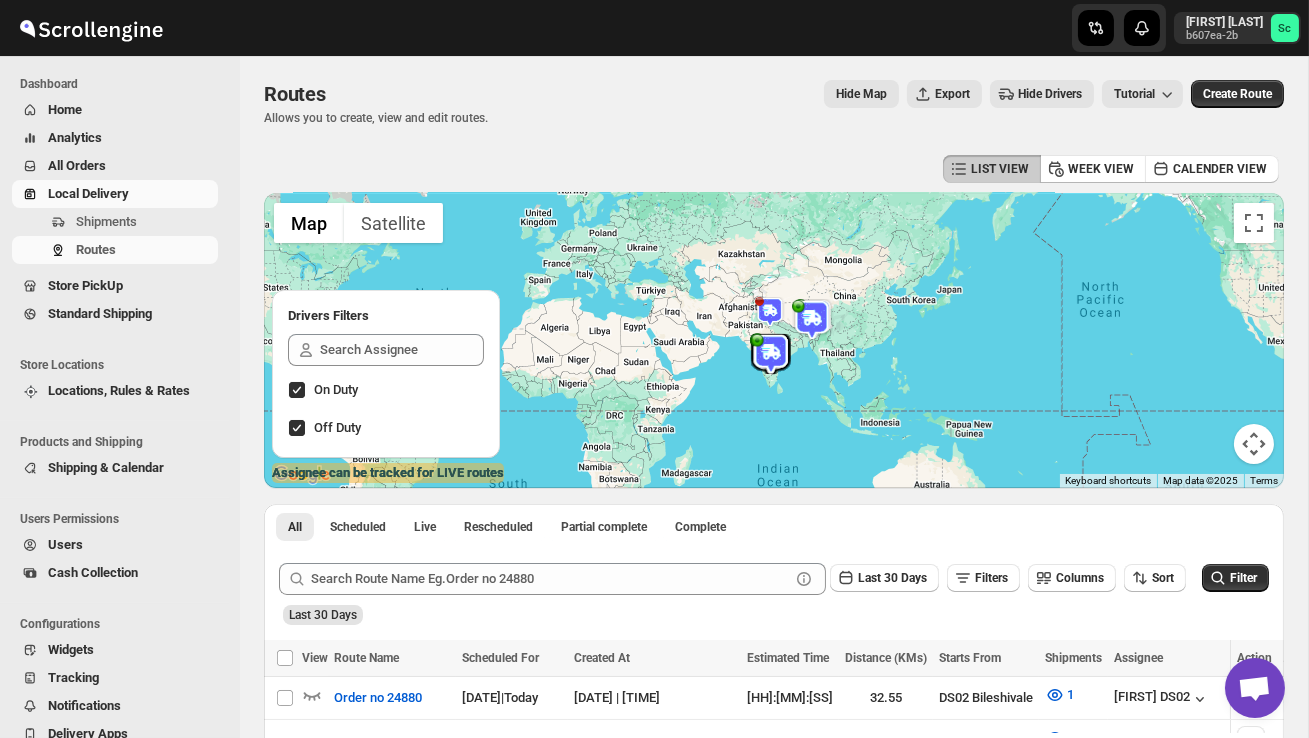 click on "Users" at bounding box center (65, 544) 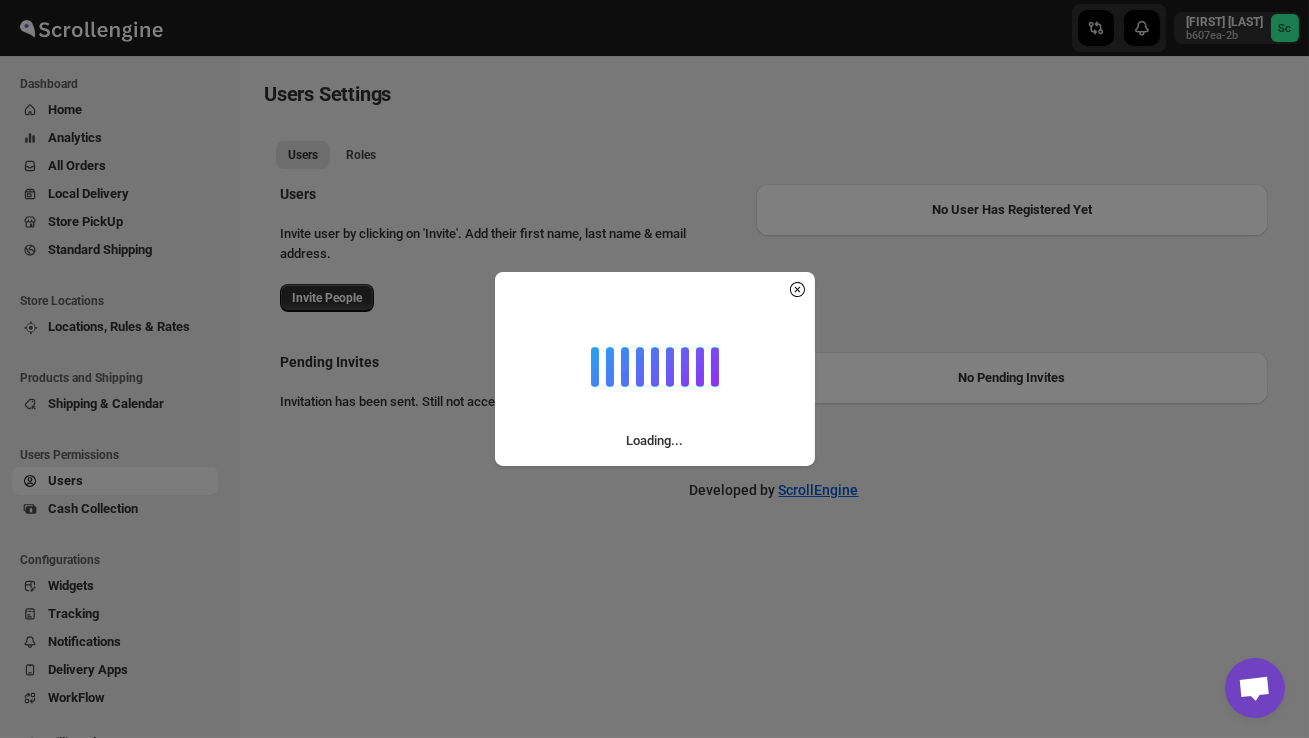 select on "637b767fbaab0276b10c91d8" 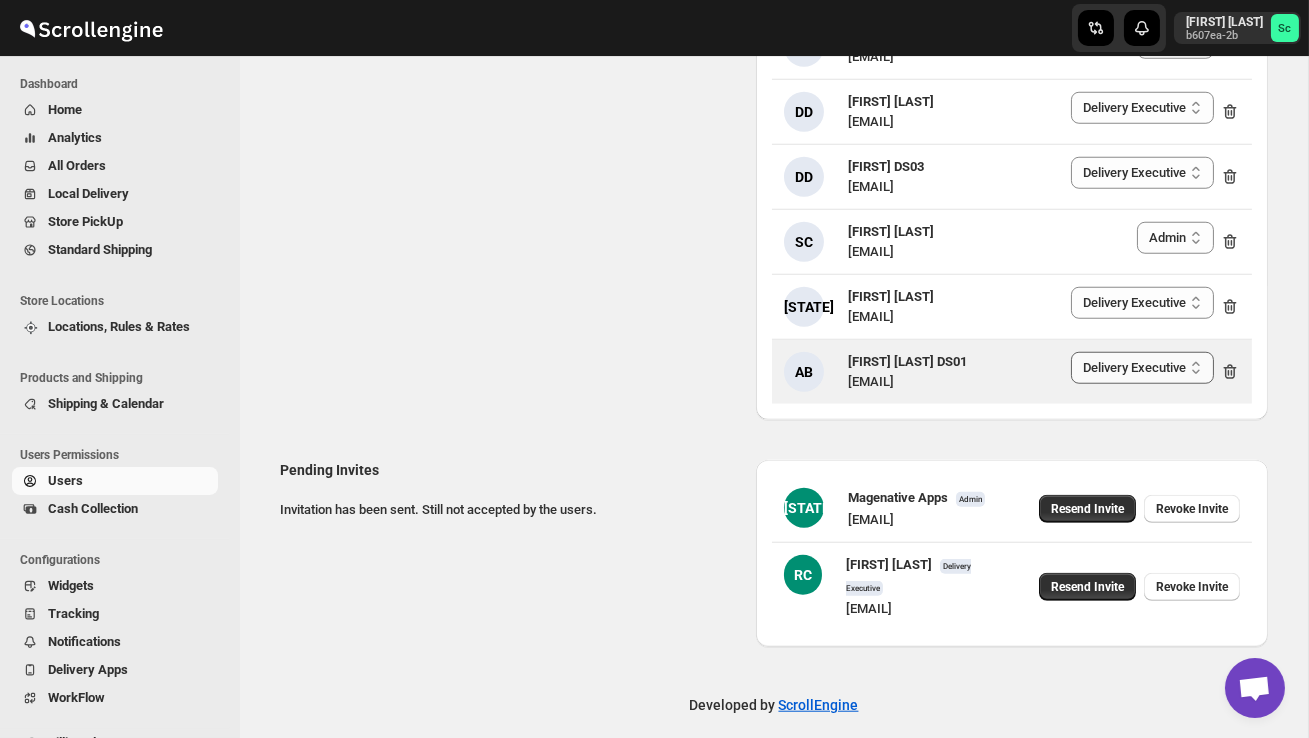 scroll, scrollTop: 3452, scrollLeft: 0, axis: vertical 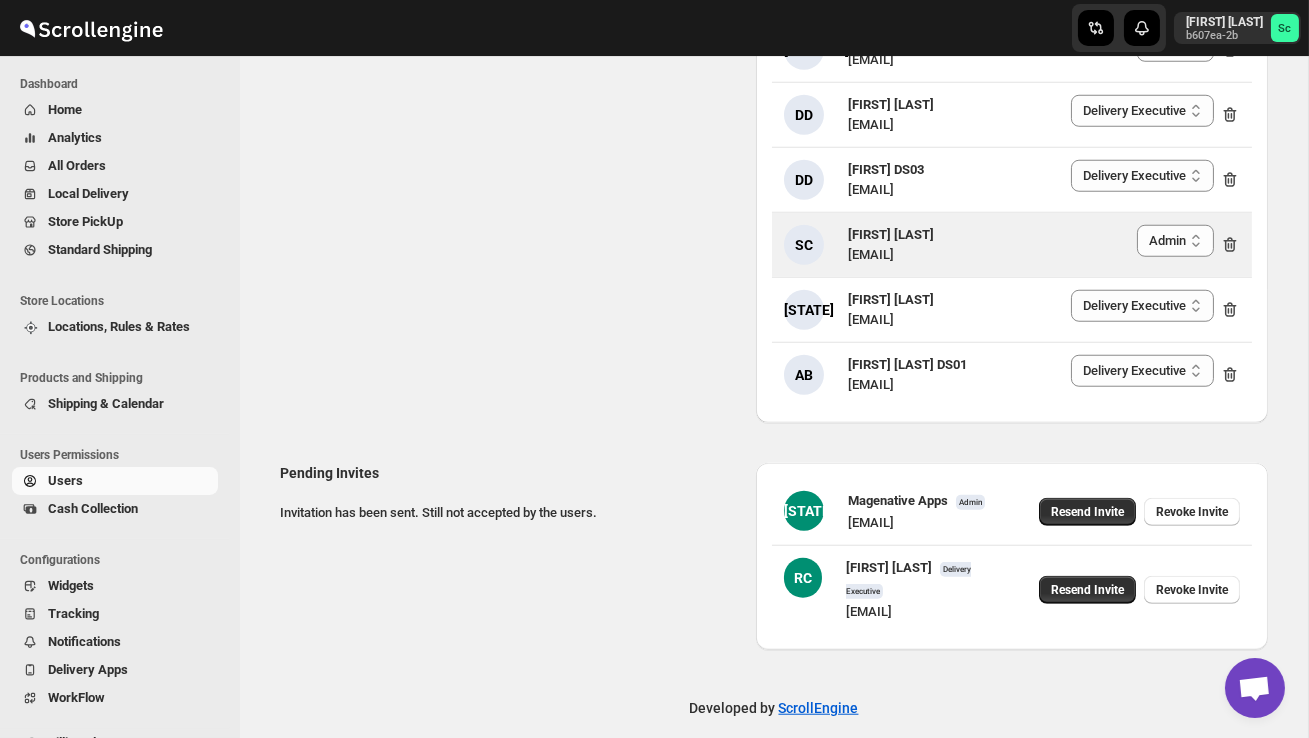 click 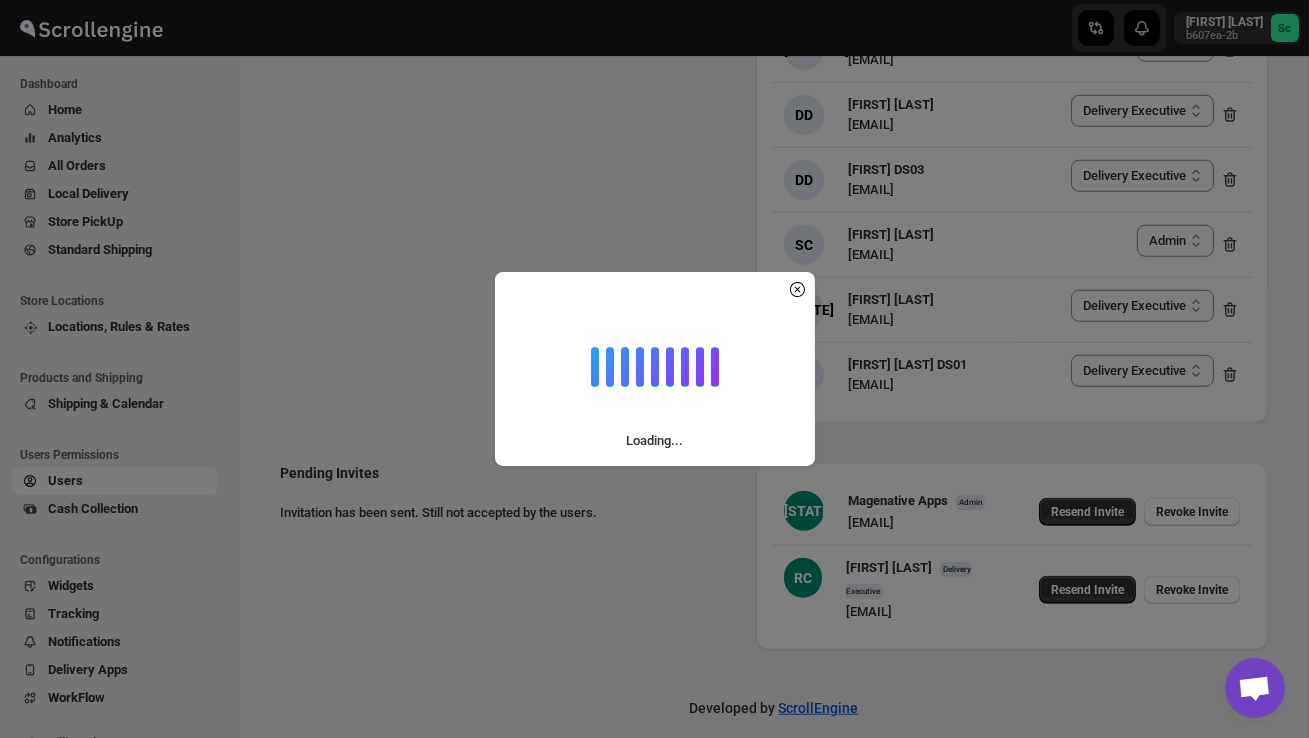 select on "637b767fbaab0276b10c91d8" 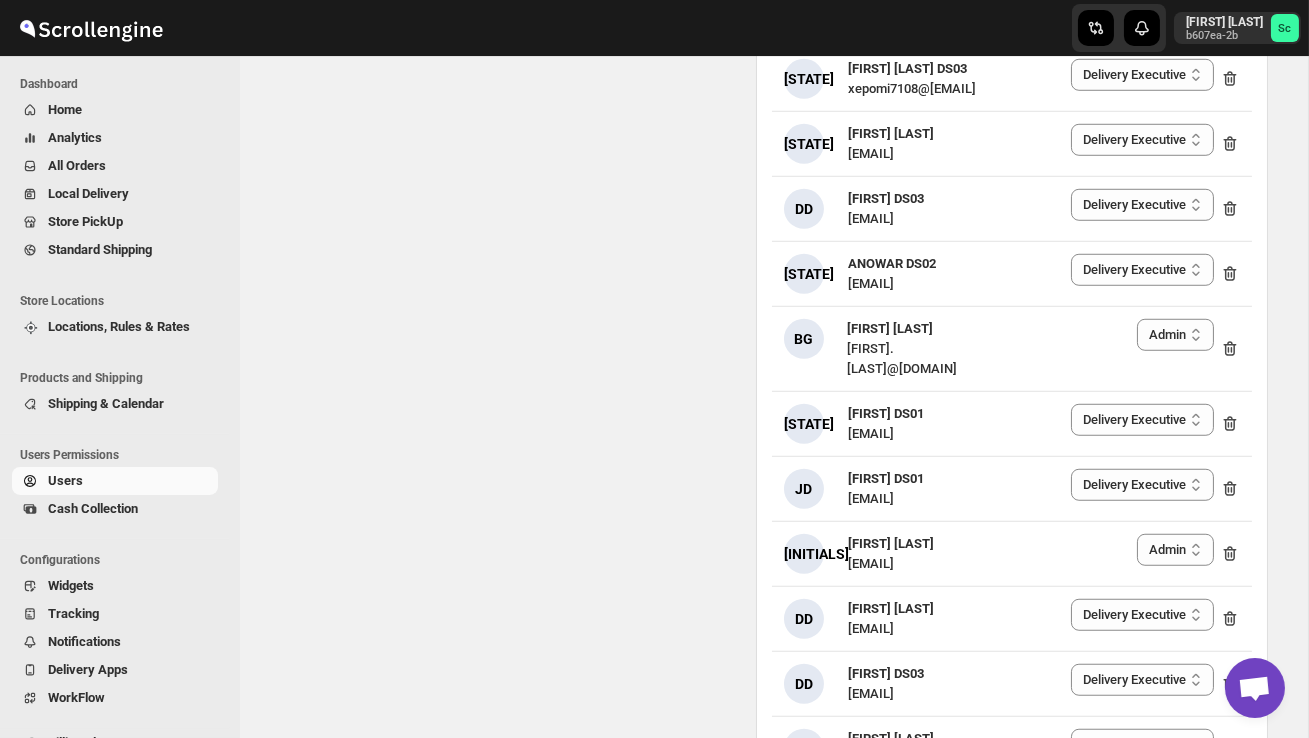 scroll, scrollTop: 2933, scrollLeft: 0, axis: vertical 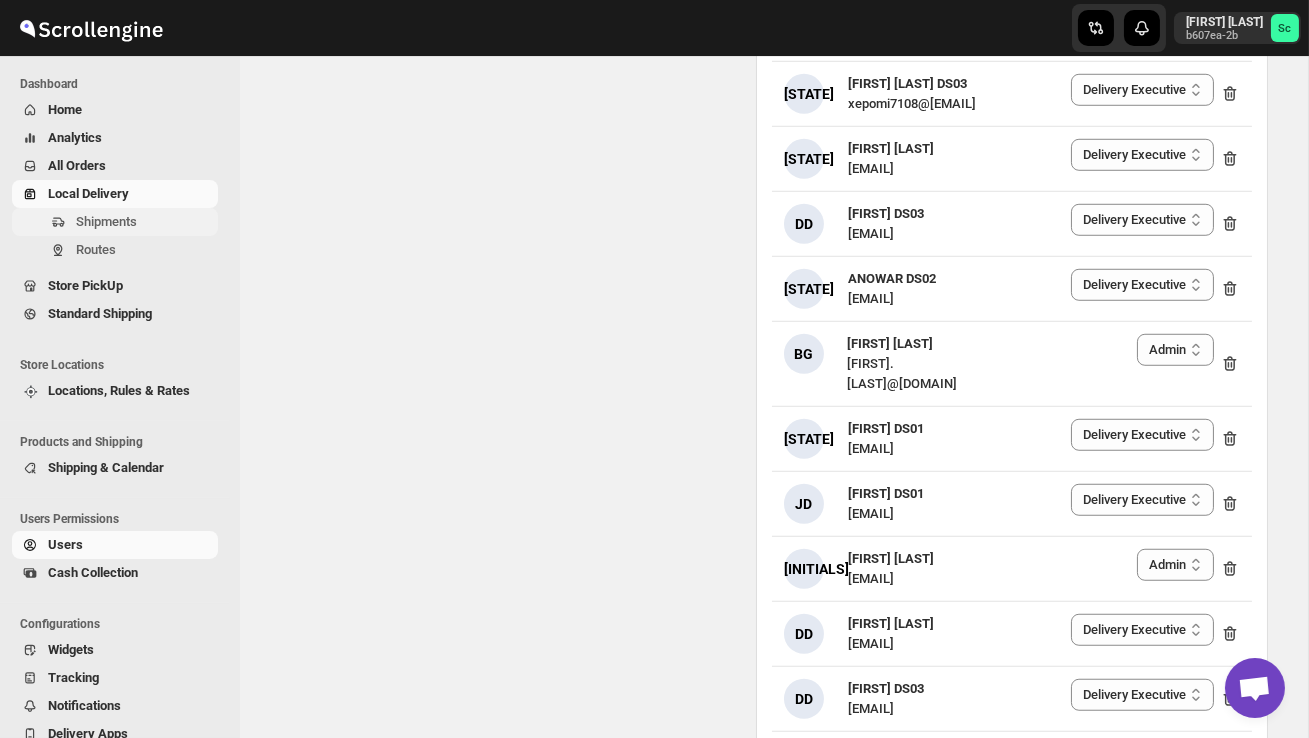 click on "Shipments" at bounding box center (106, 221) 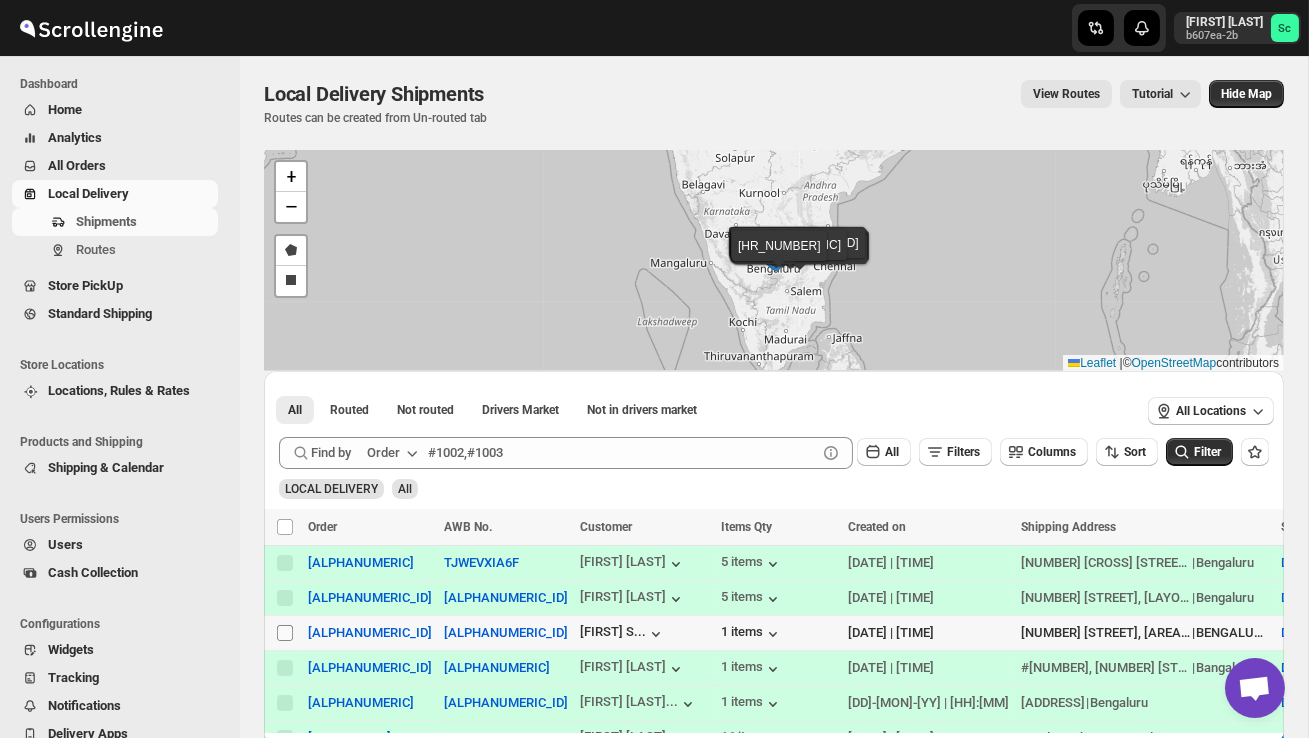 click on "Select shipment" at bounding box center [285, 633] 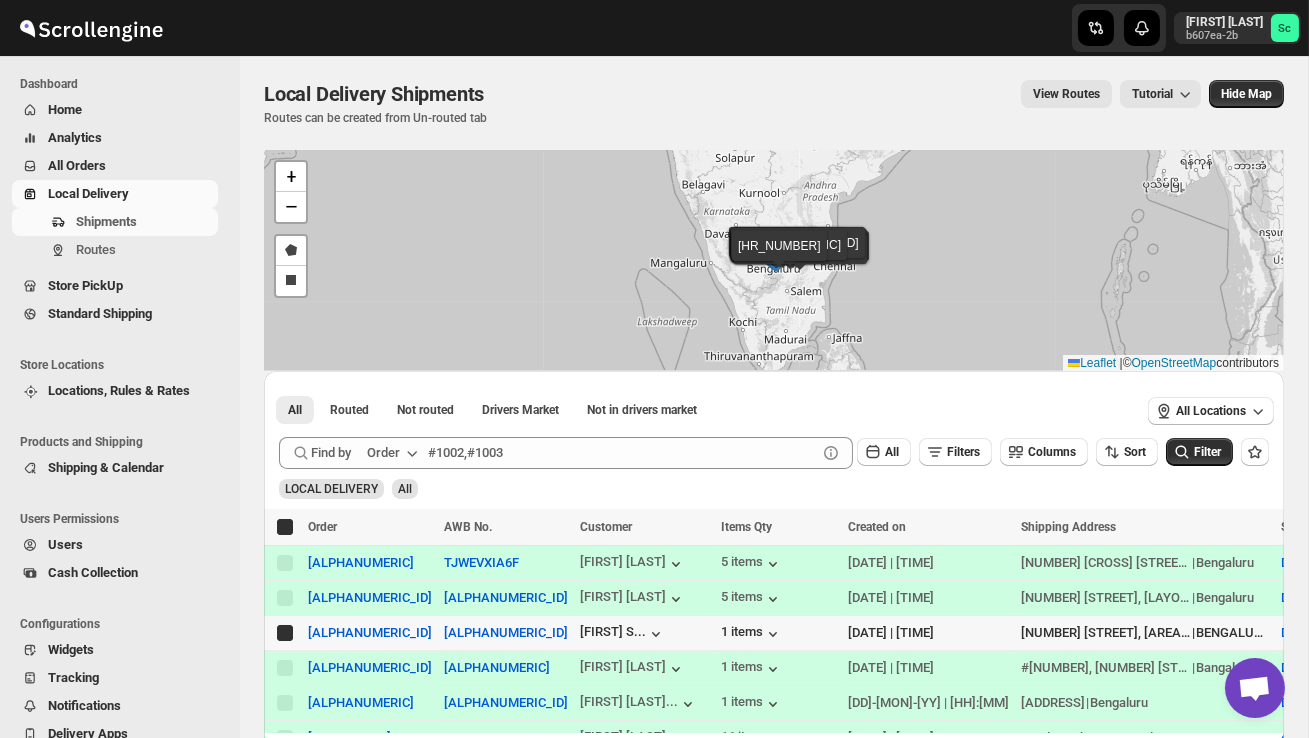 checkbox on "true" 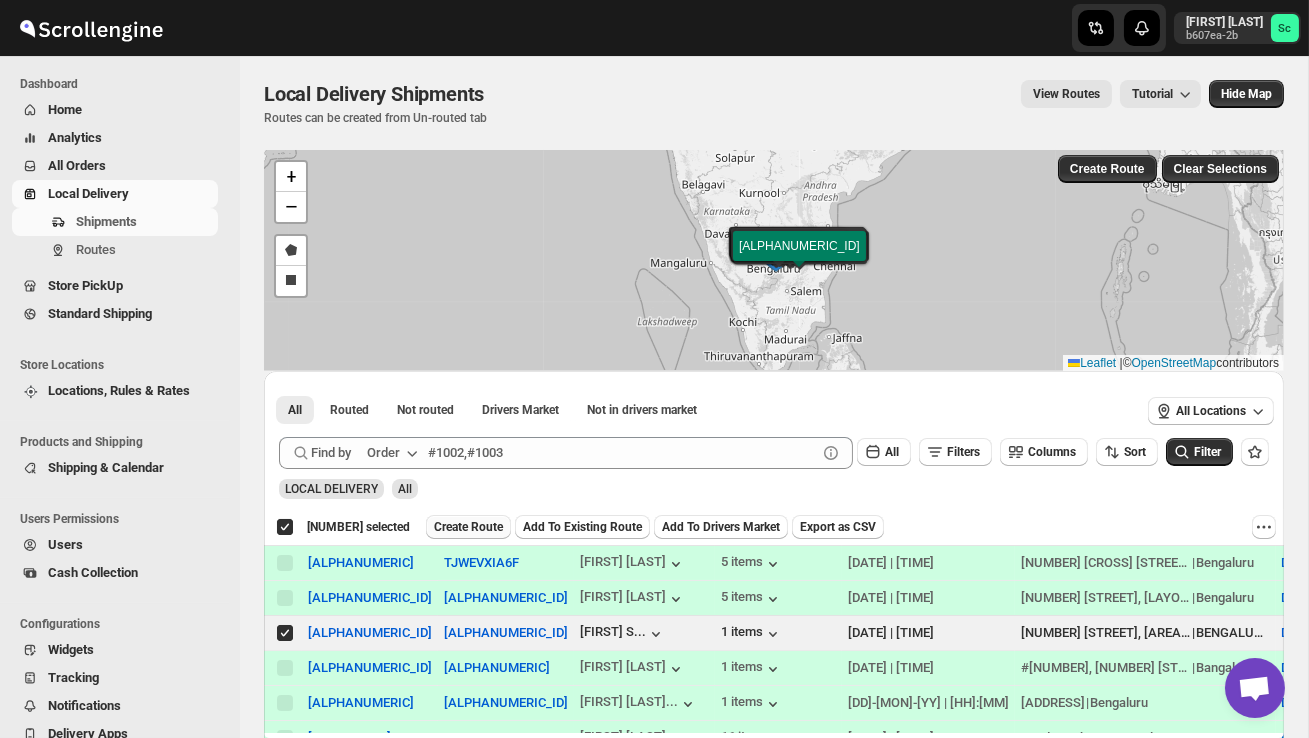 click on "Create Route" at bounding box center (468, 527) 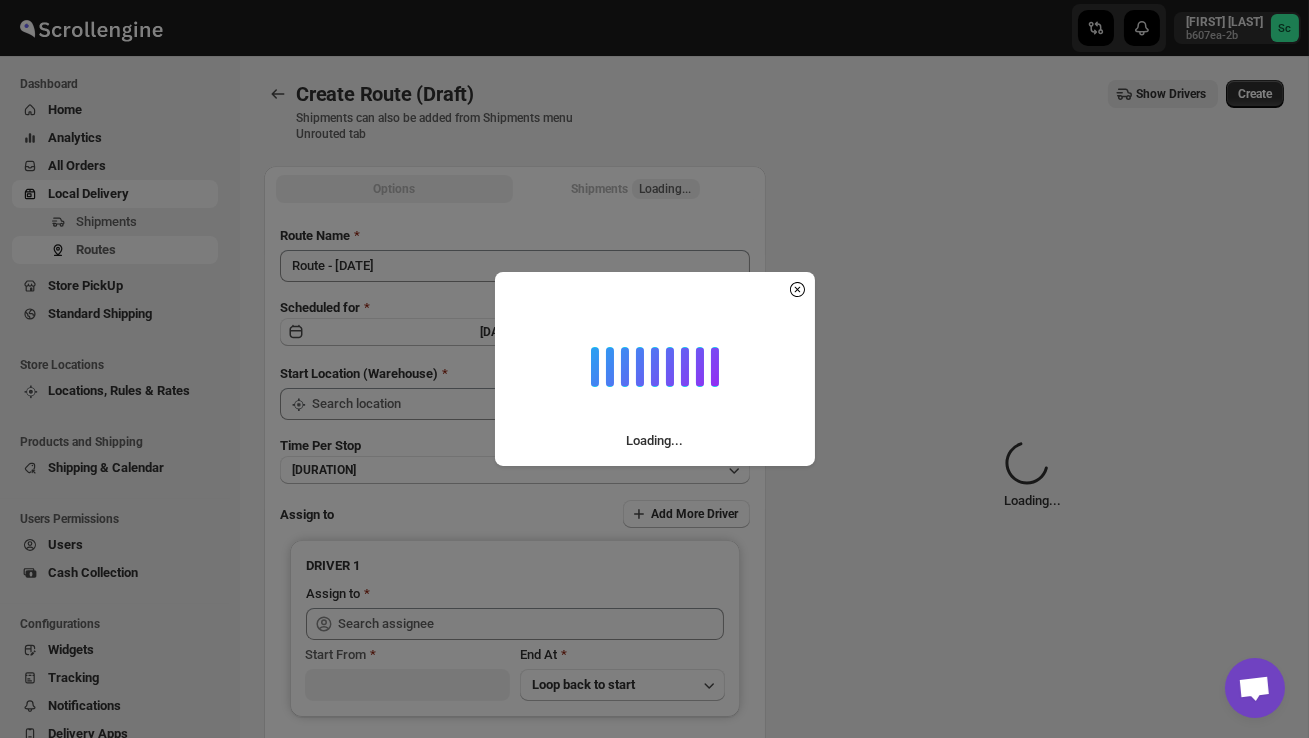 type on "DS01 Sarjapur" 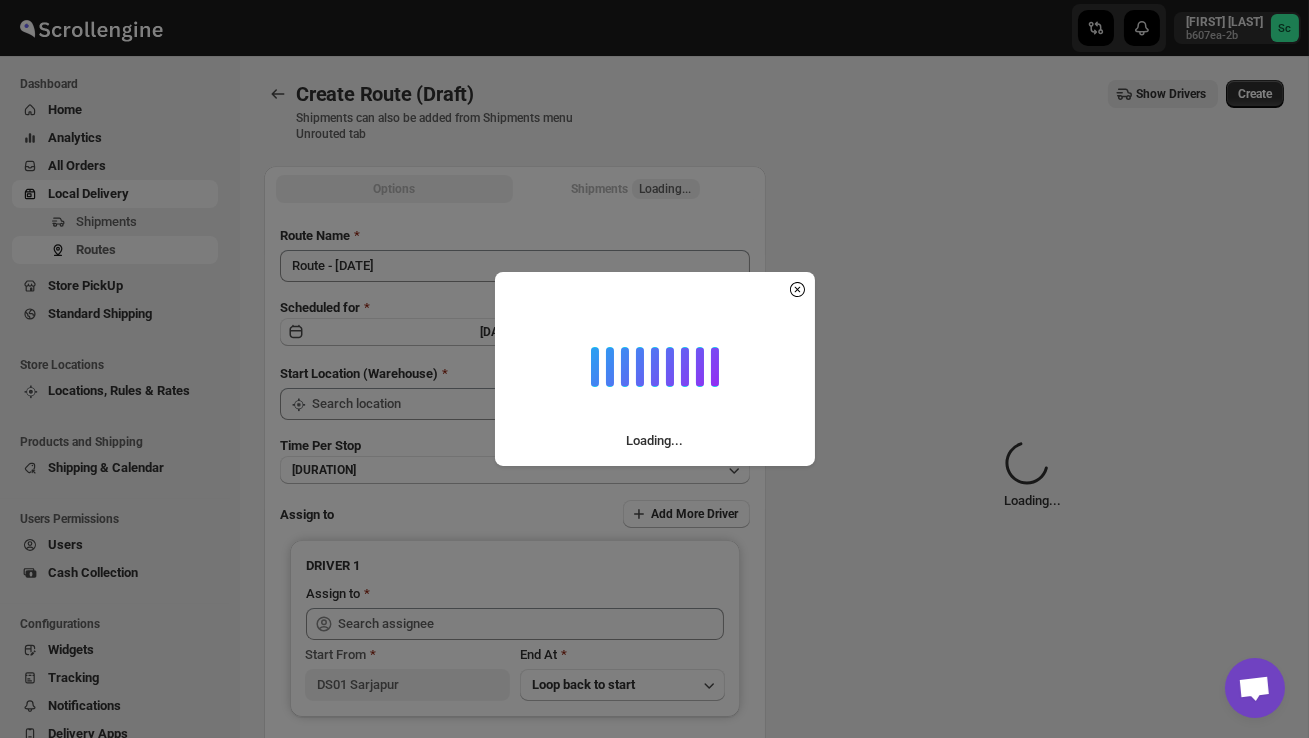 type on "DS01 Sarjapur" 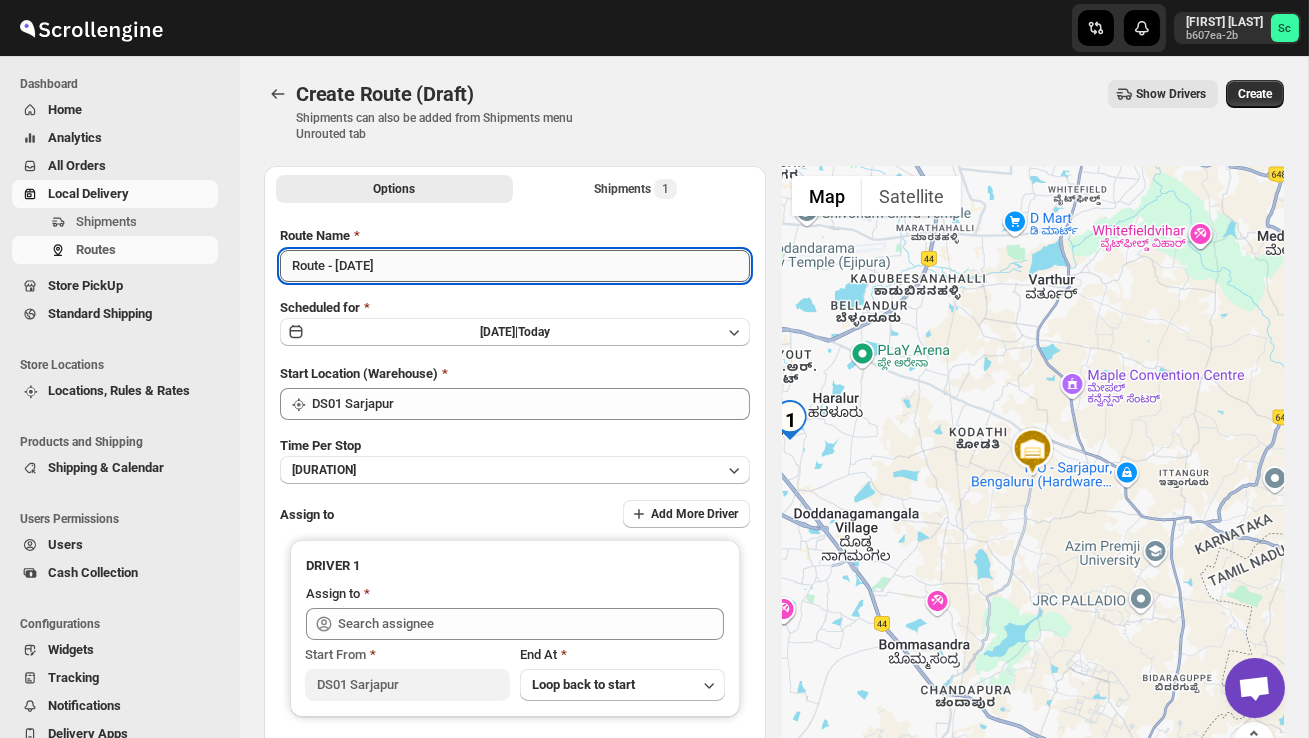 click on "Route - [DATE]" at bounding box center [515, 266] 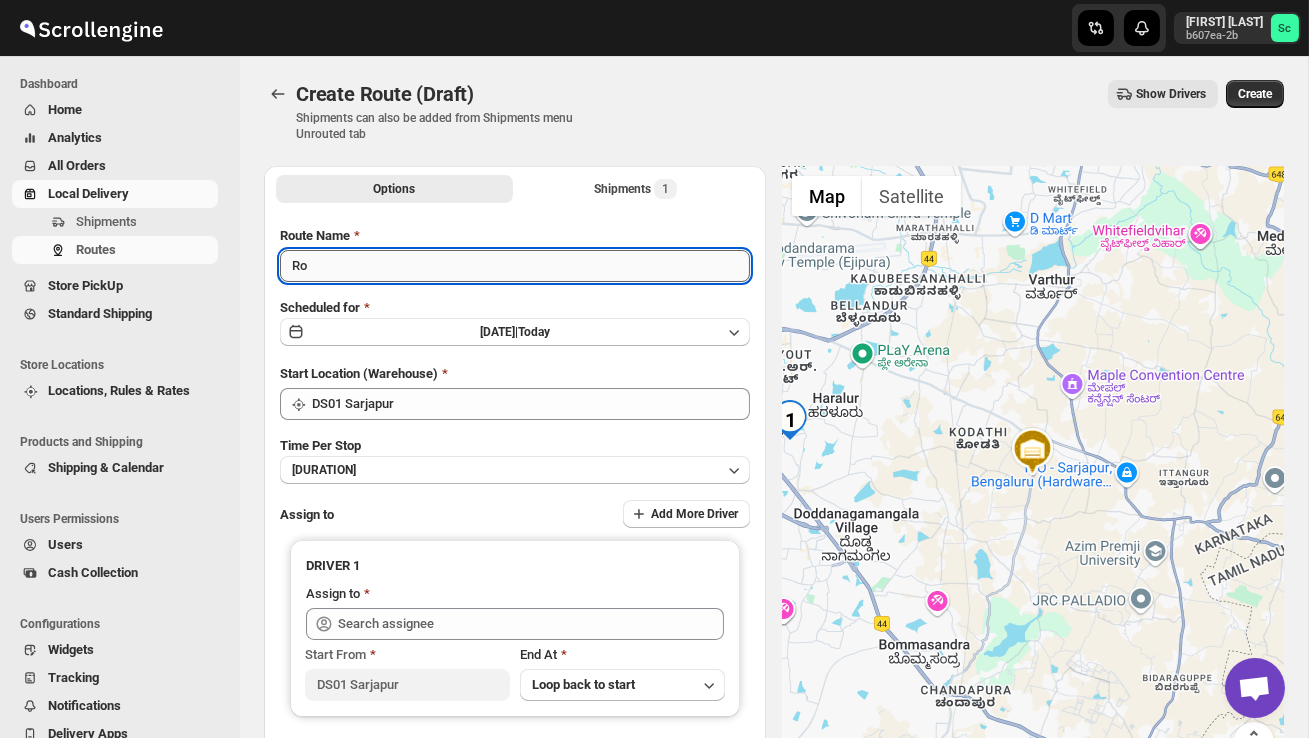 type on "R" 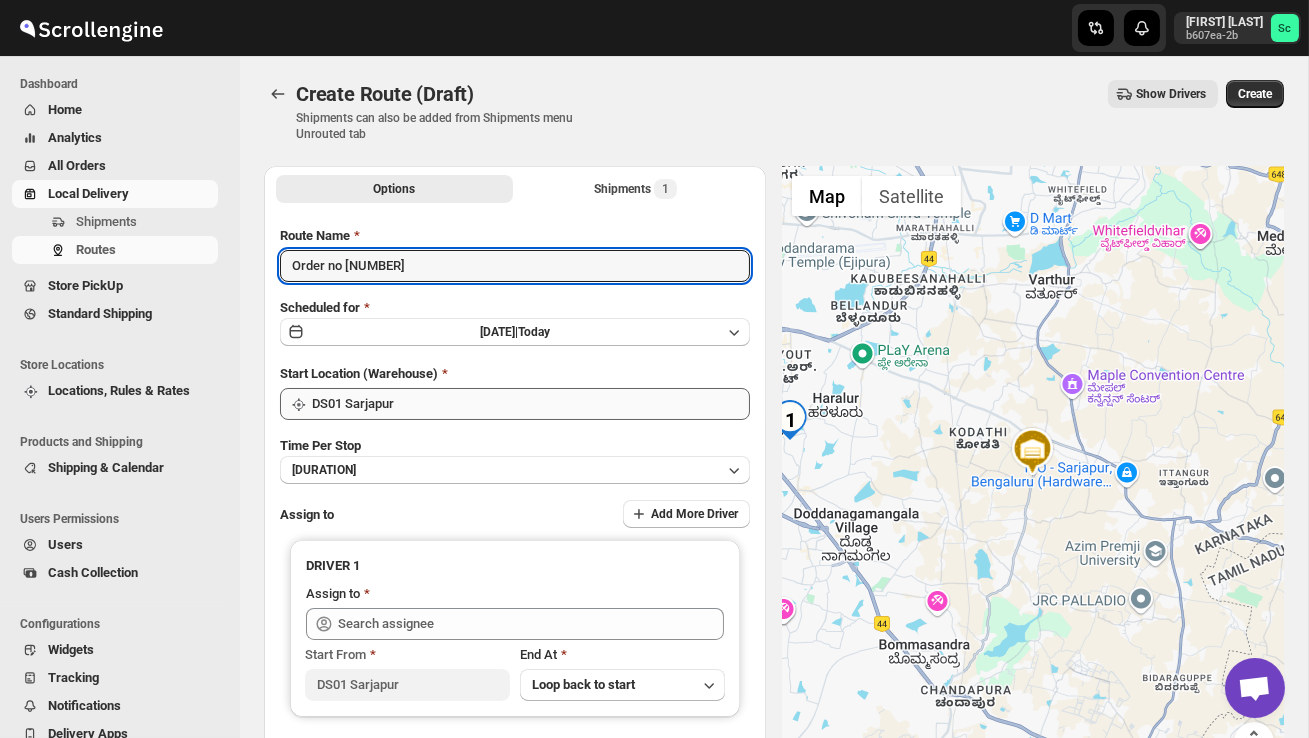 type on "Order no [NUMBER]" 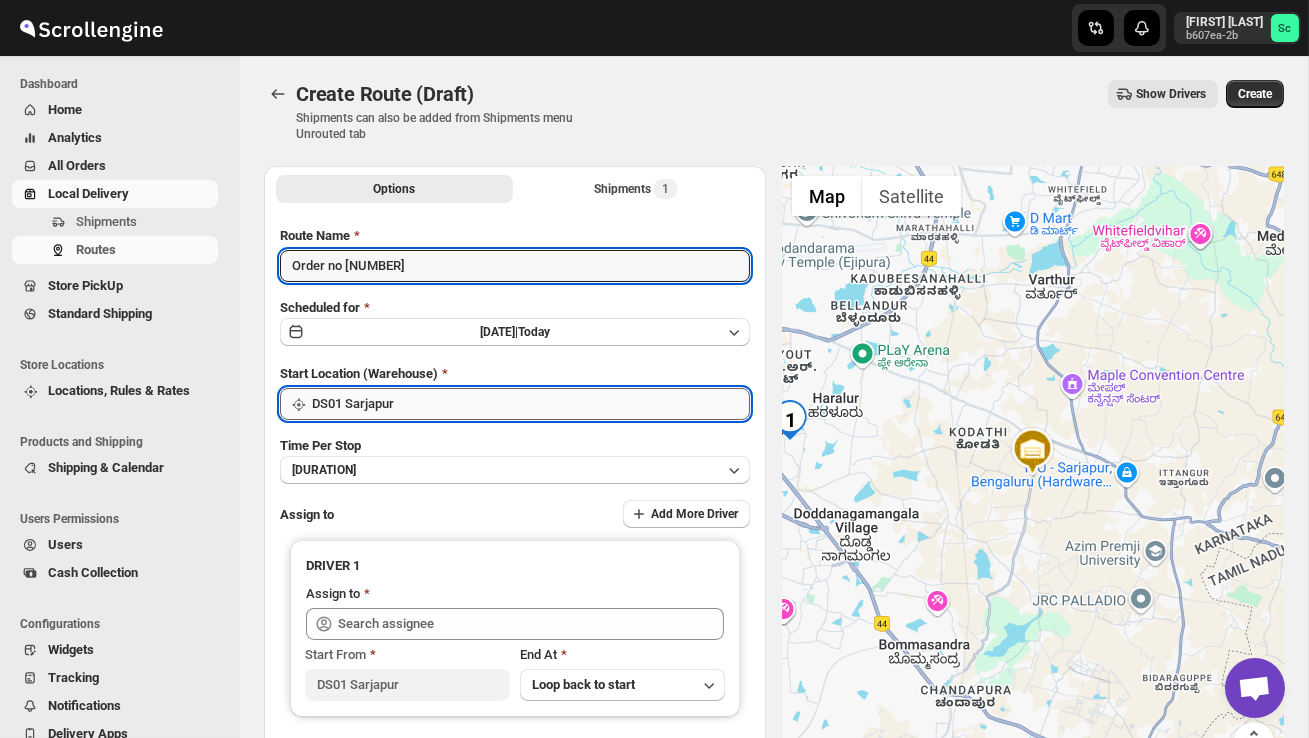 click on "DS01 Sarjapur" at bounding box center [531, 404] 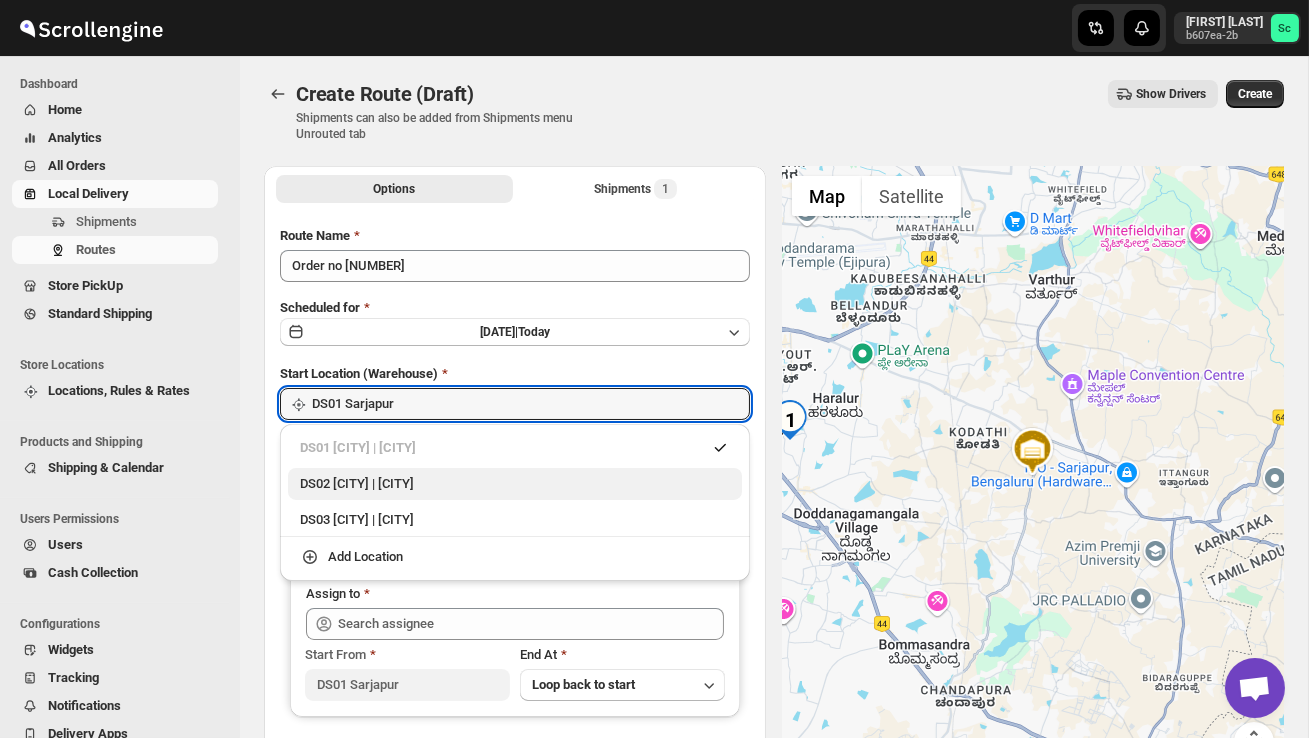 click on "DS02 [CITY] | [CITY]" at bounding box center [515, 484] 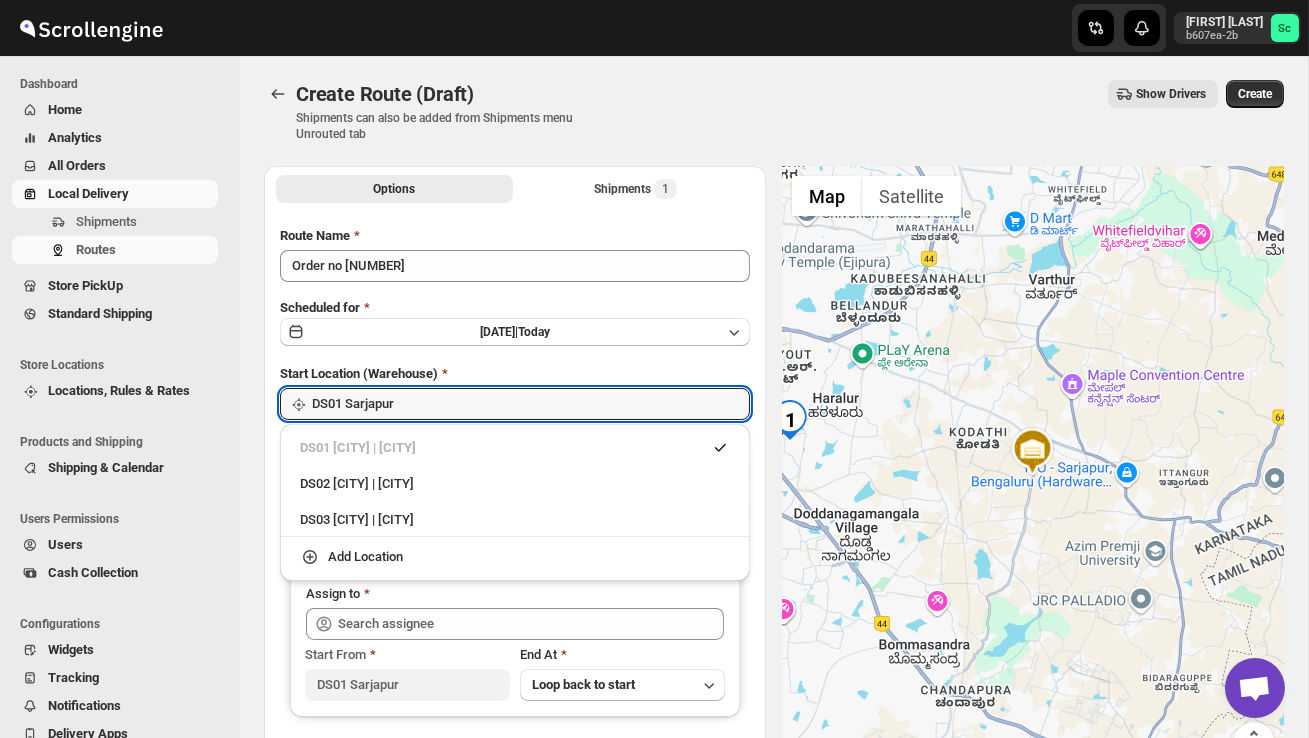 type on "DS02 Bileshivale" 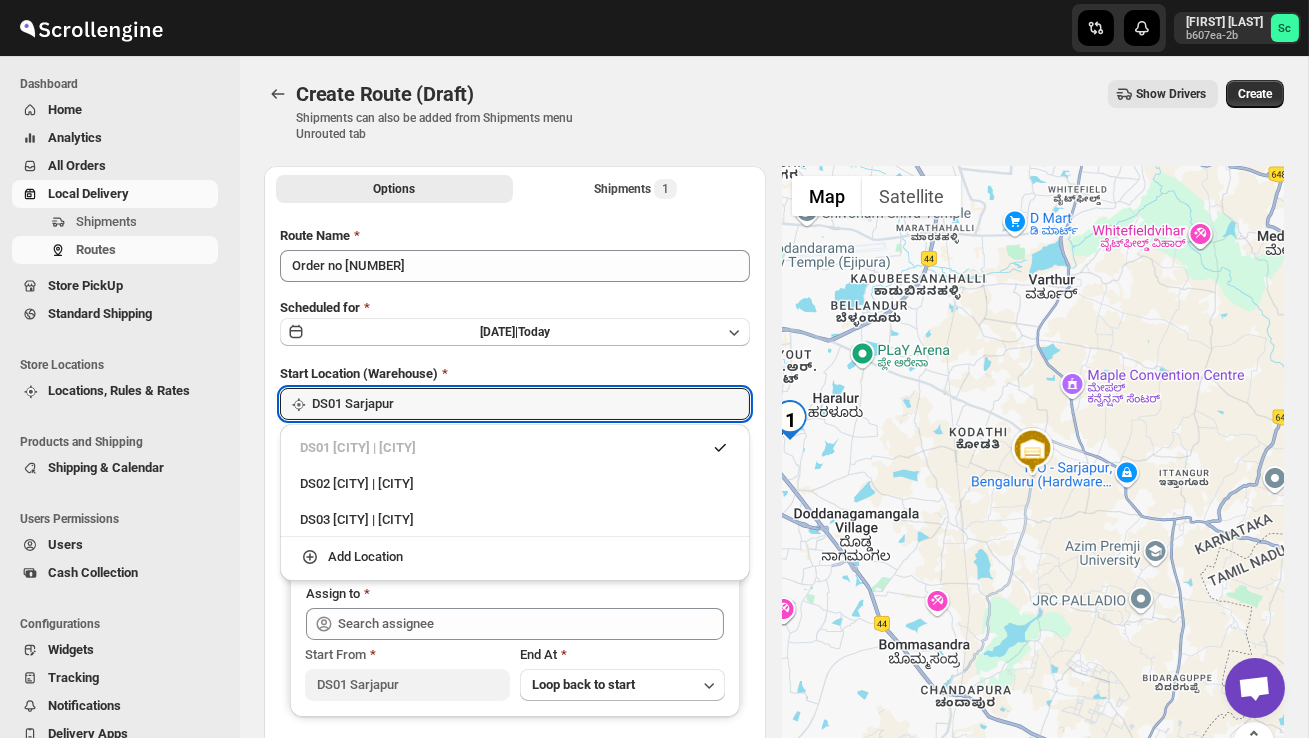 type on "DS02 Bileshivale" 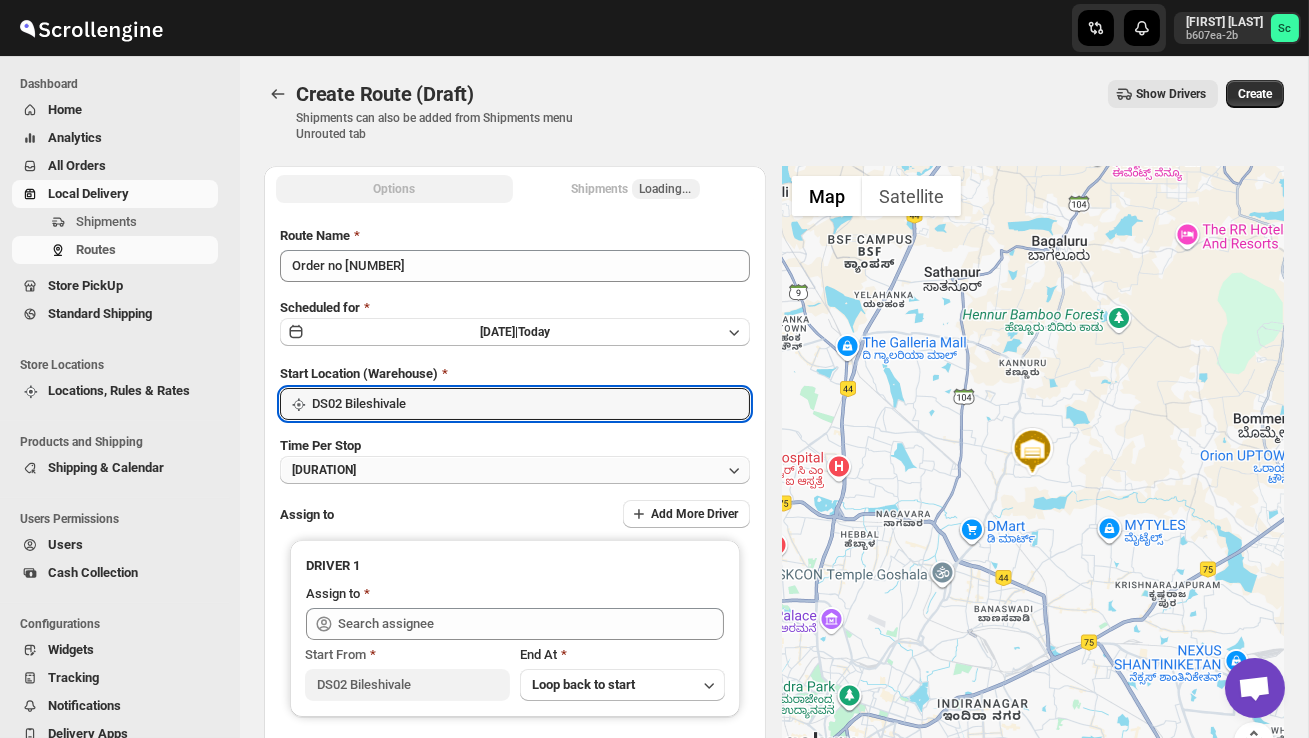click on "[DURATION]" at bounding box center [515, 470] 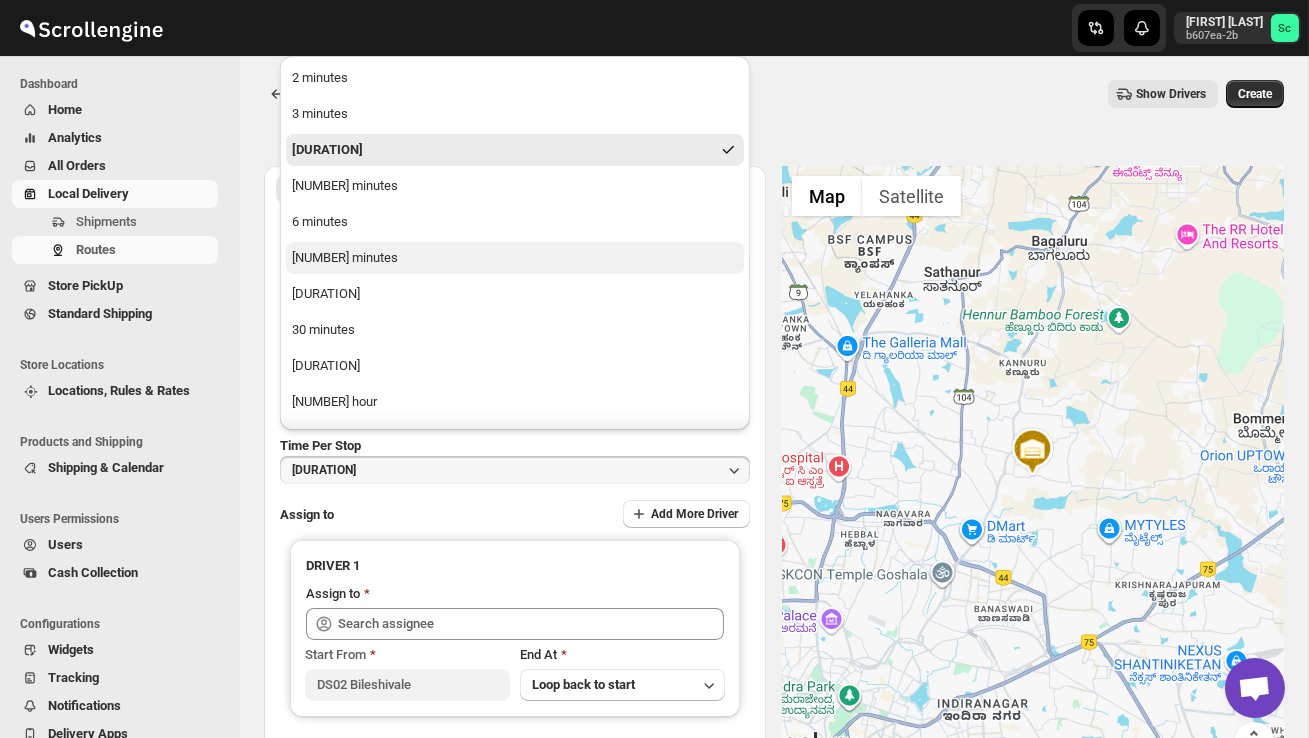 click on "[NUMBER] minutes" at bounding box center (515, 258) 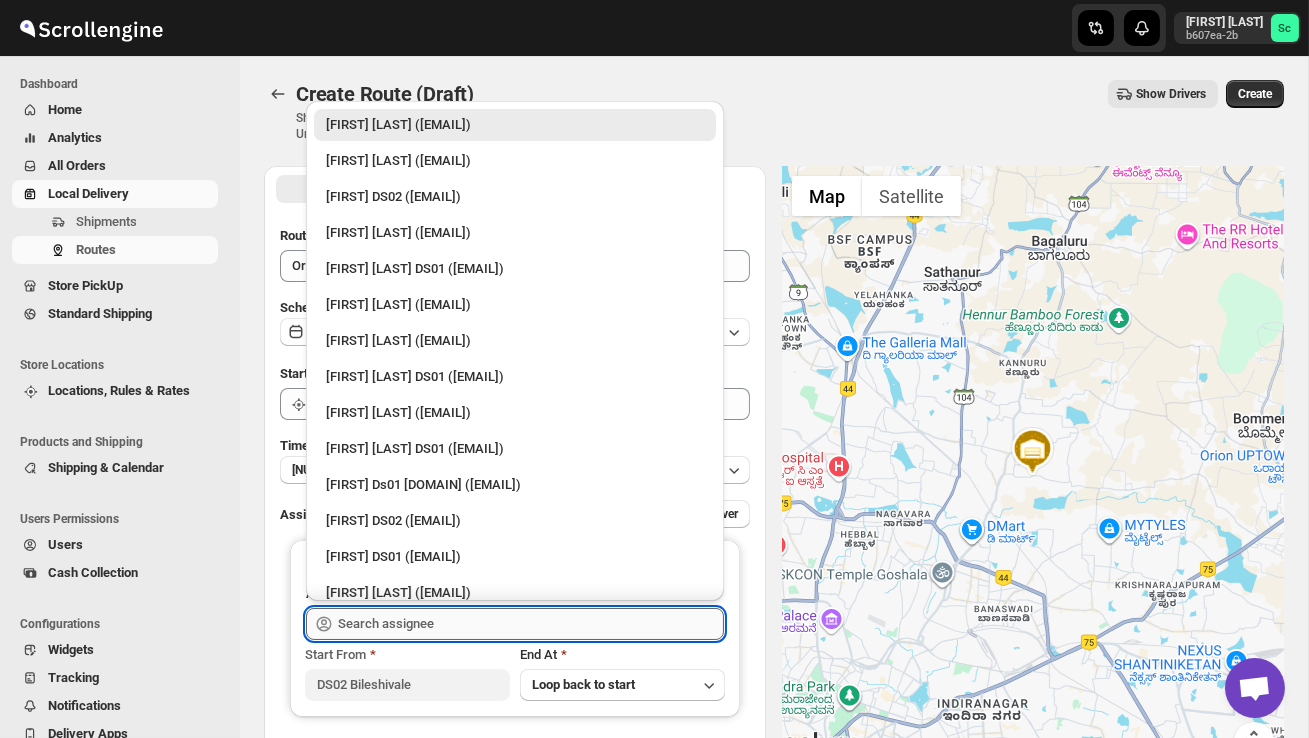 click at bounding box center (531, 624) 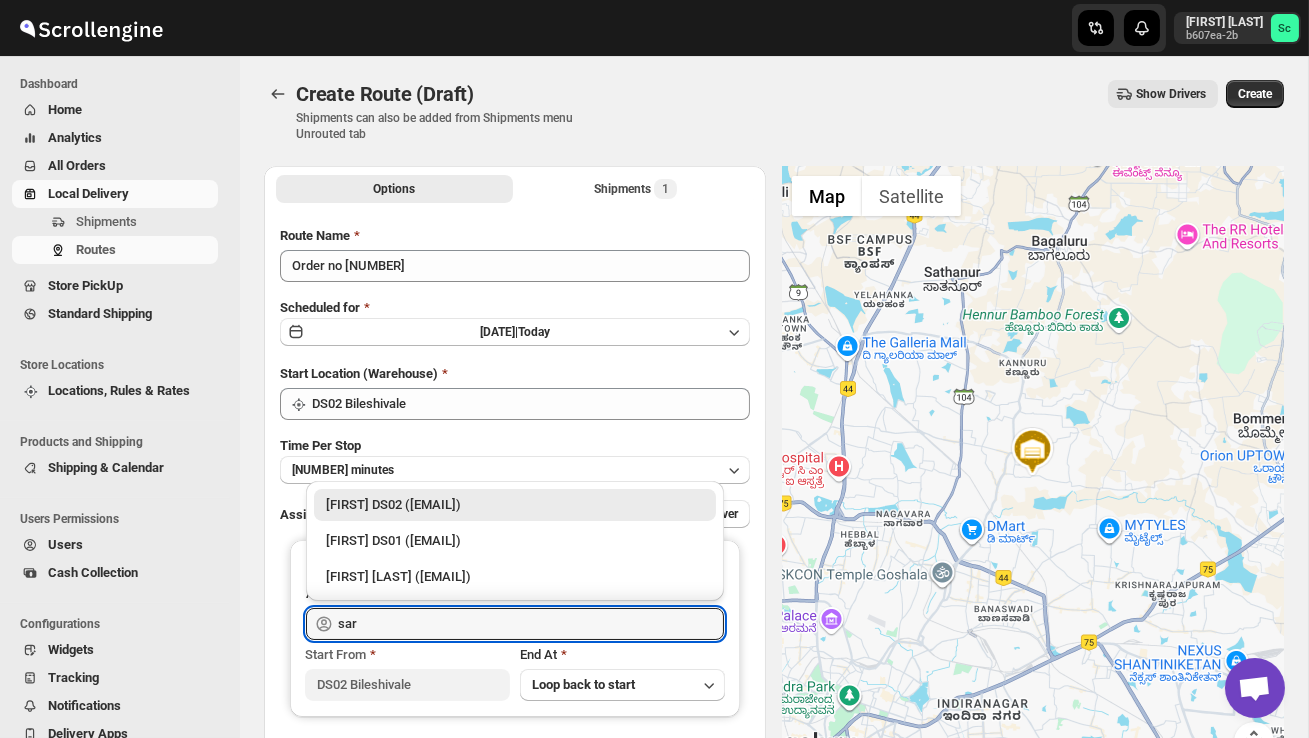 click on "[FIRST] DS02 ([EMAIL])" at bounding box center (515, 505) 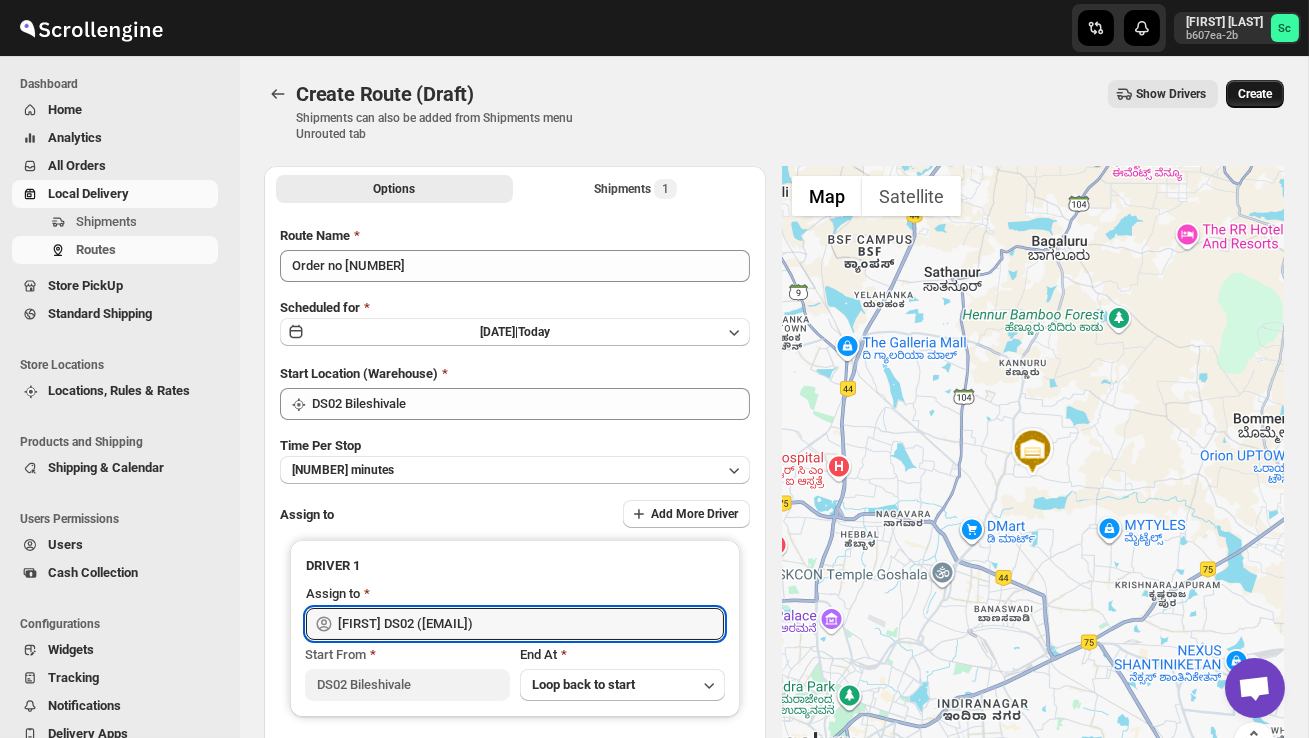 type on "[FIRST] DS02 ([EMAIL])" 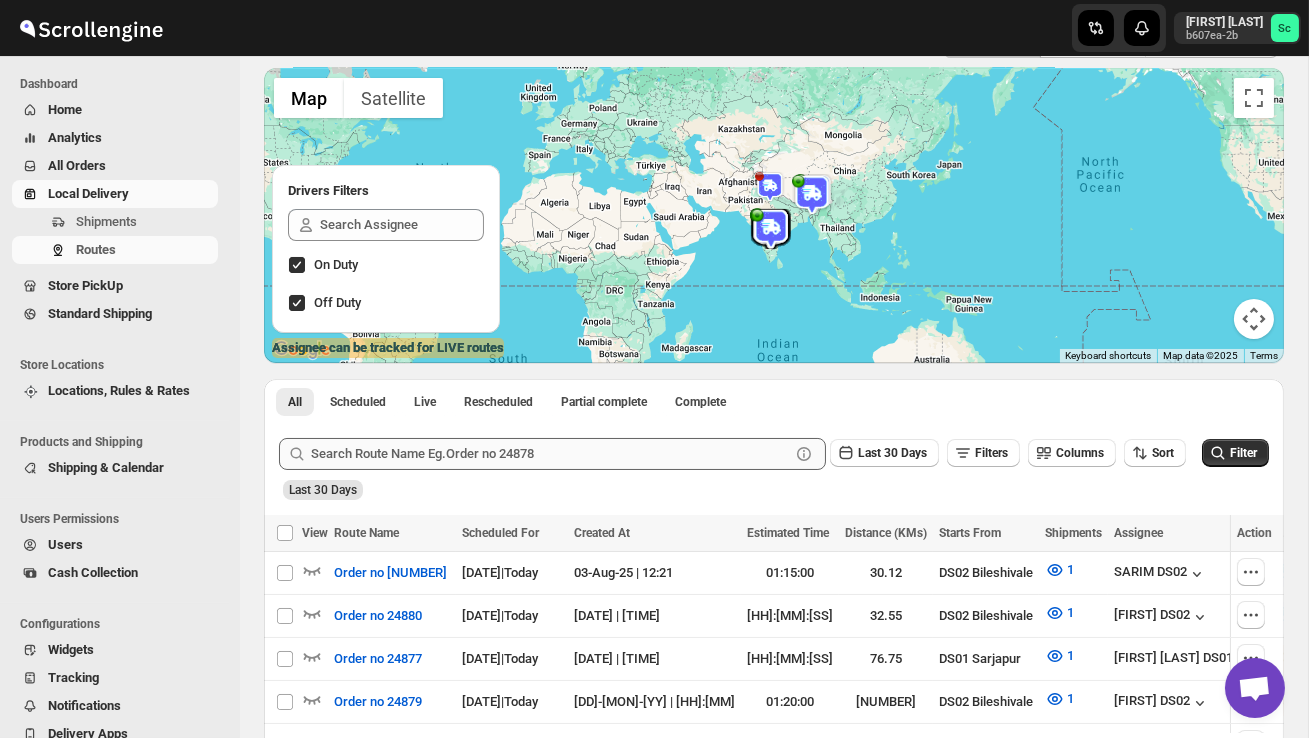 scroll, scrollTop: 157, scrollLeft: 0, axis: vertical 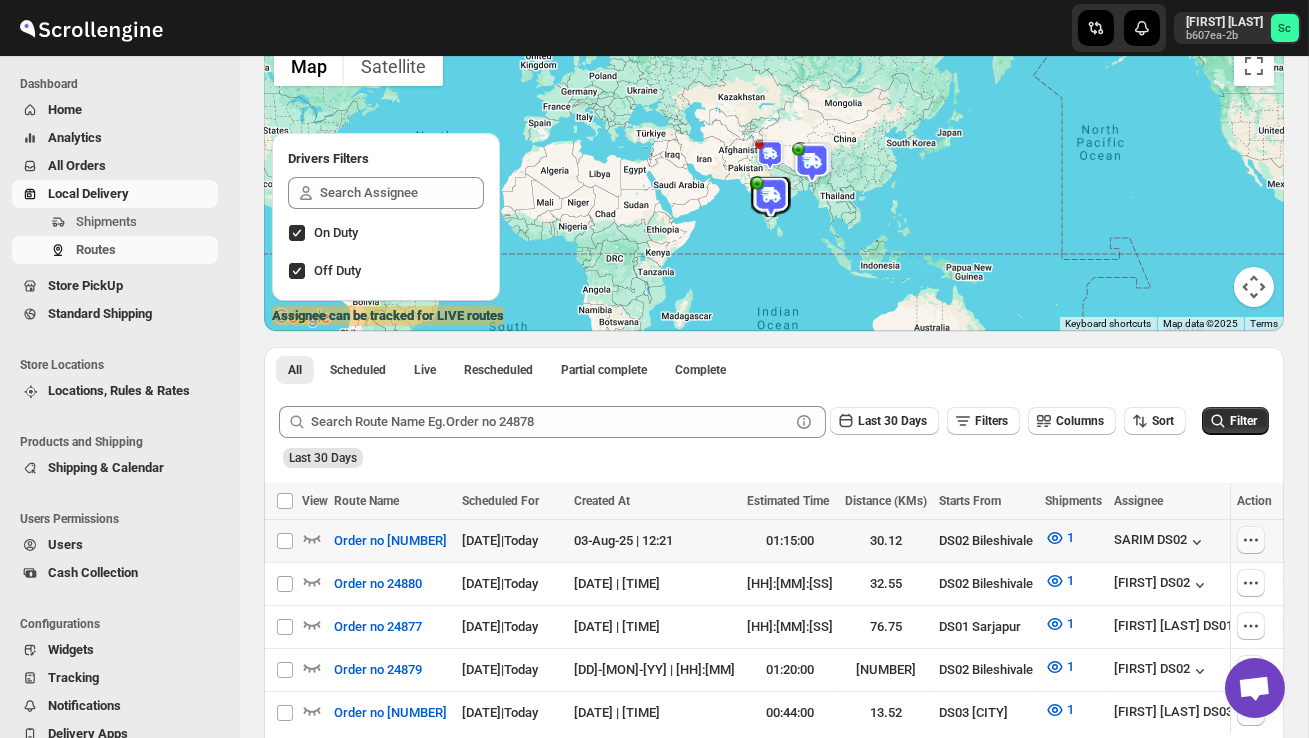 click 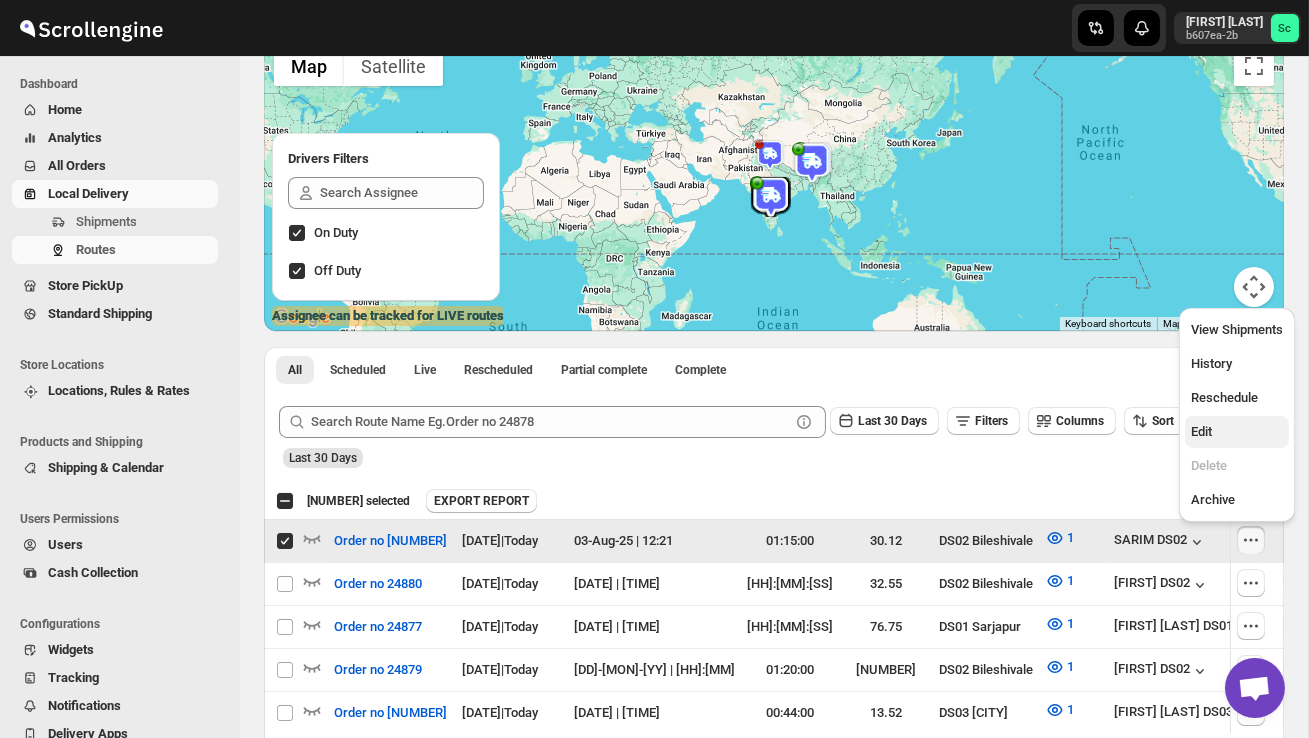 click on "Edit" at bounding box center (1237, 432) 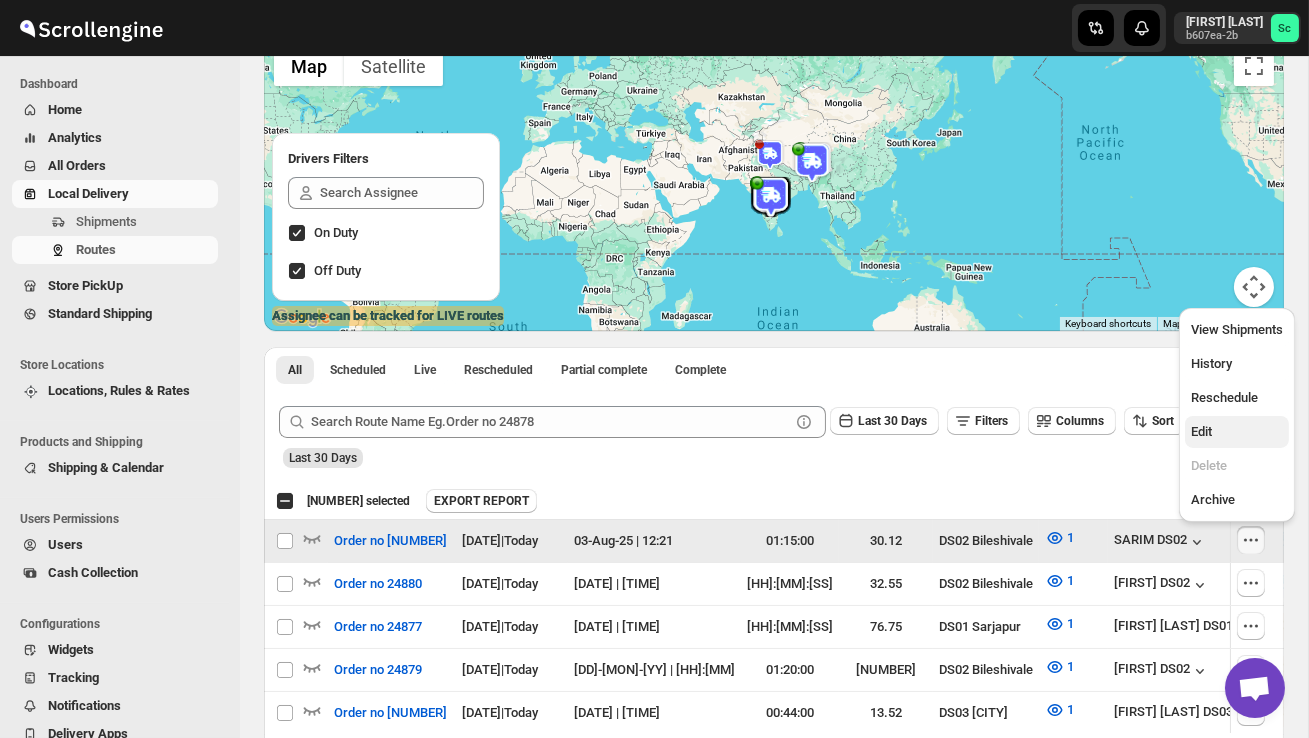 checkbox on "false" 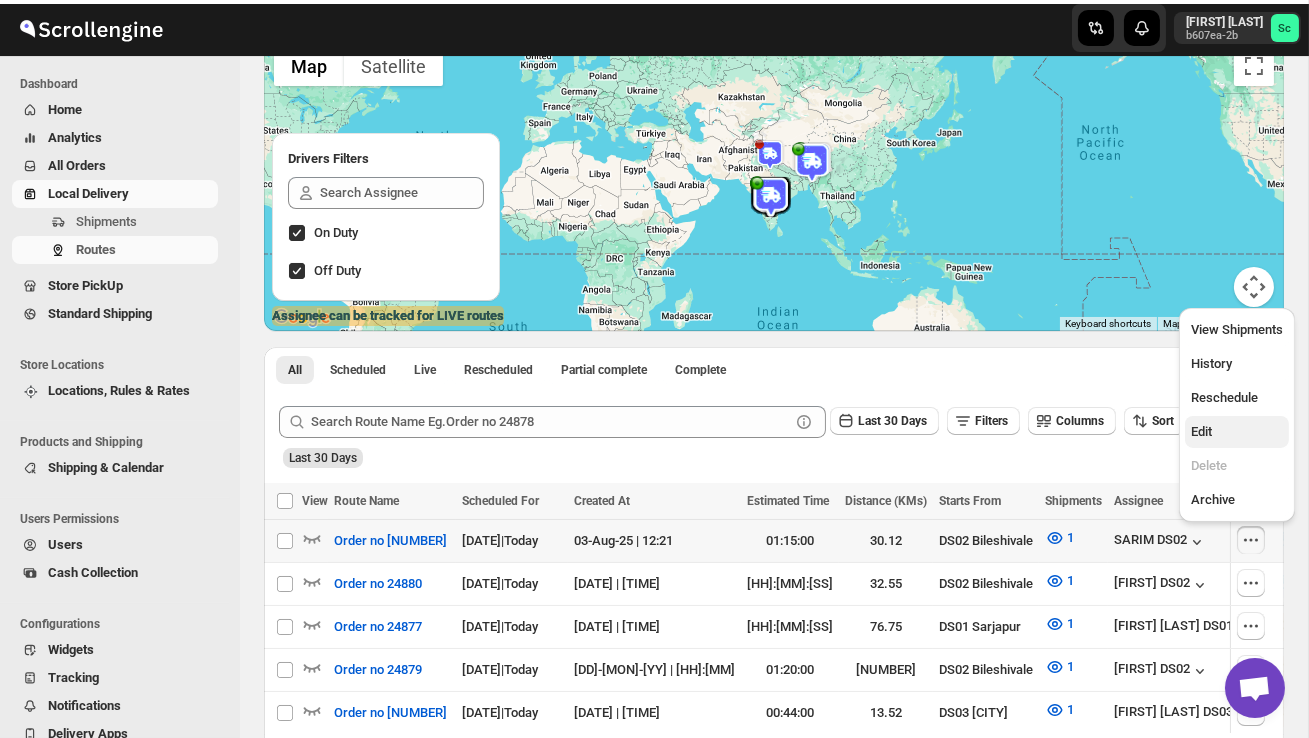 scroll, scrollTop: 0, scrollLeft: 0, axis: both 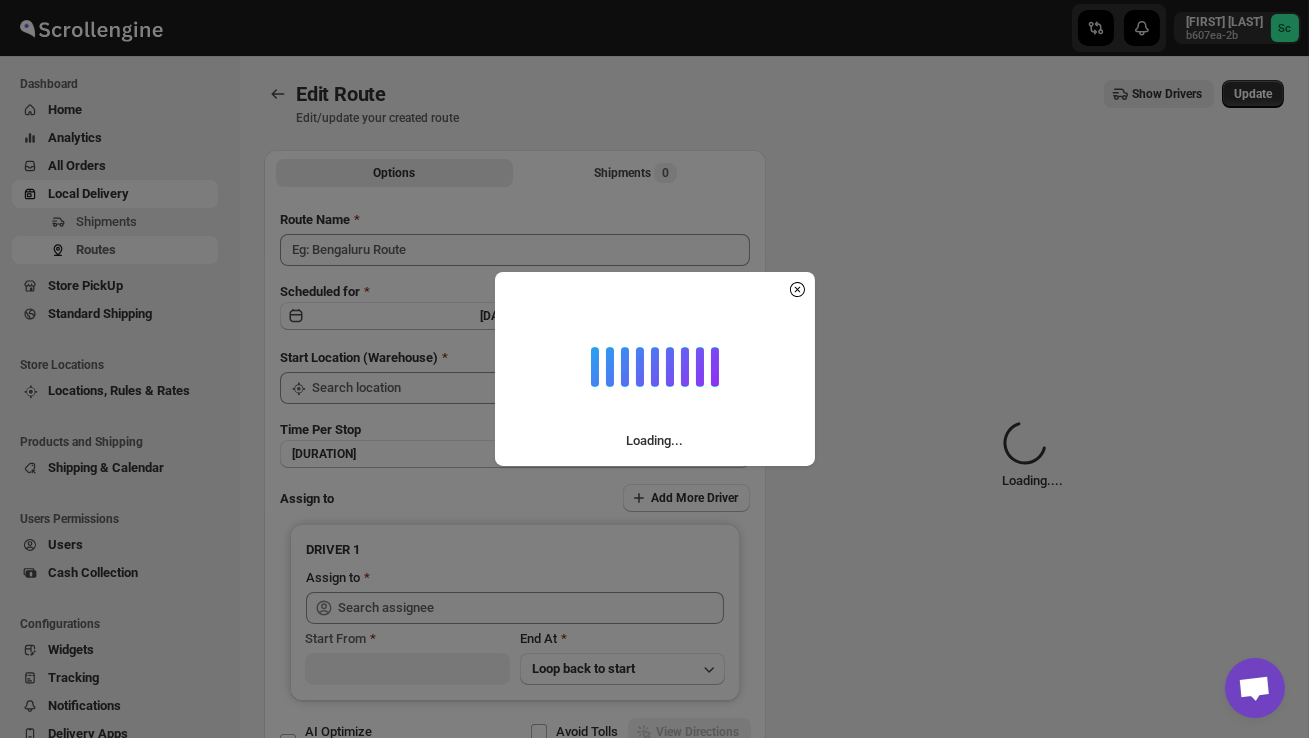 type on "Order no [NUMBER]" 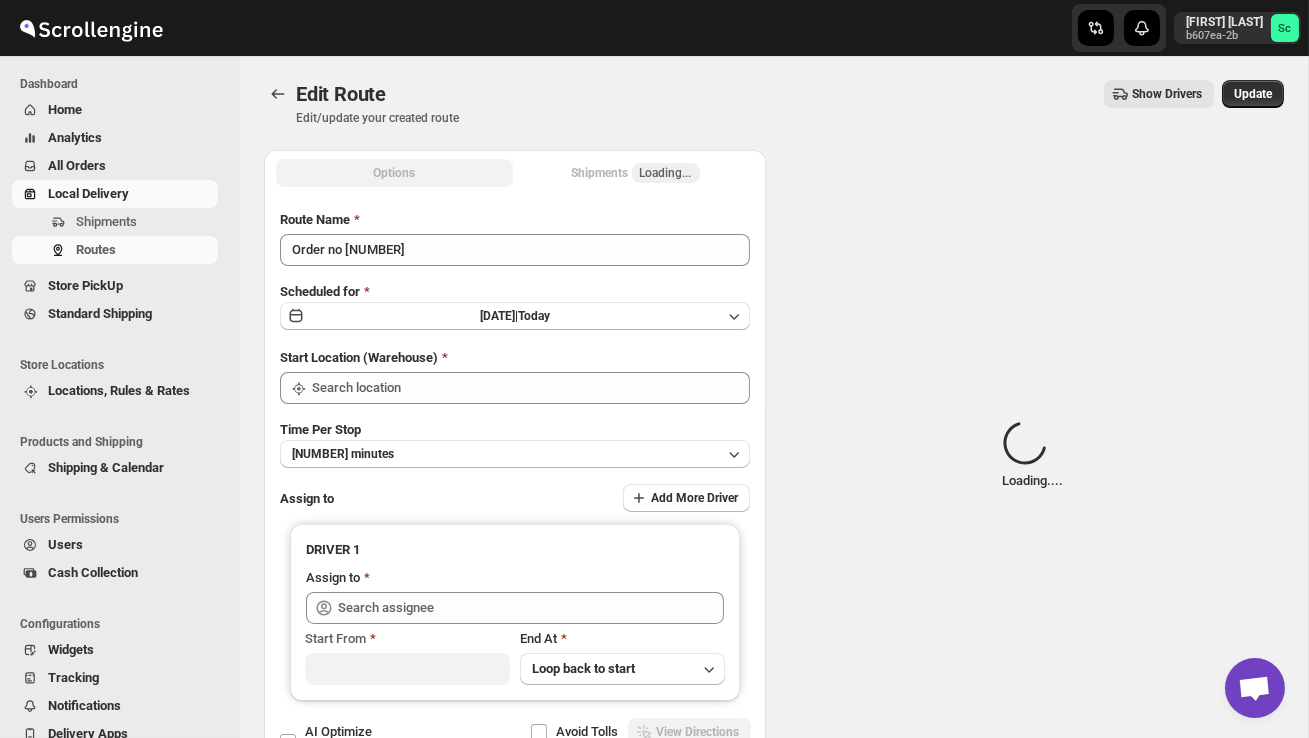 type on "DS02 Bileshivale" 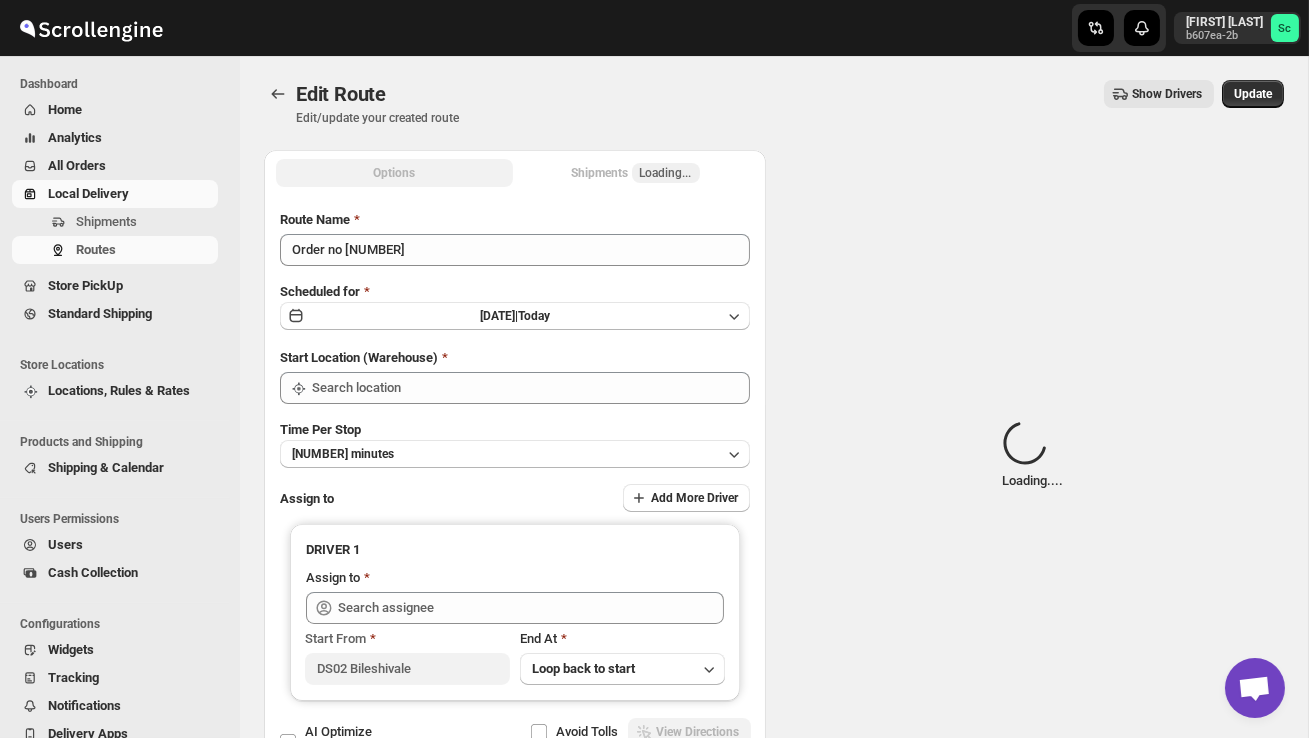 type on "DS02 Bileshivale" 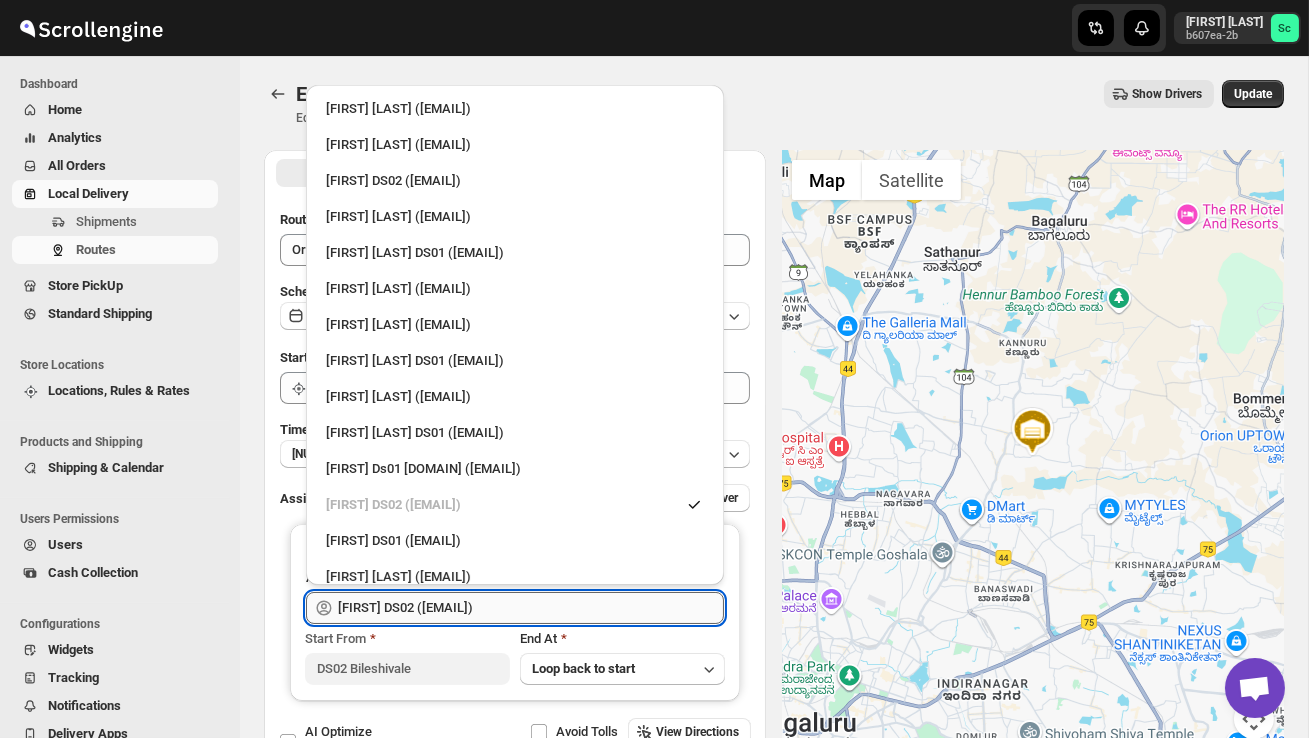 click on "[FIRST] DS02 ([EMAIL])" at bounding box center [531, 608] 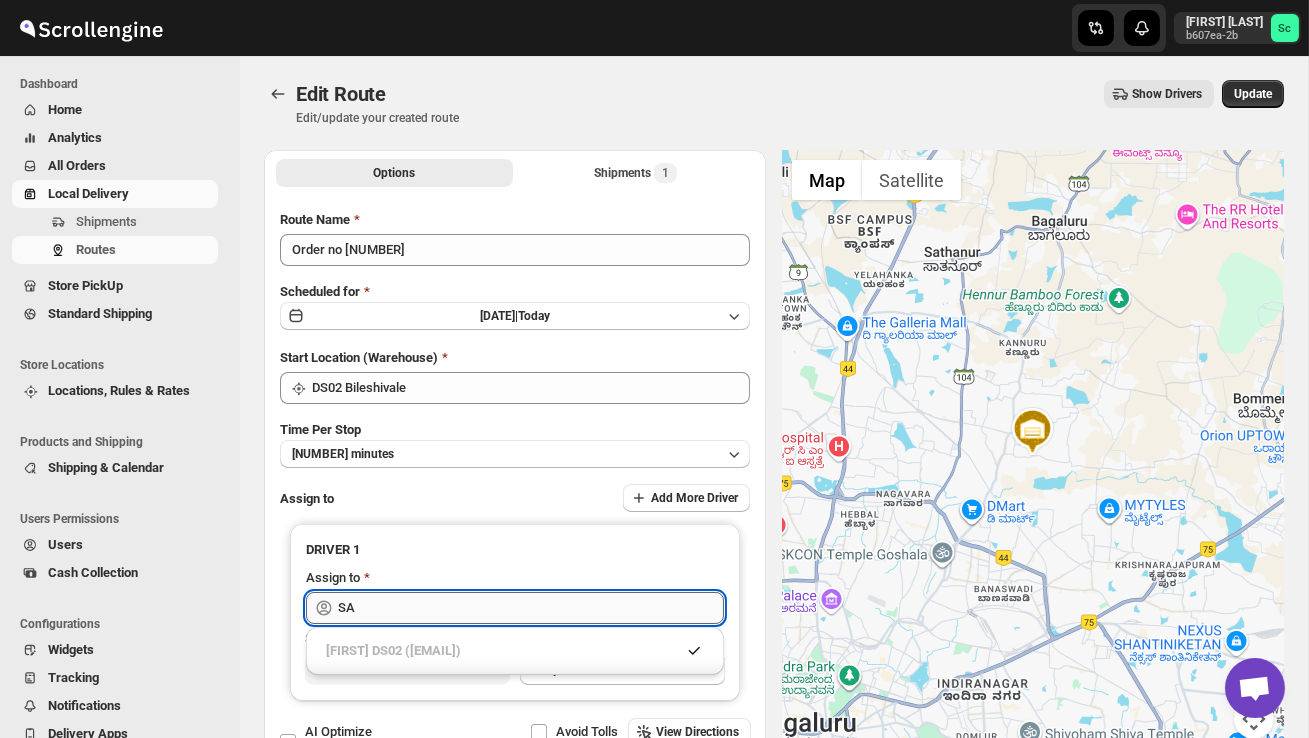 type on "S" 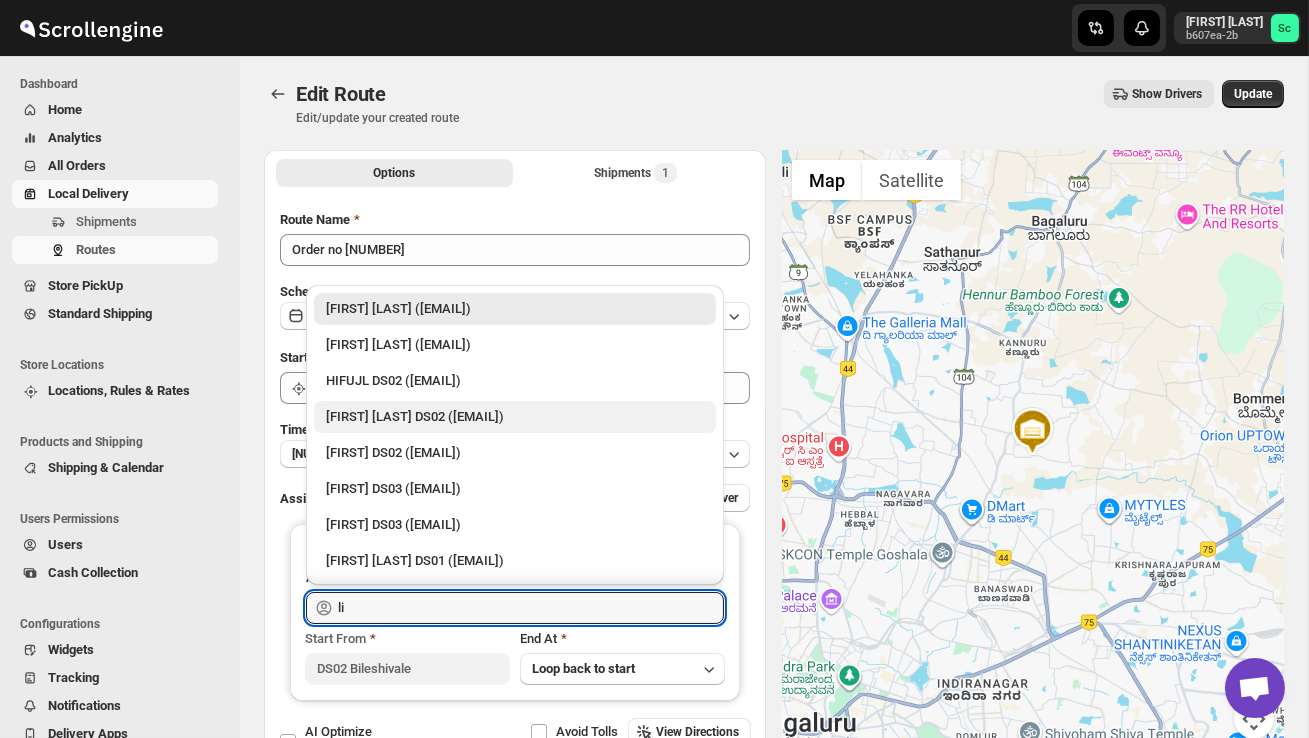 click on "[FIRST] [LAST] DS02 ([EMAIL])" at bounding box center [515, 417] 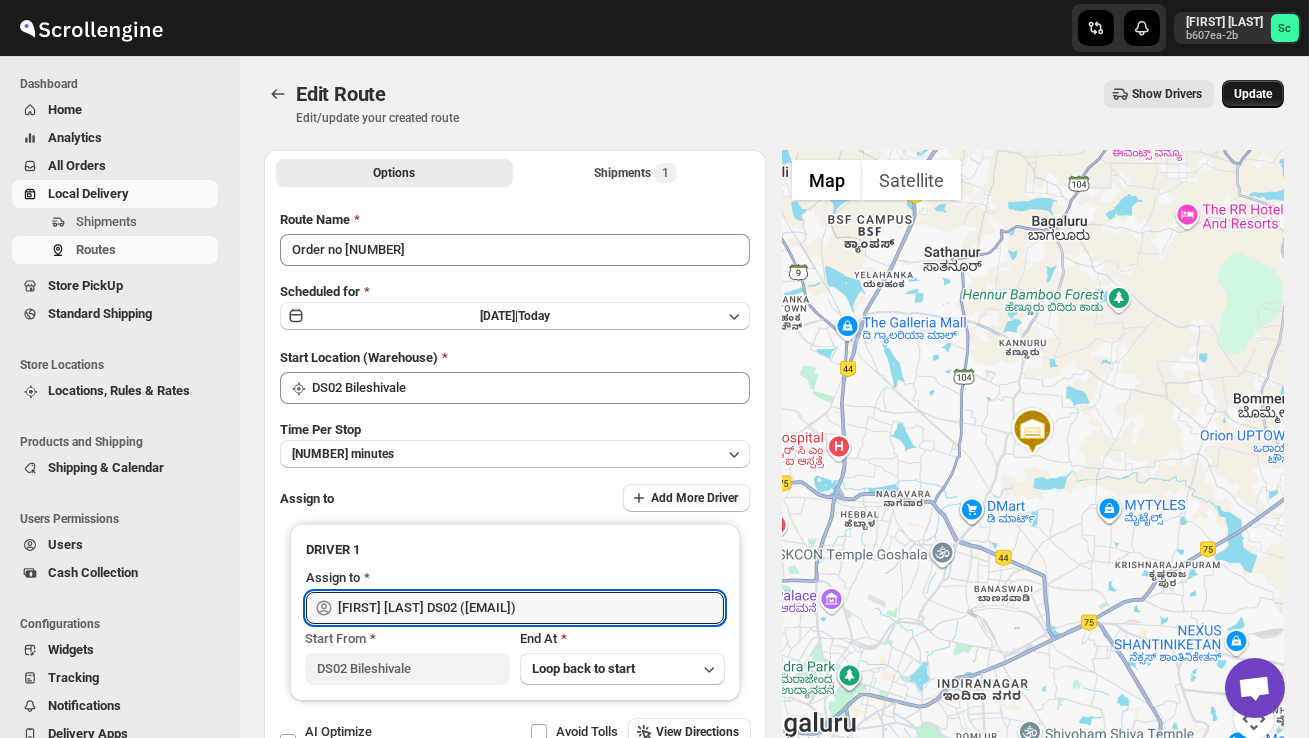 type on "[FIRST] [LAST] DS02 ([EMAIL])" 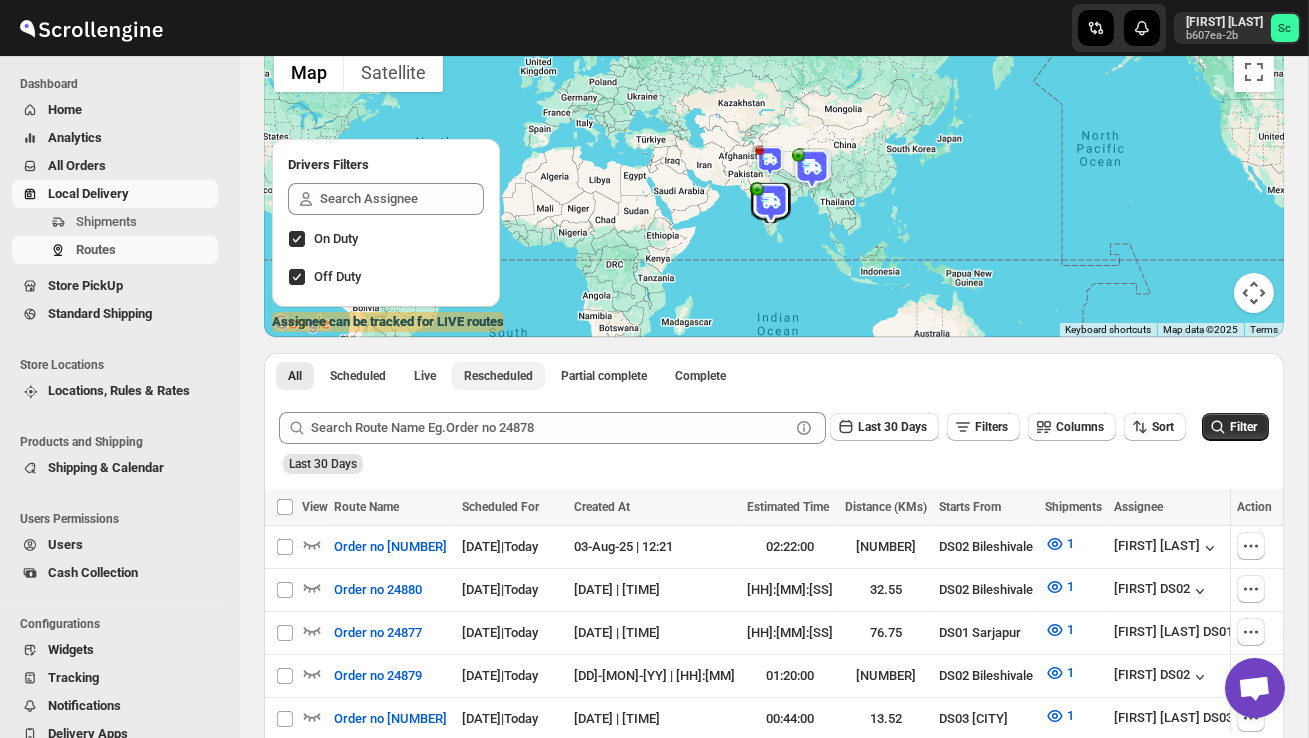 scroll, scrollTop: 314, scrollLeft: 0, axis: vertical 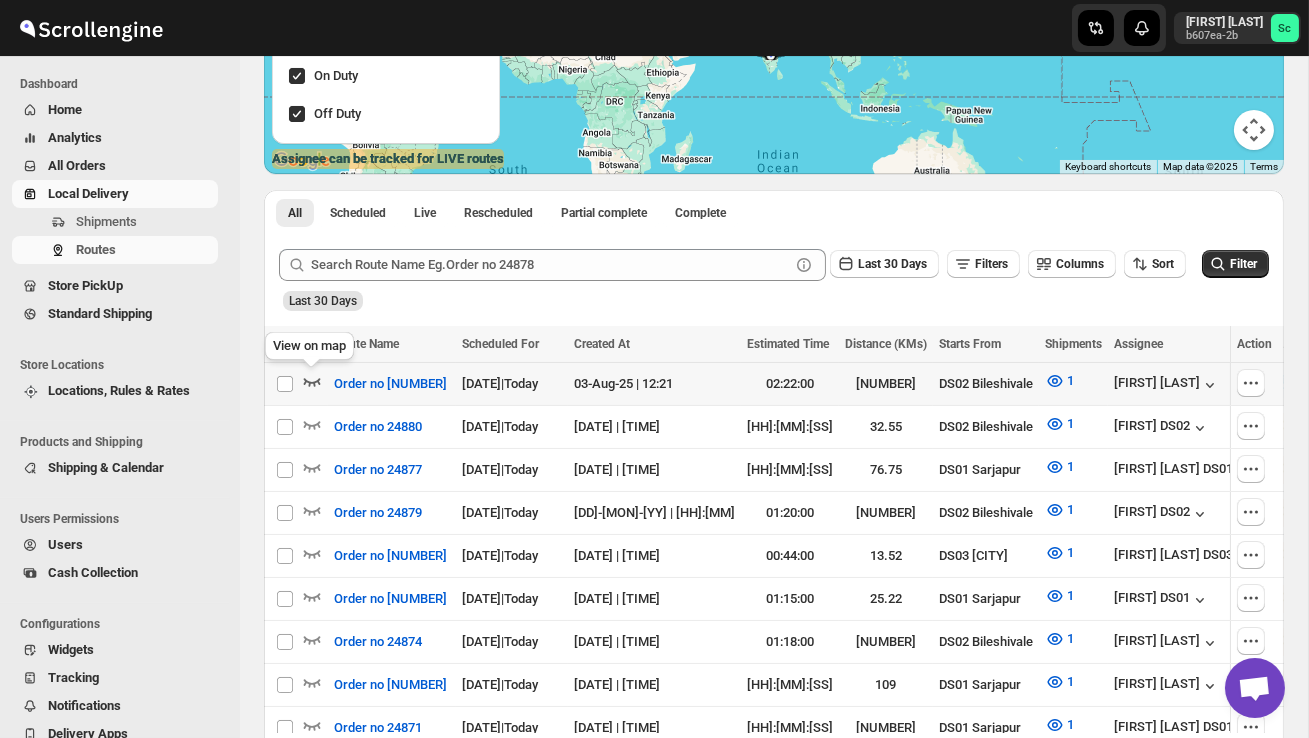 click 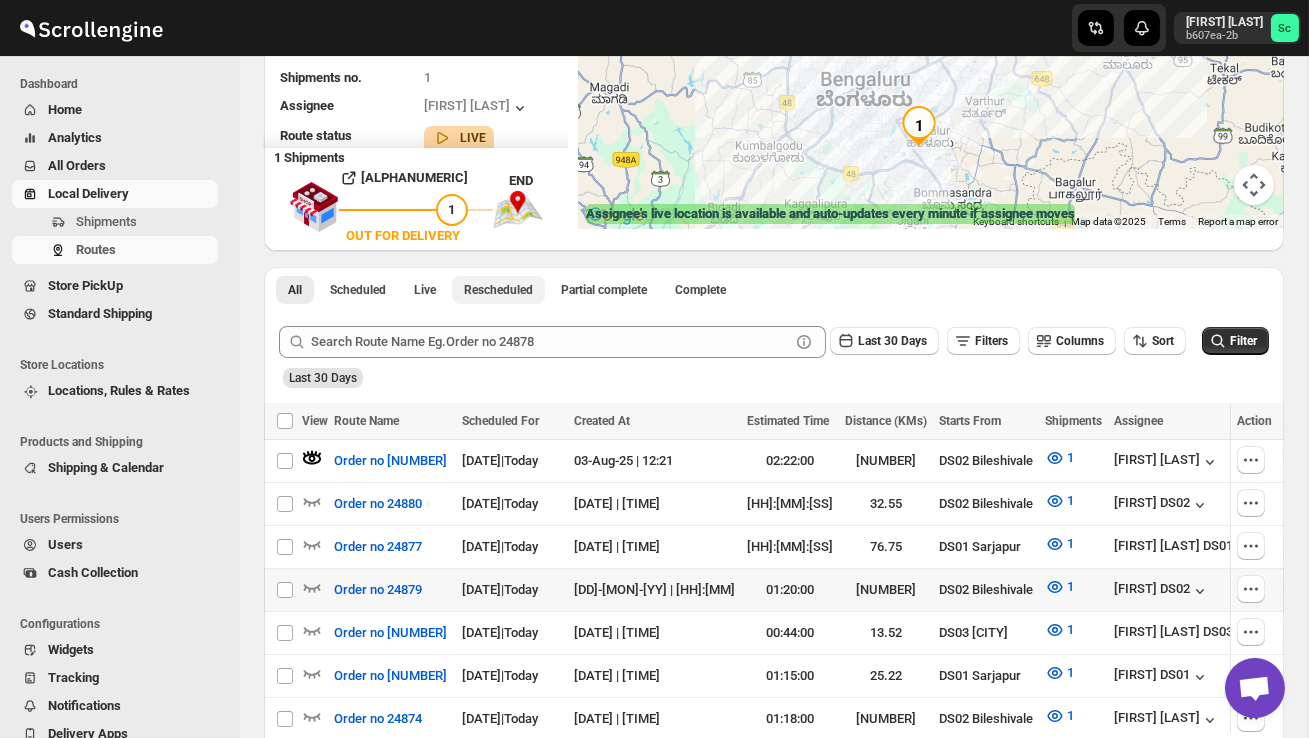 scroll, scrollTop: 267, scrollLeft: 0, axis: vertical 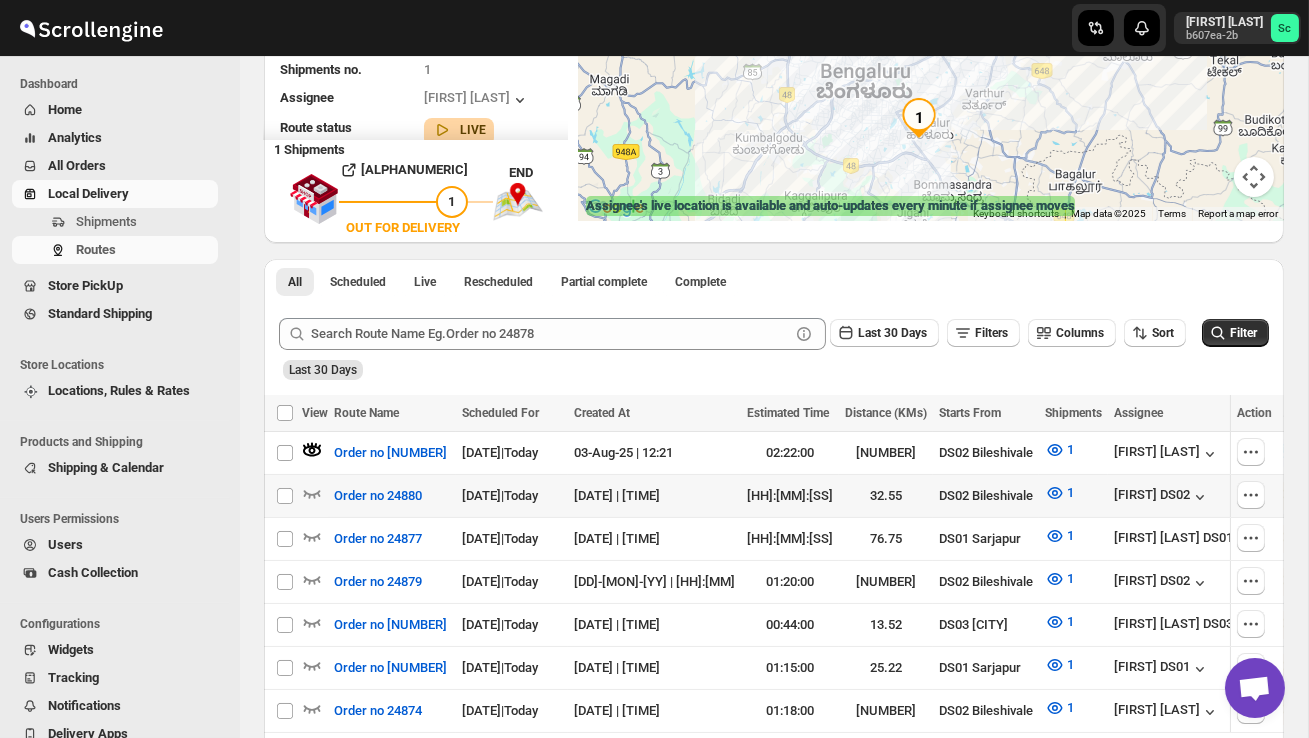 click at bounding box center (315, 496) 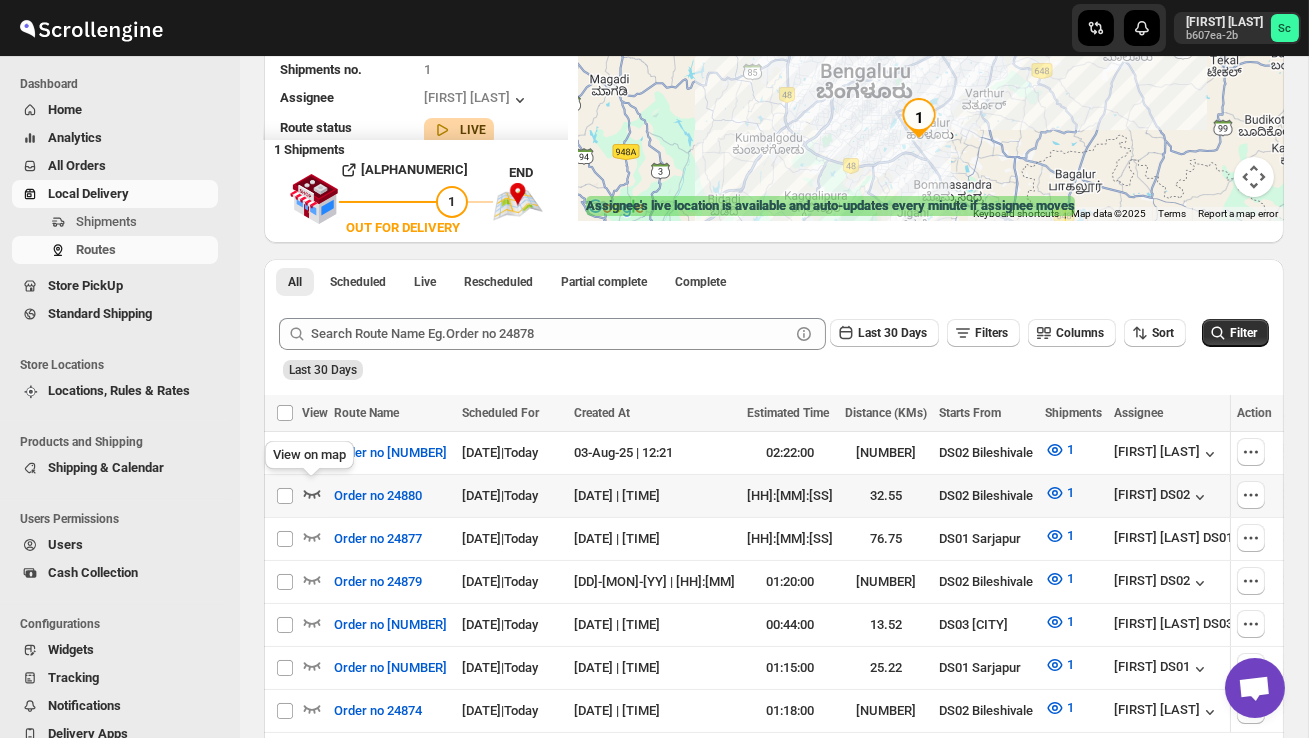 click 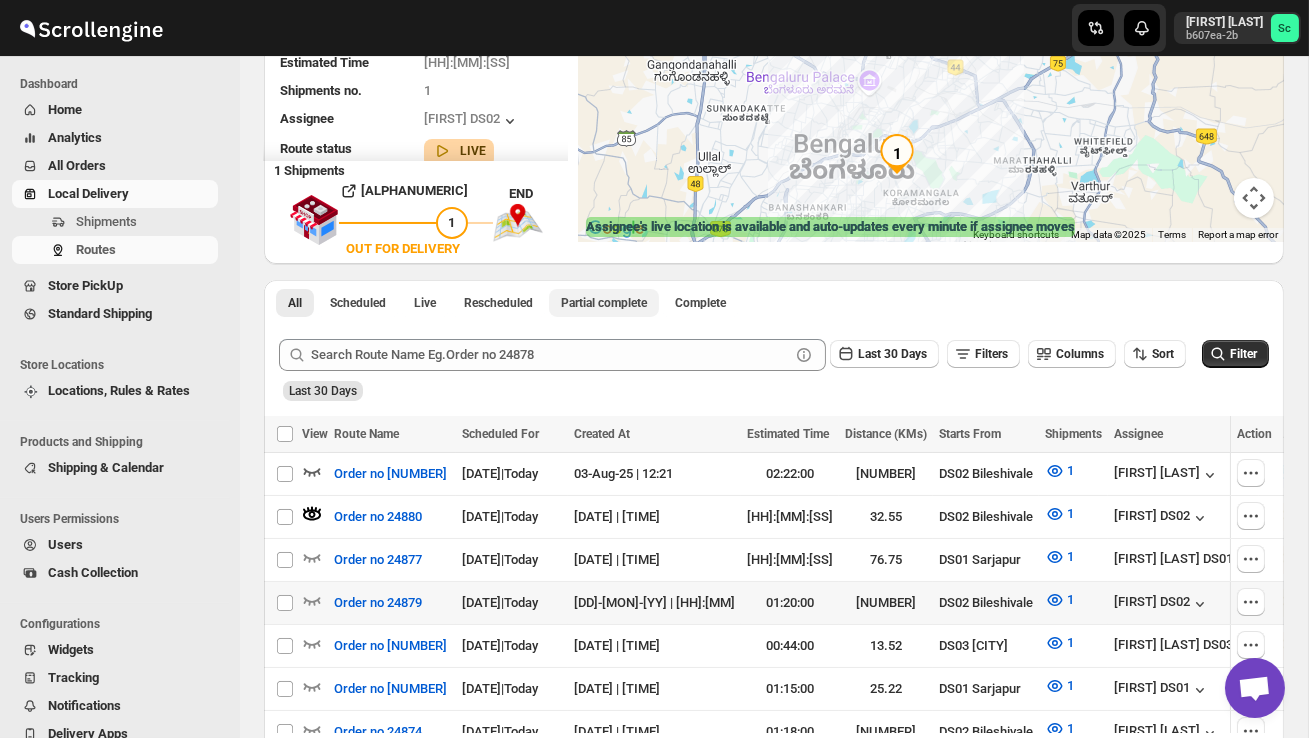 scroll, scrollTop: 297, scrollLeft: 0, axis: vertical 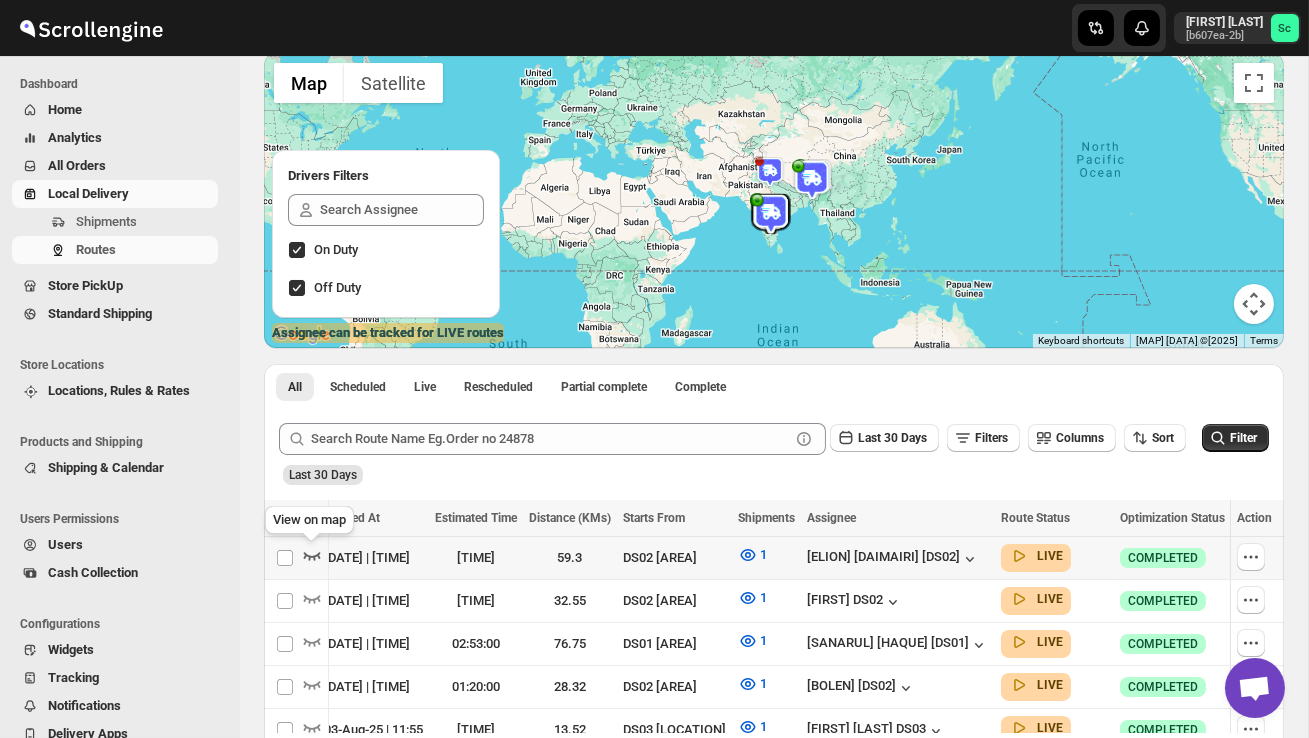 click 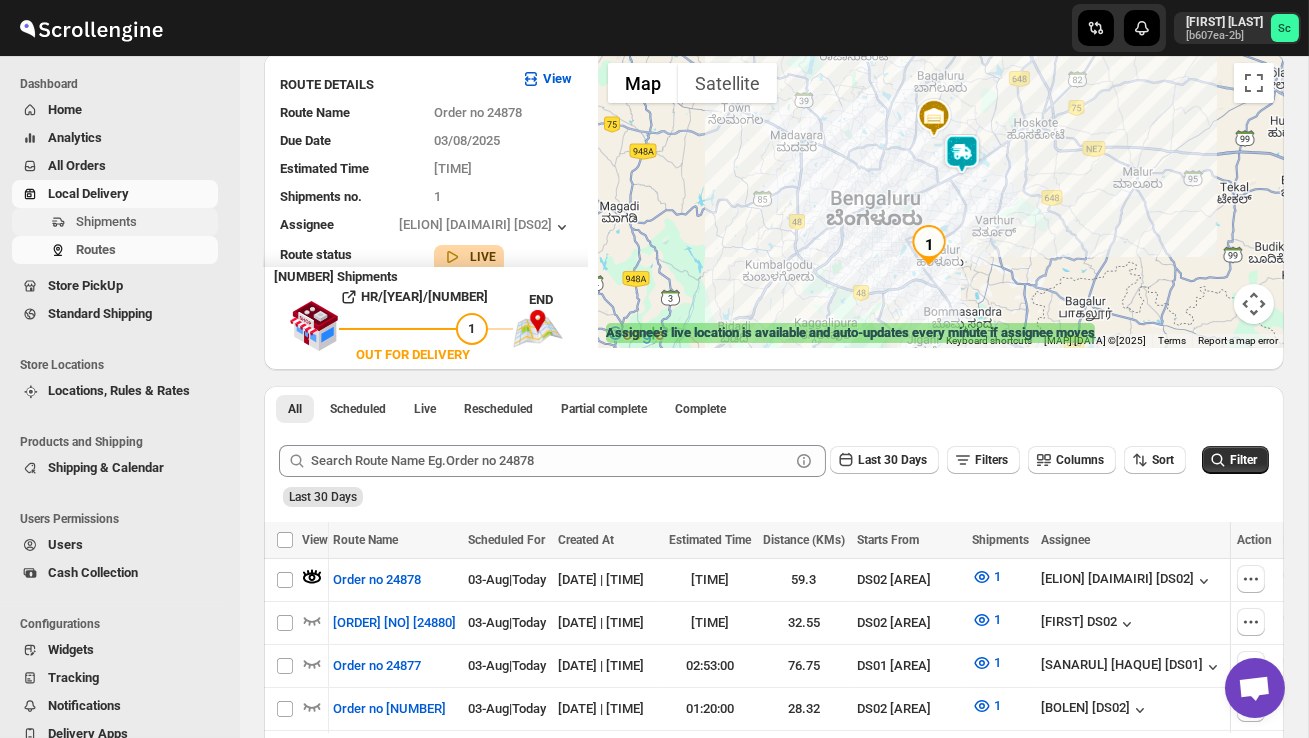click on "Shipments" at bounding box center [145, 222] 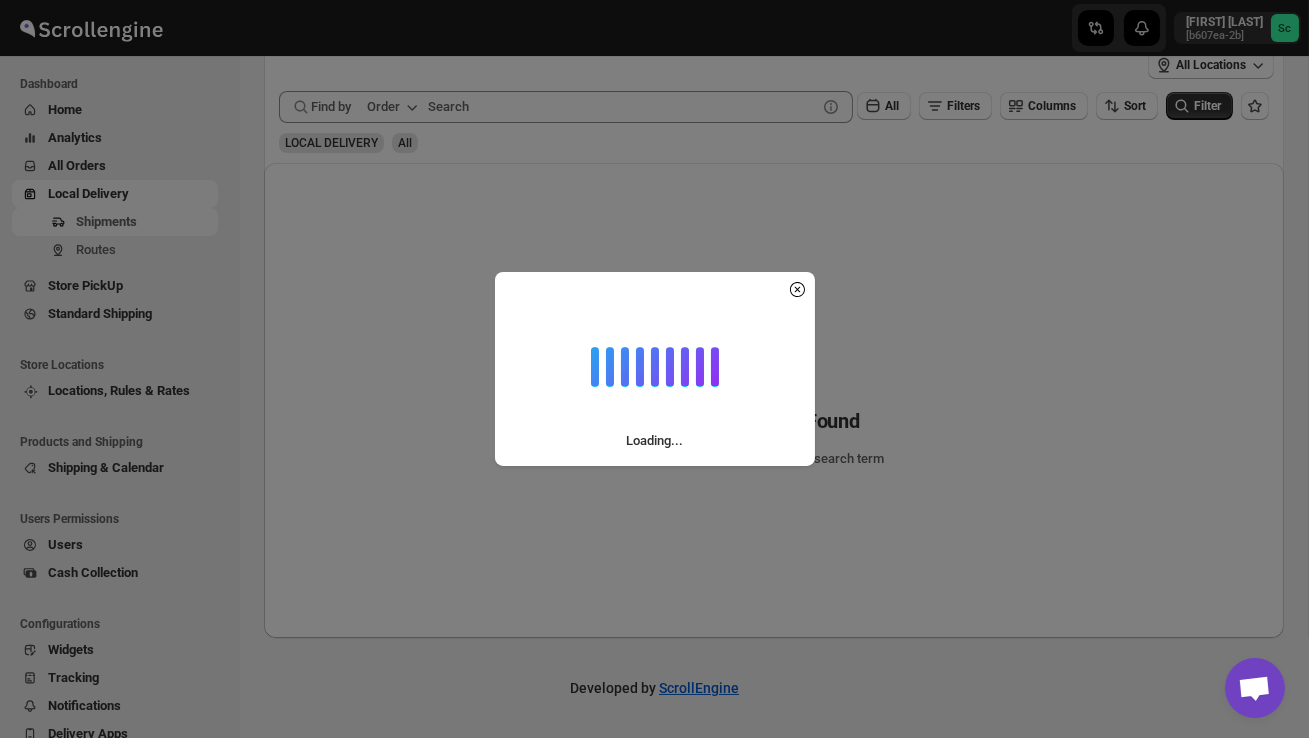 scroll, scrollTop: 0, scrollLeft: 0, axis: both 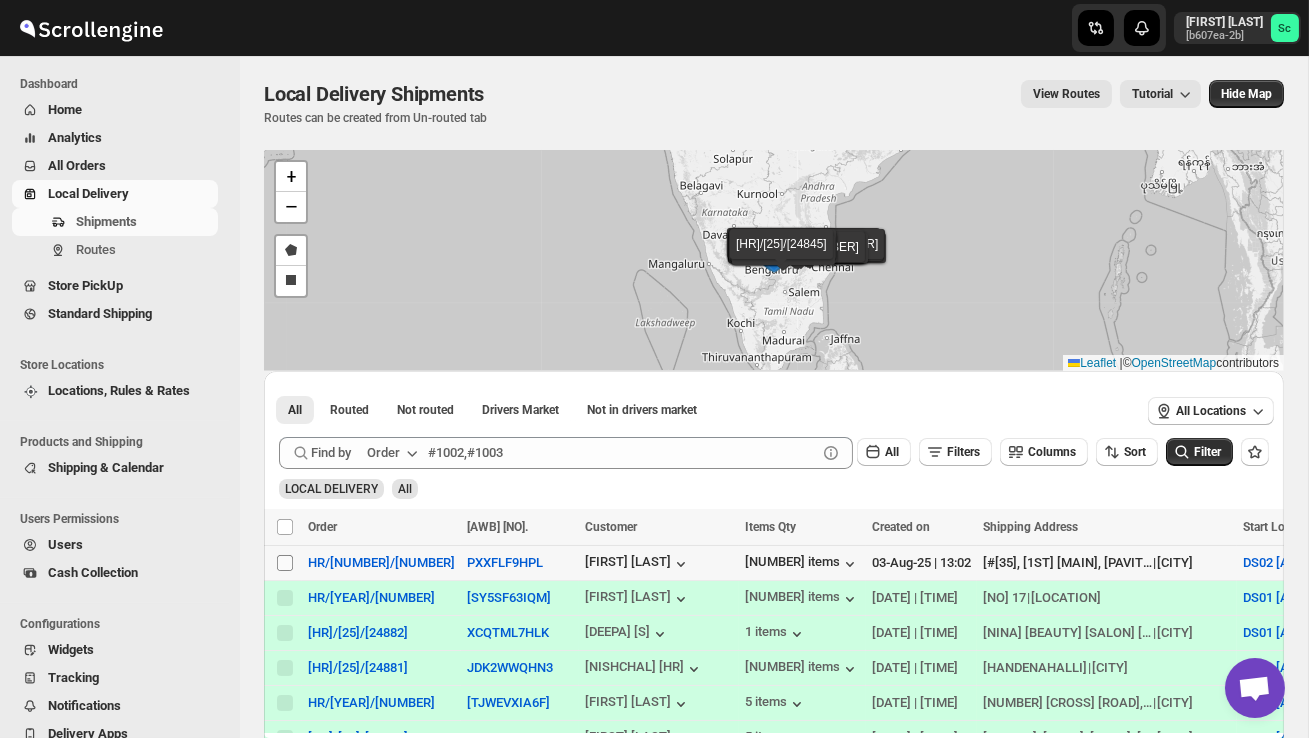 click on "Select shipment" at bounding box center (285, 563) 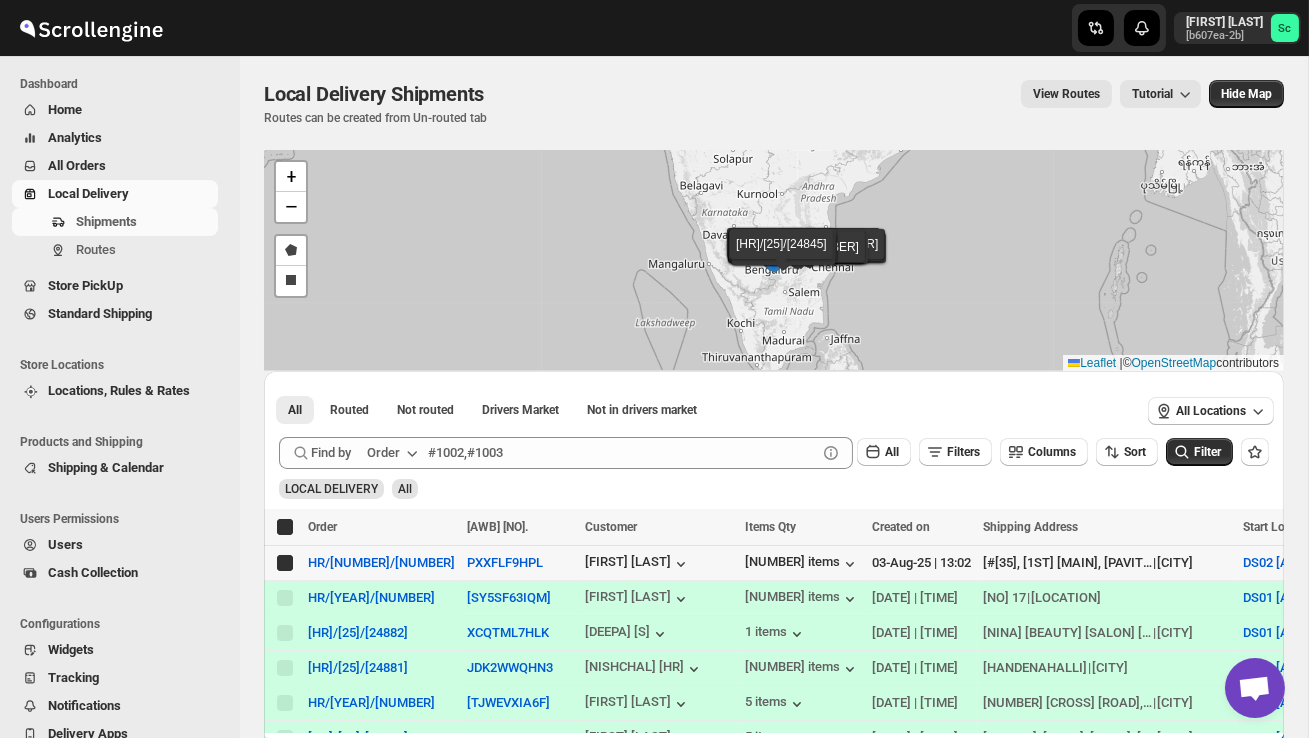 checkbox on "true" 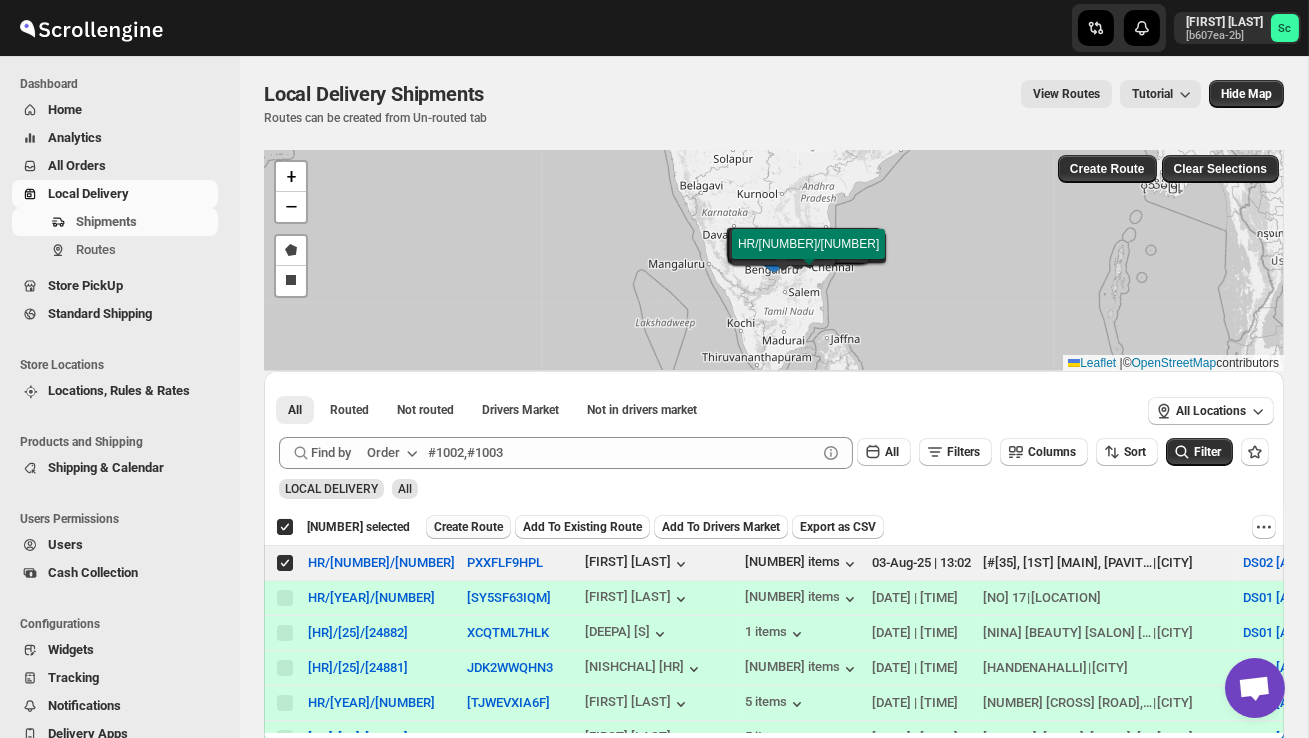 click on "Create Route" at bounding box center (468, 527) 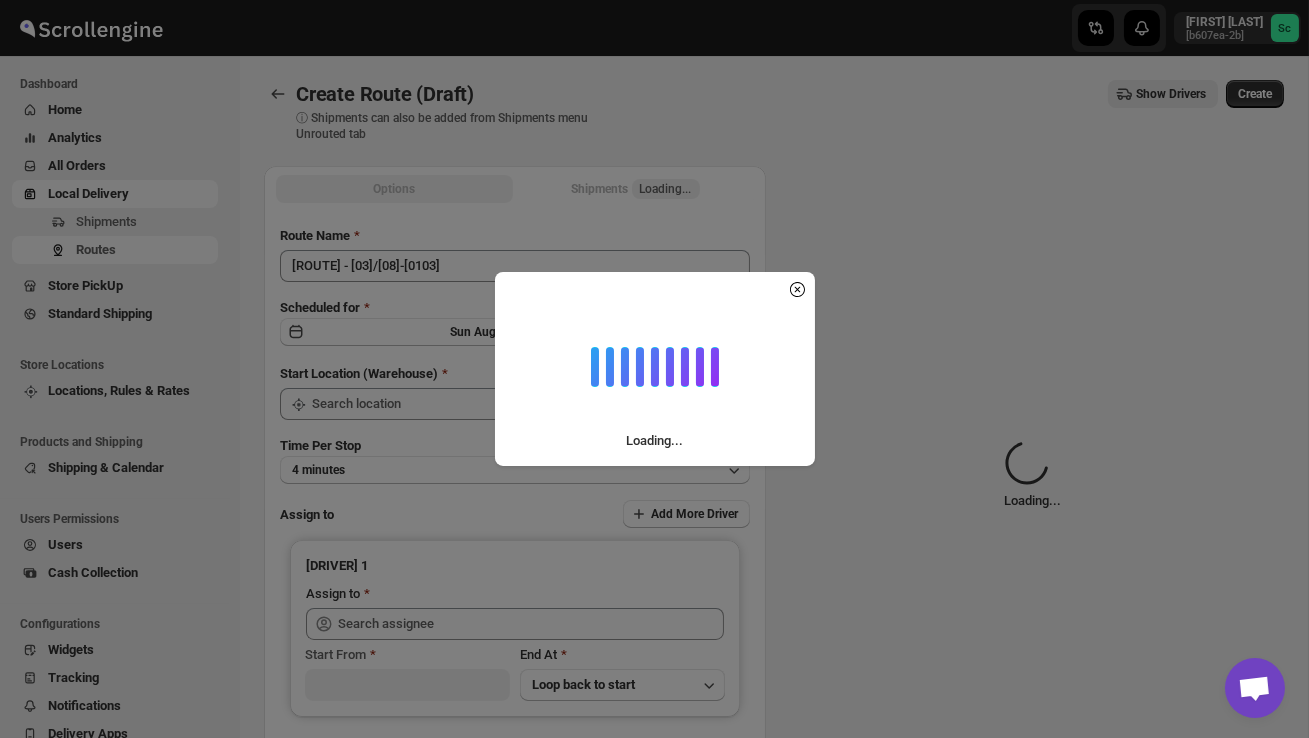 type on "DS02 Bileshivale" 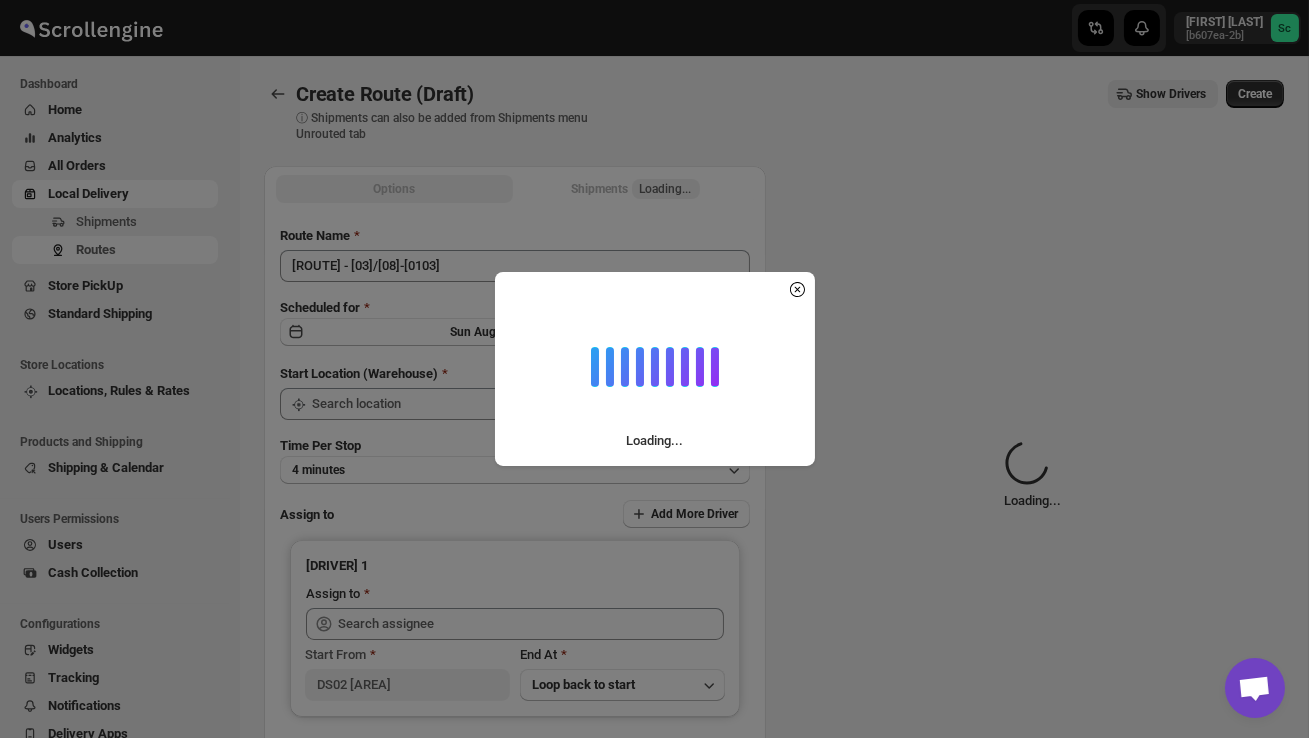 type on "DS02 Bileshivale" 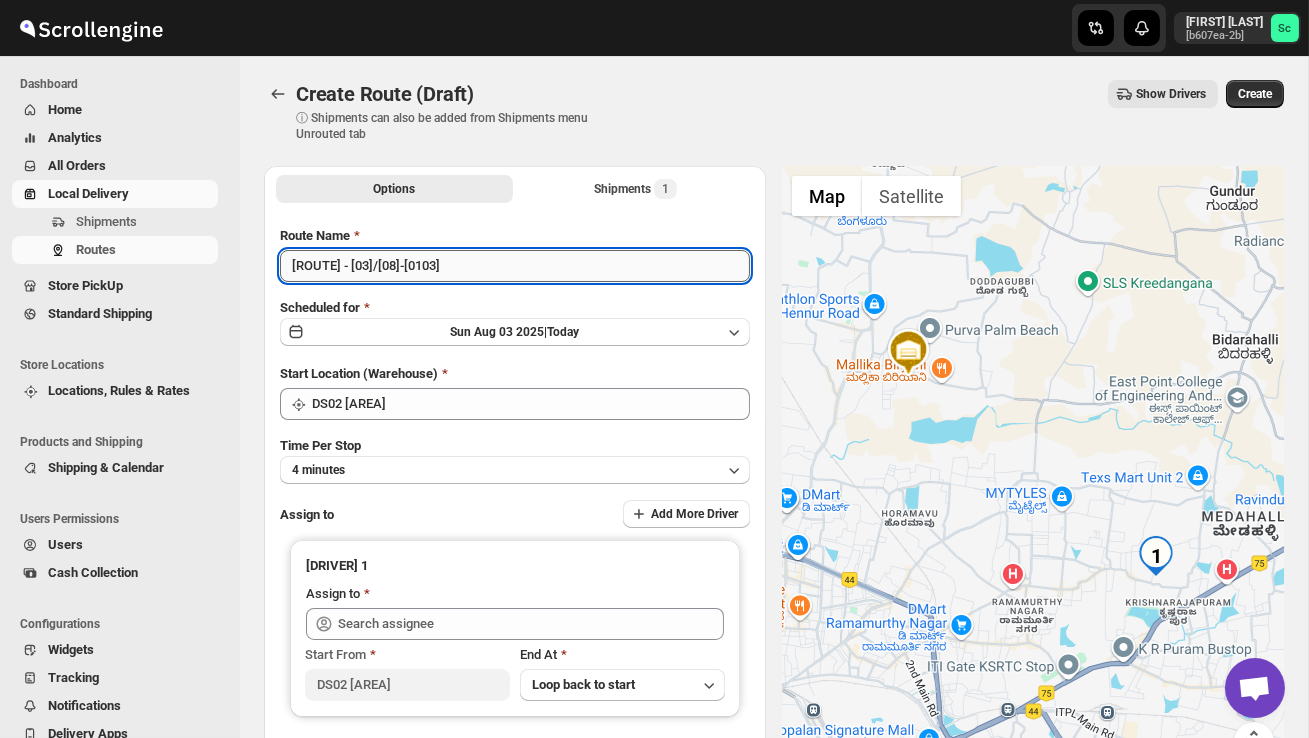 click on "Route - 03/08-0103" at bounding box center [515, 266] 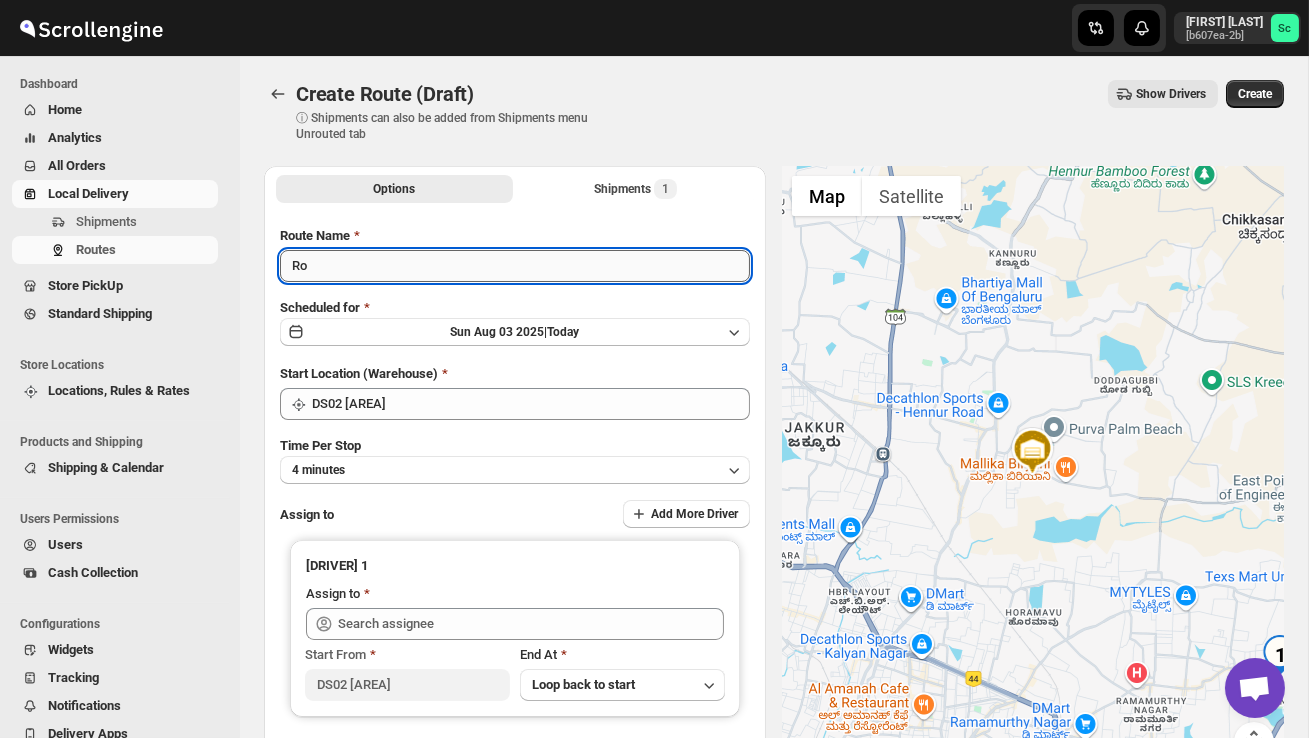 type on "R" 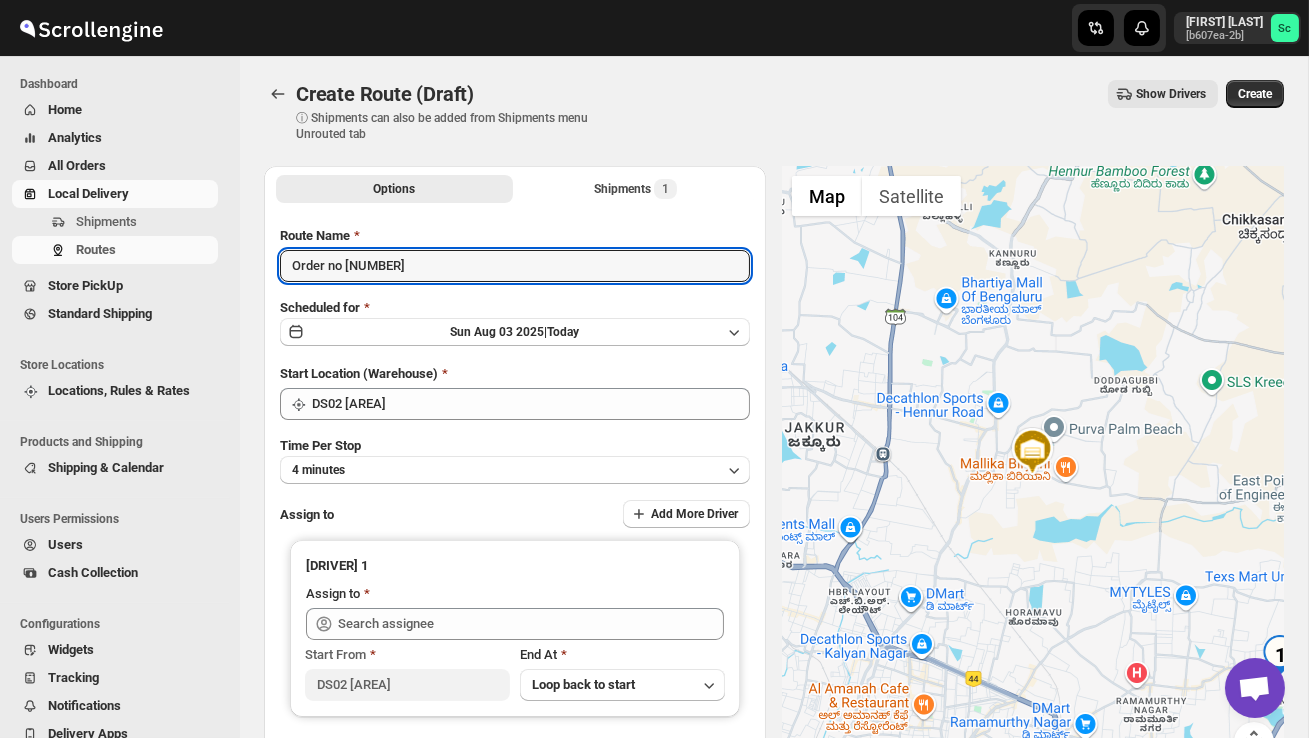 type on "Order no 24884" 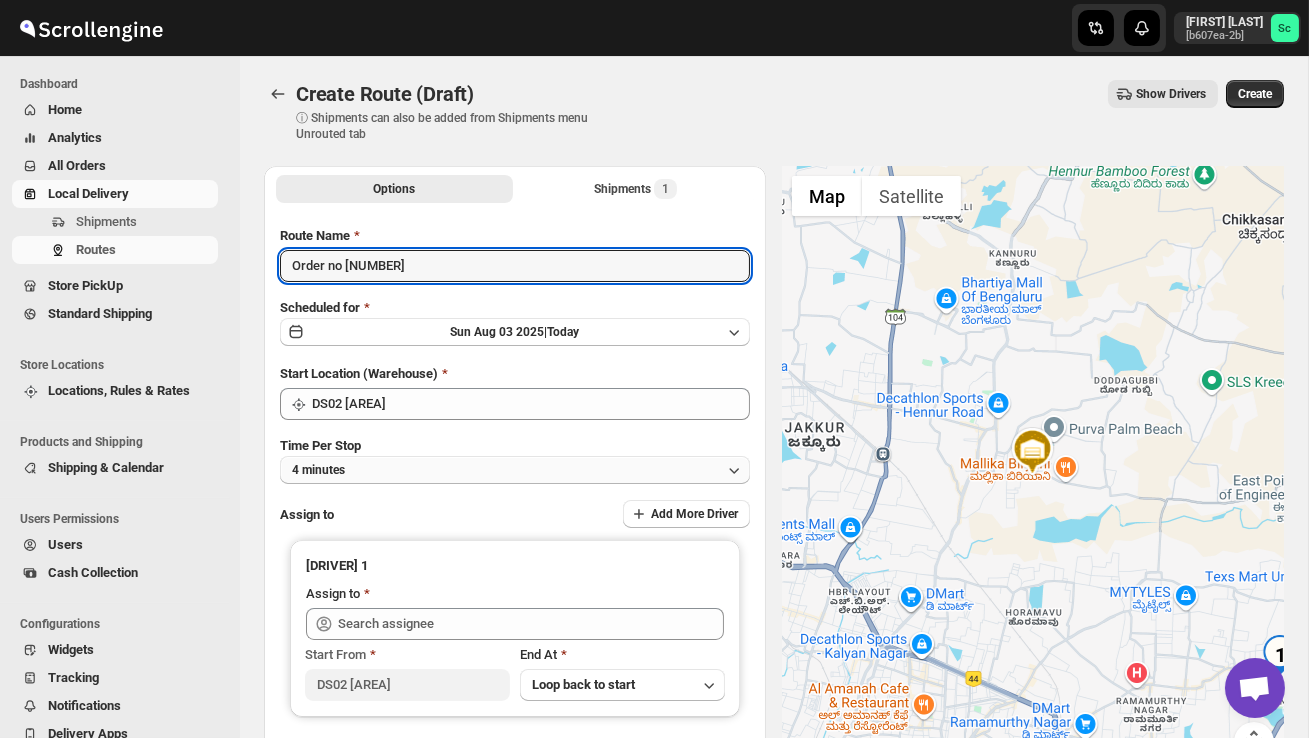 click on "[DURATION]" at bounding box center [515, 470] 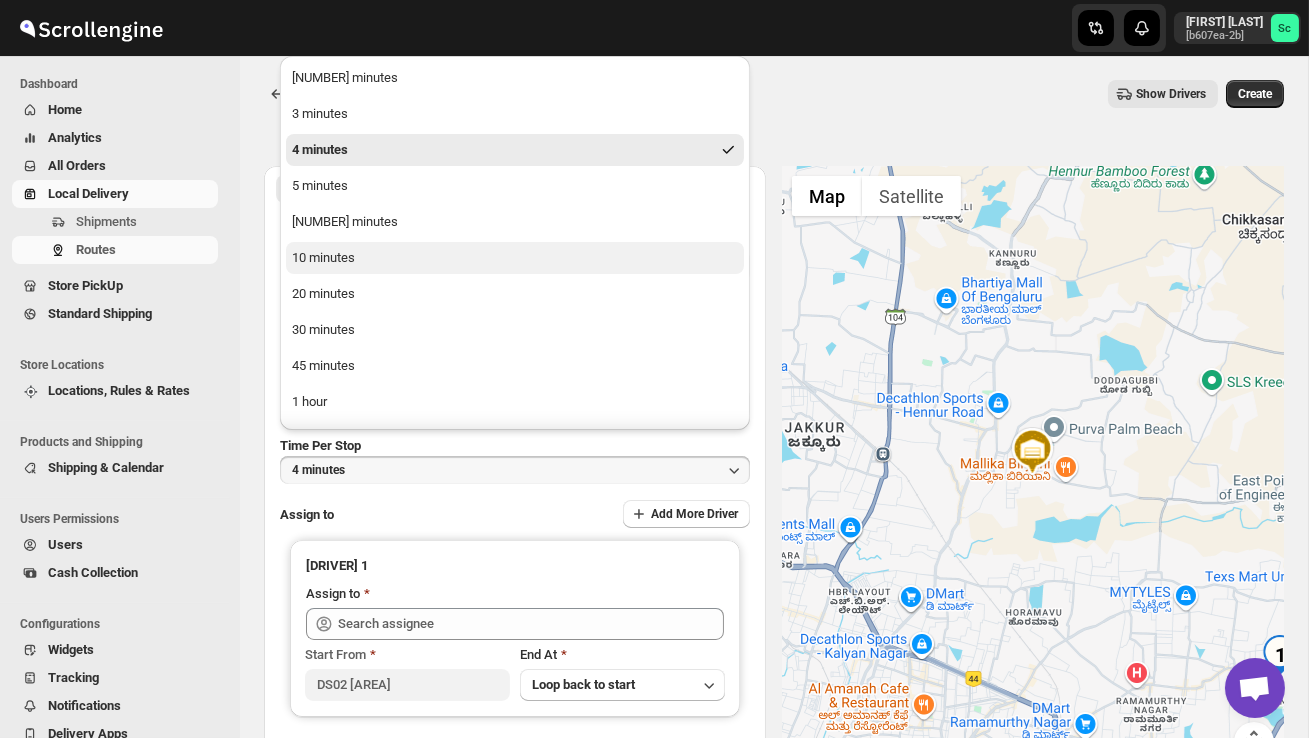 click on "[NUMBER] minutes" at bounding box center [515, 258] 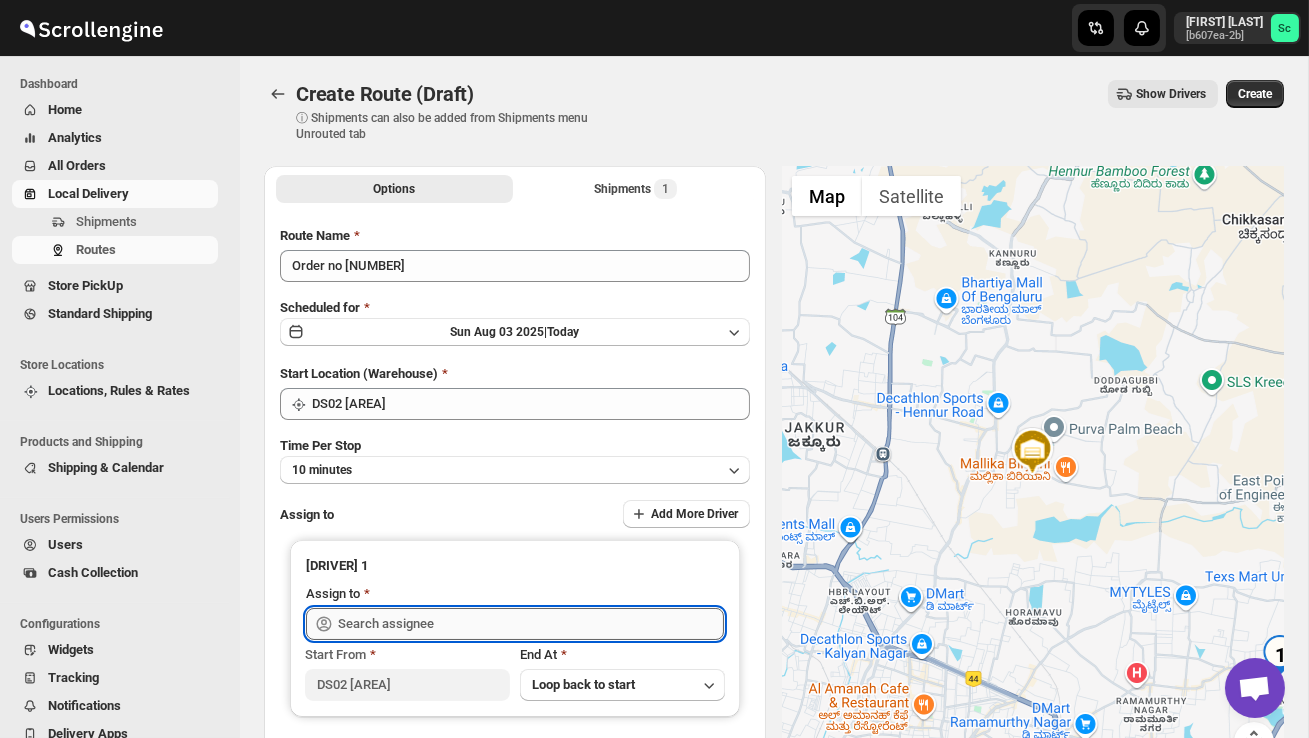 click at bounding box center (531, 624) 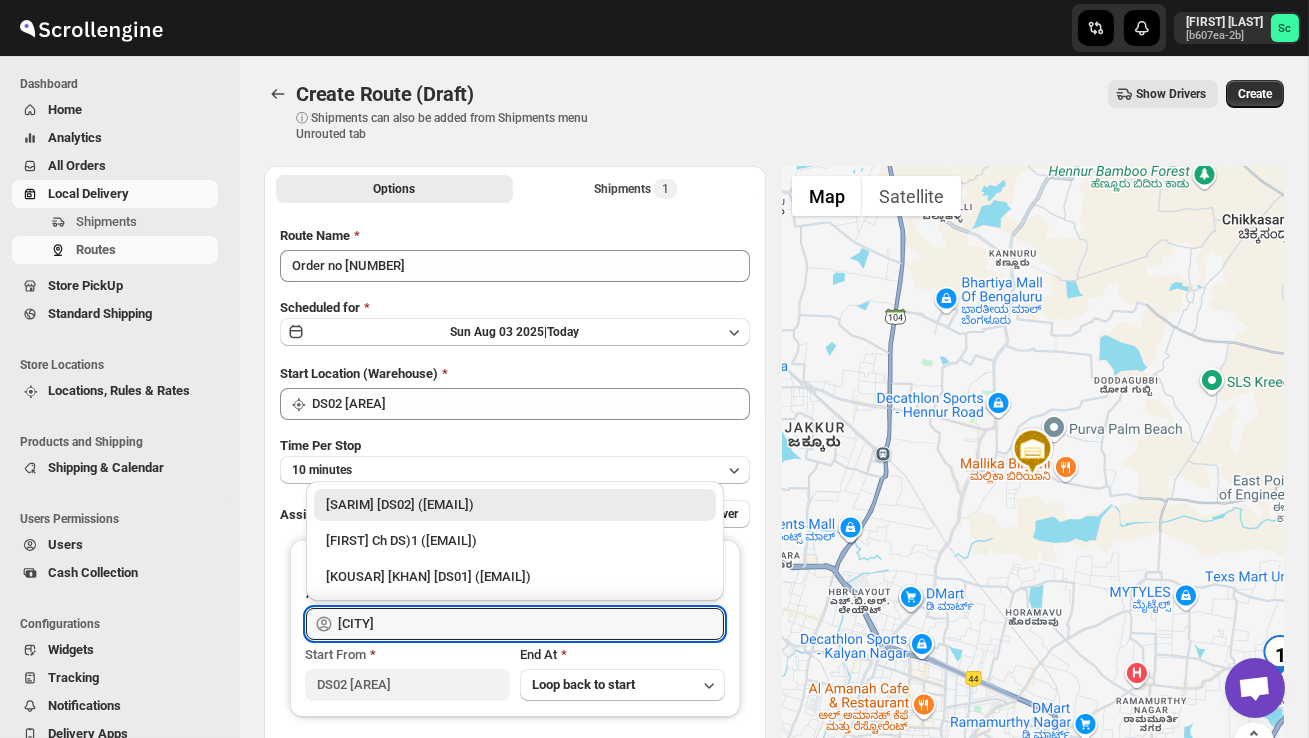 click on "[FIRST] DS02 ([EMAIL])" at bounding box center (515, 505) 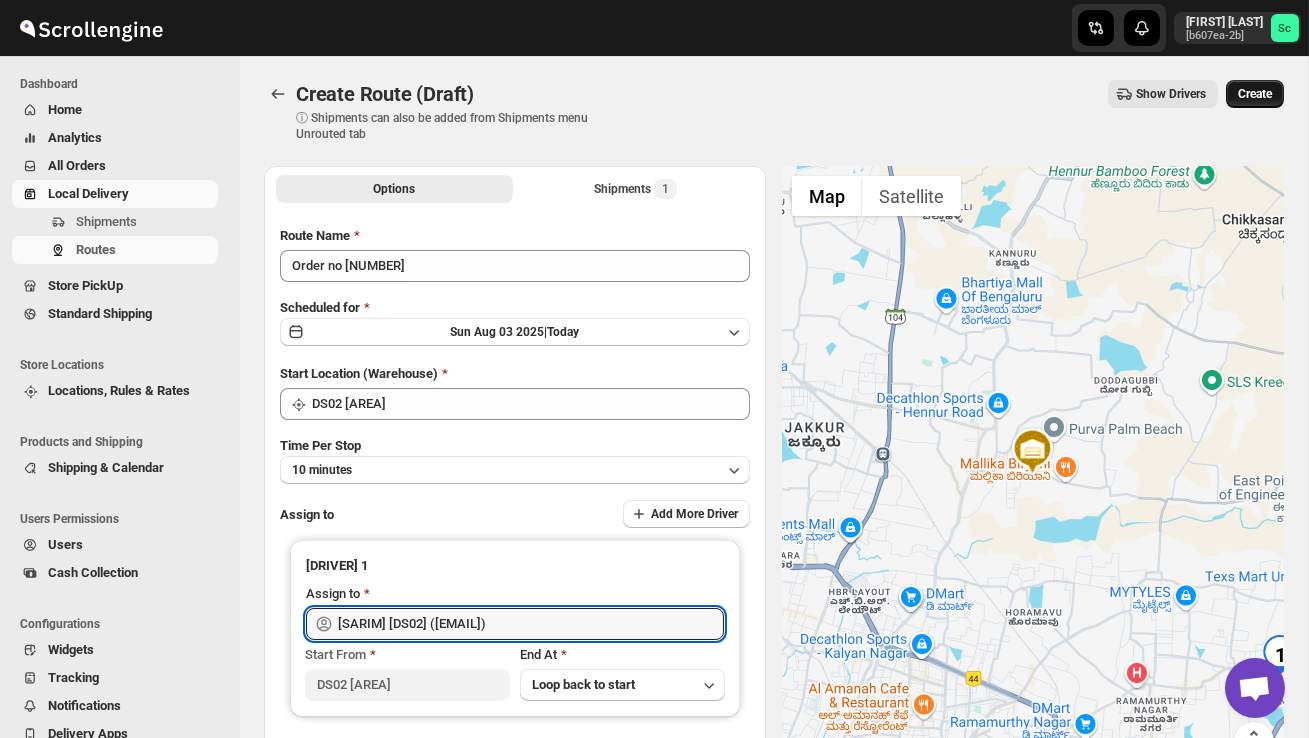 type on "[FIRST] DS02 ([EMAIL])" 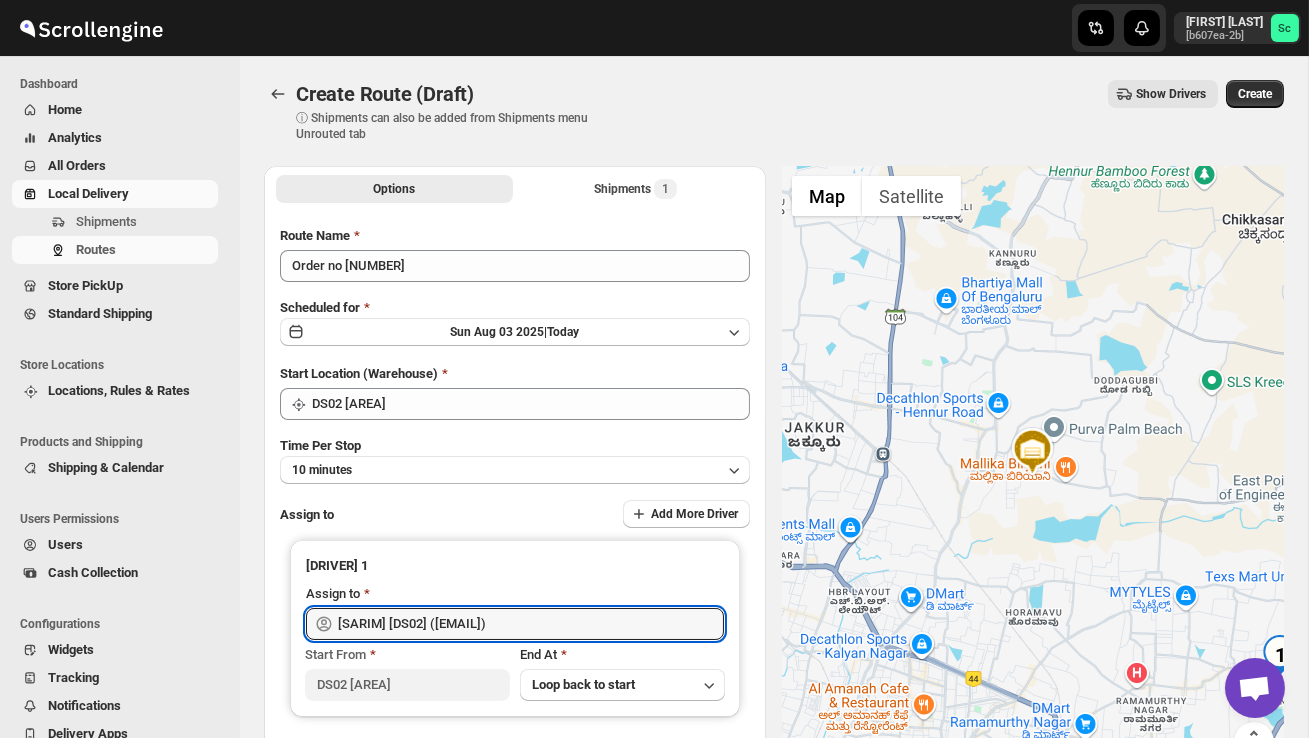 click on "Create" at bounding box center (1255, 94) 